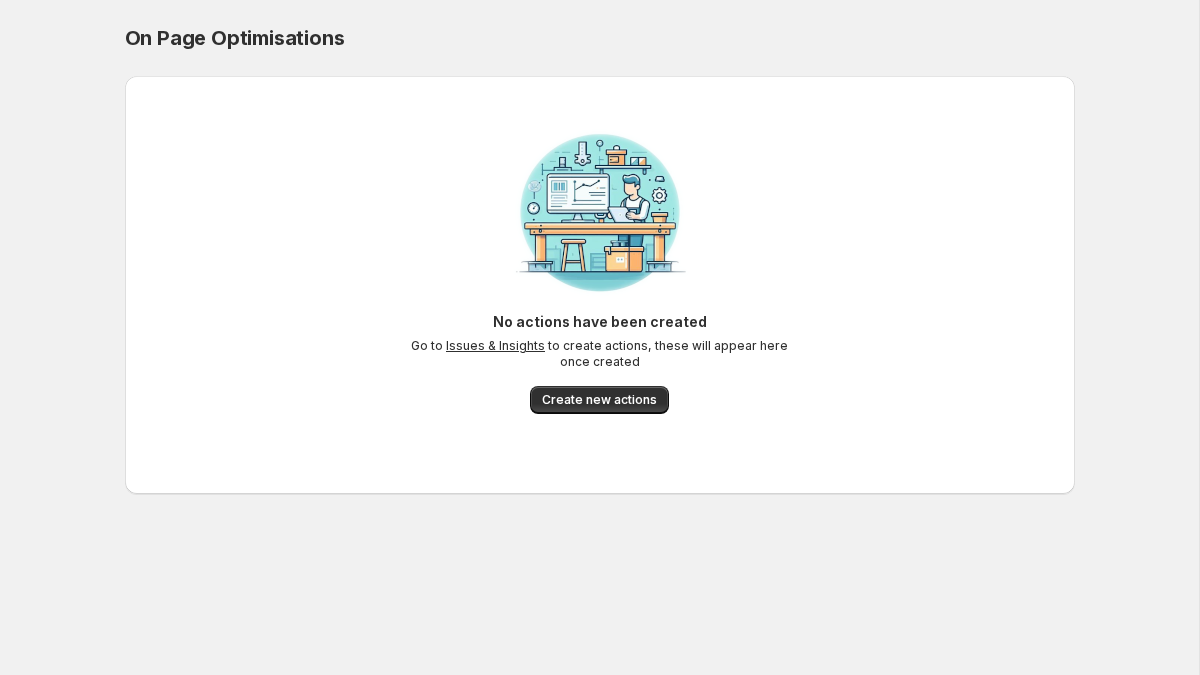 scroll, scrollTop: 0, scrollLeft: 0, axis: both 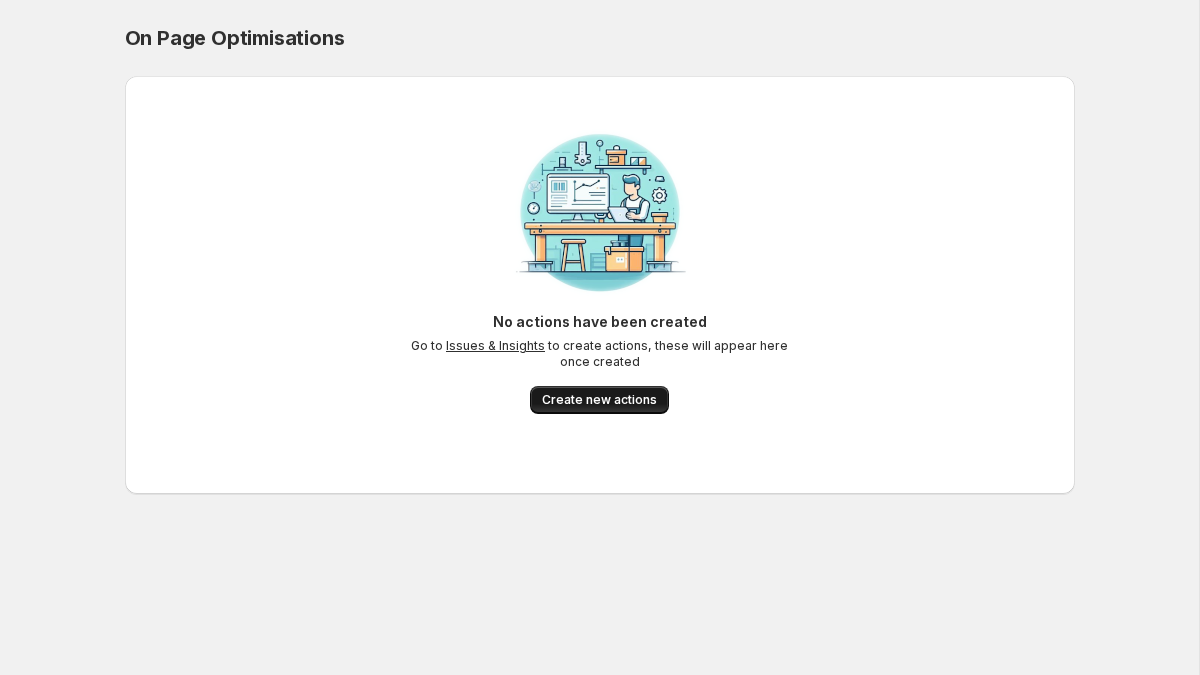 click on "Create new actions" at bounding box center (599, 400) 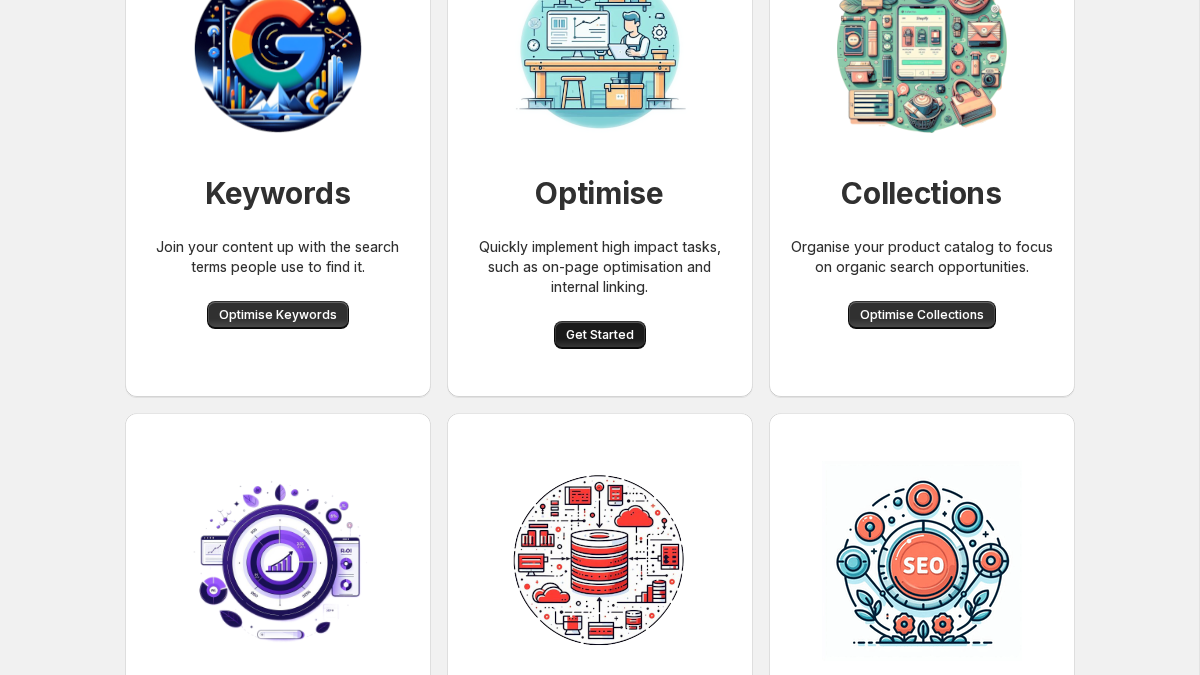 click on "Get Started" at bounding box center (600, 335) 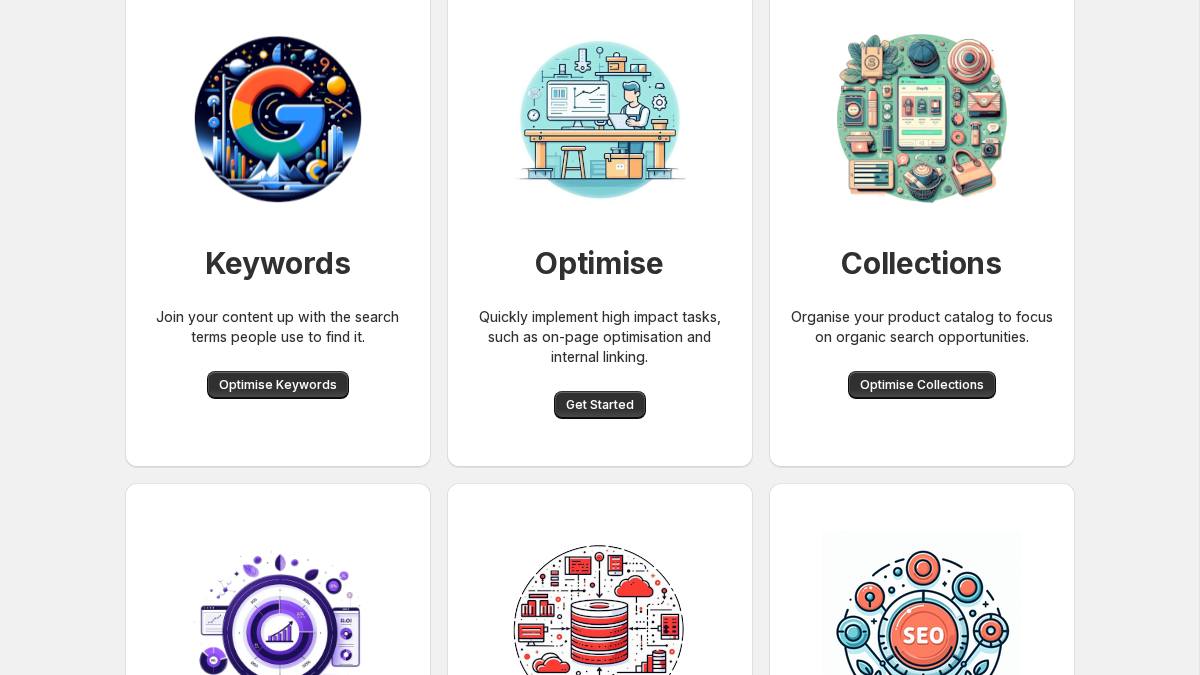 scroll, scrollTop: 130, scrollLeft: 0, axis: vertical 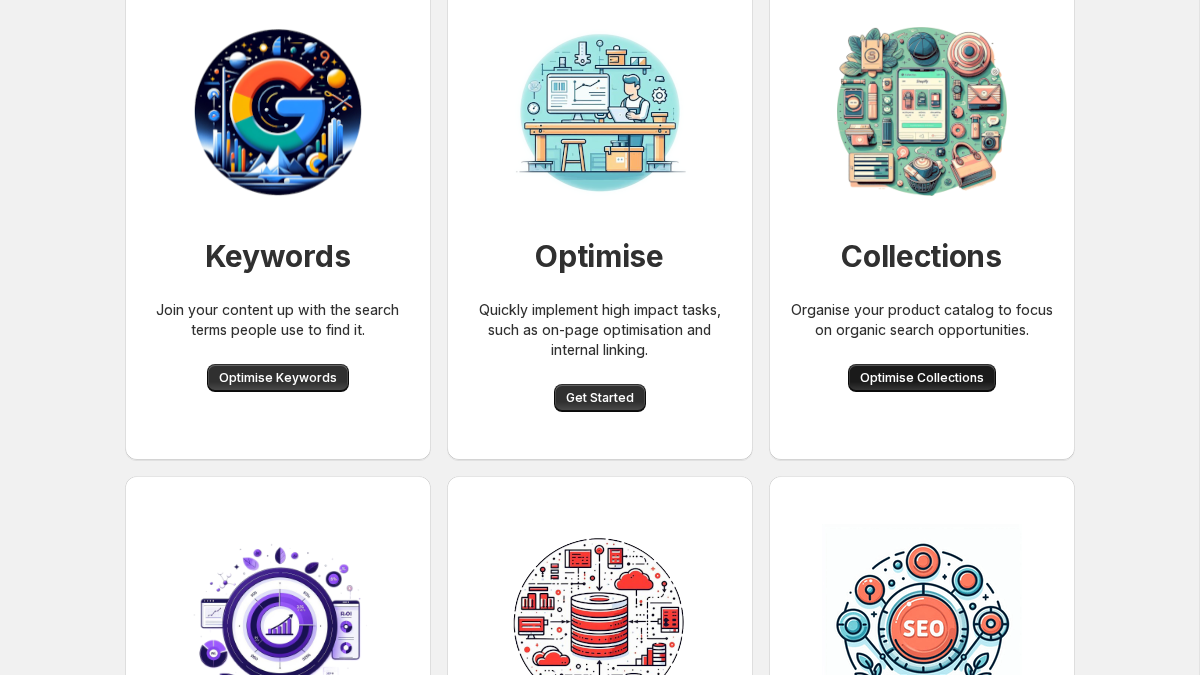 click on "Optimise Collections" at bounding box center [922, 378] 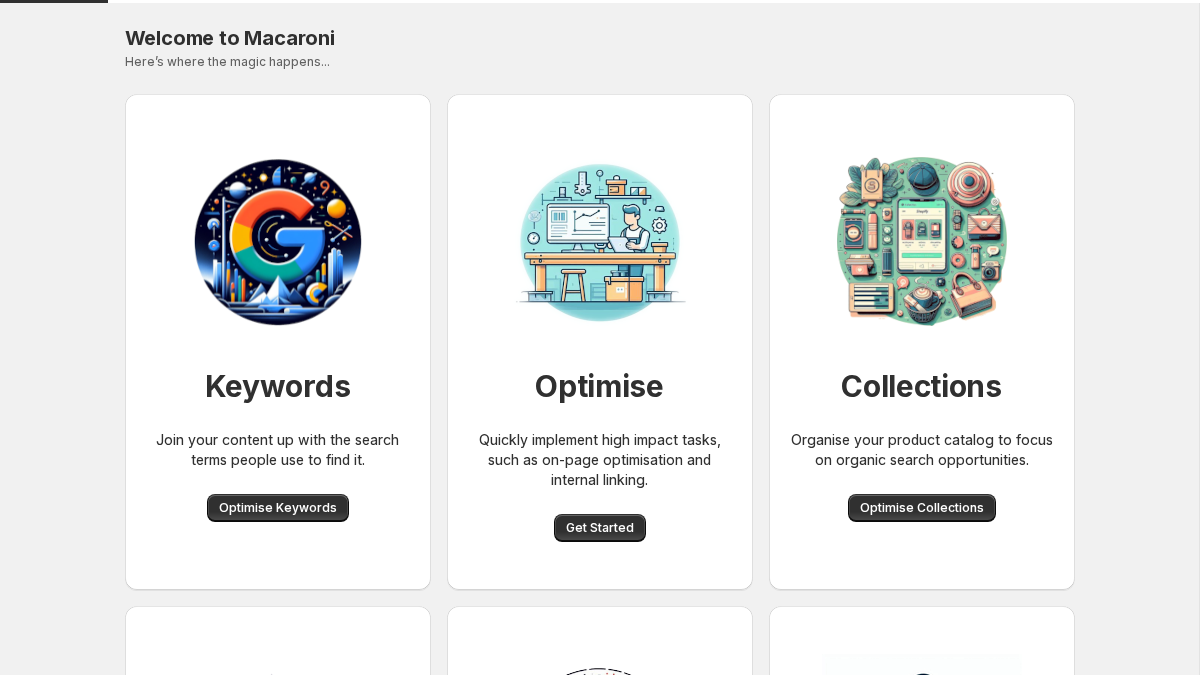 scroll, scrollTop: 130, scrollLeft: 0, axis: vertical 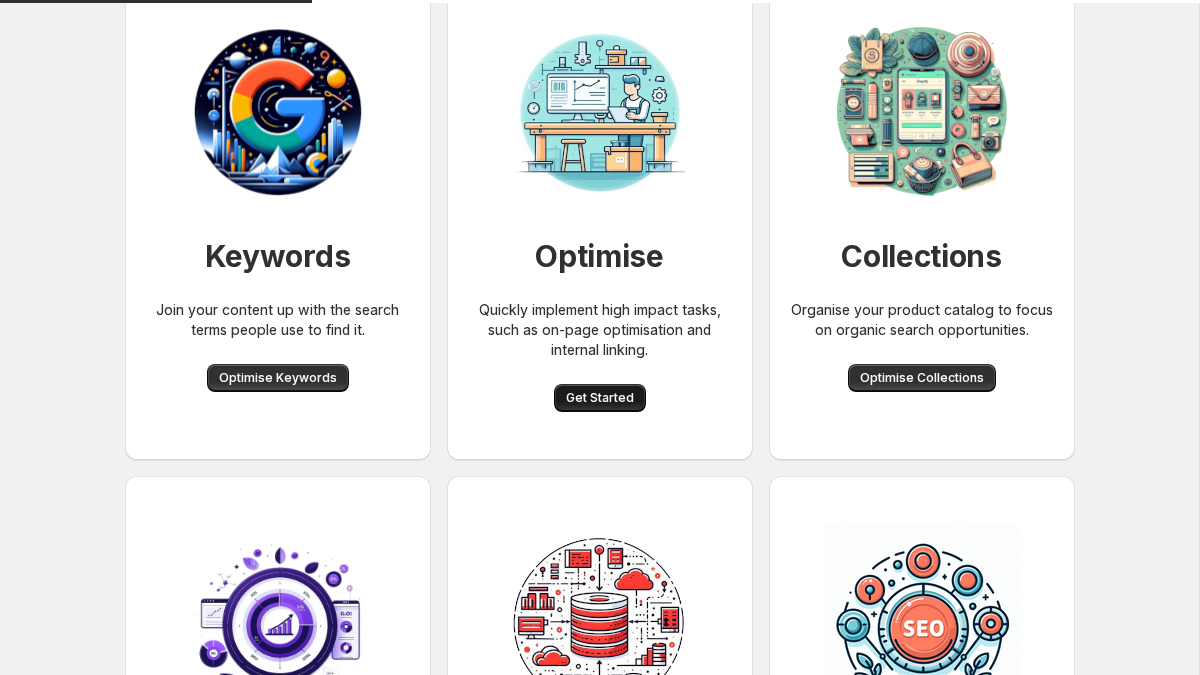click on "Get Started" at bounding box center [600, 398] 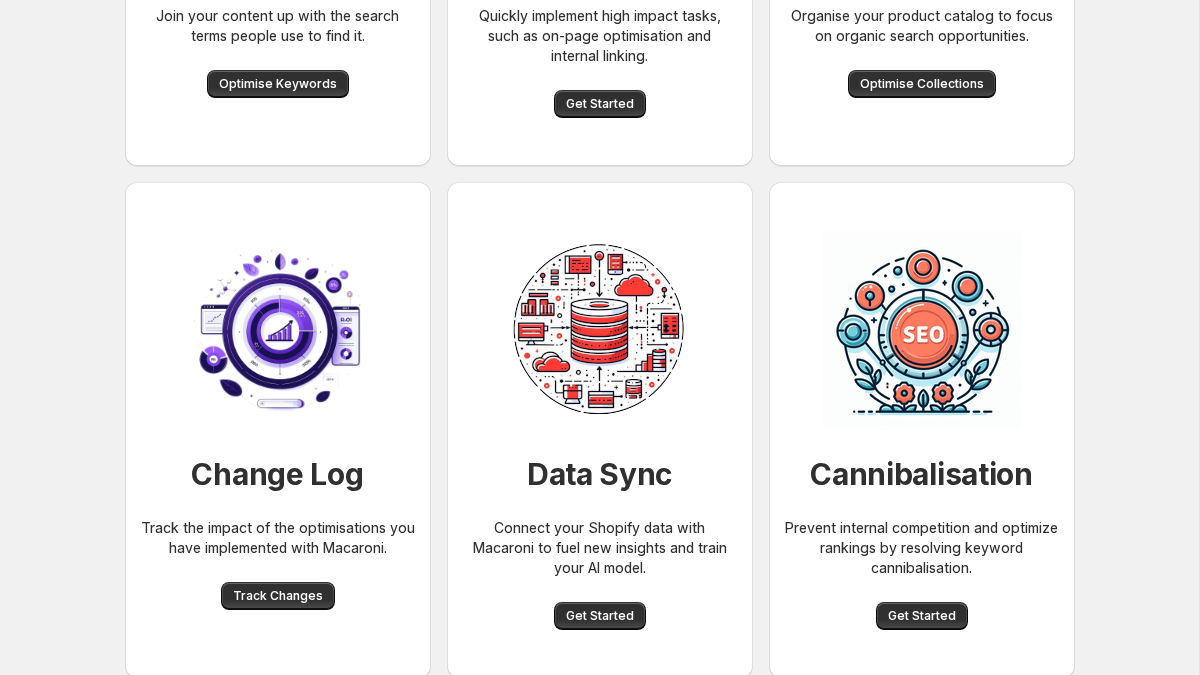scroll, scrollTop: 427, scrollLeft: 0, axis: vertical 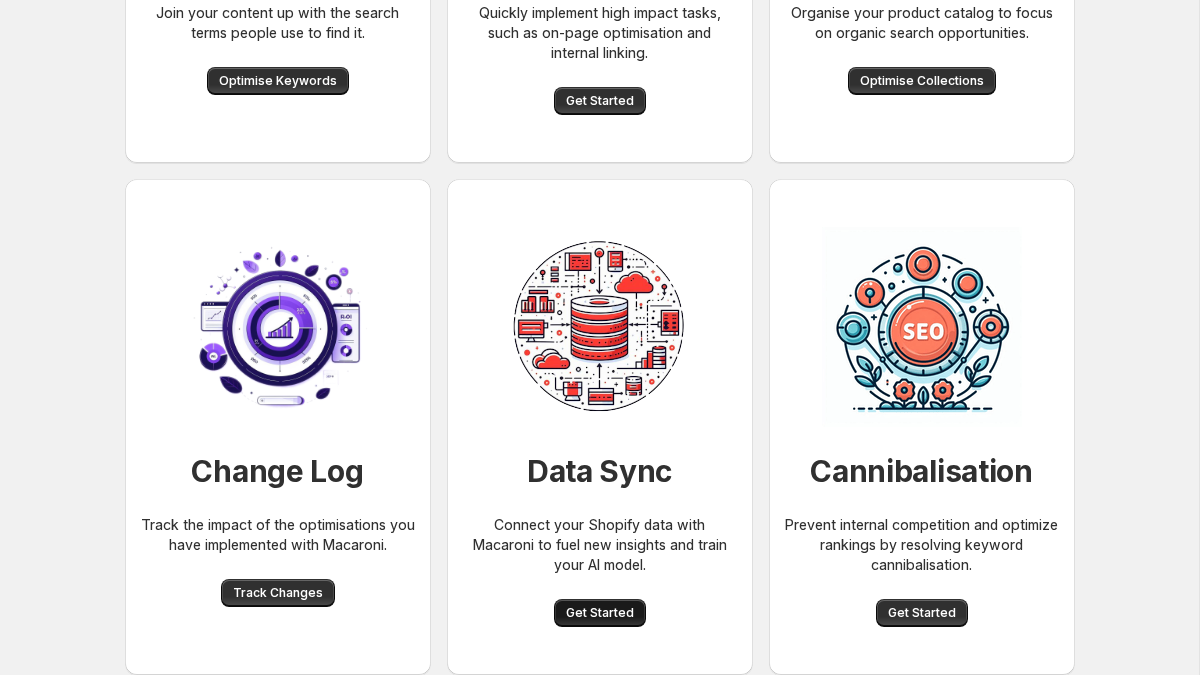 click on "Get Started" at bounding box center (600, 613) 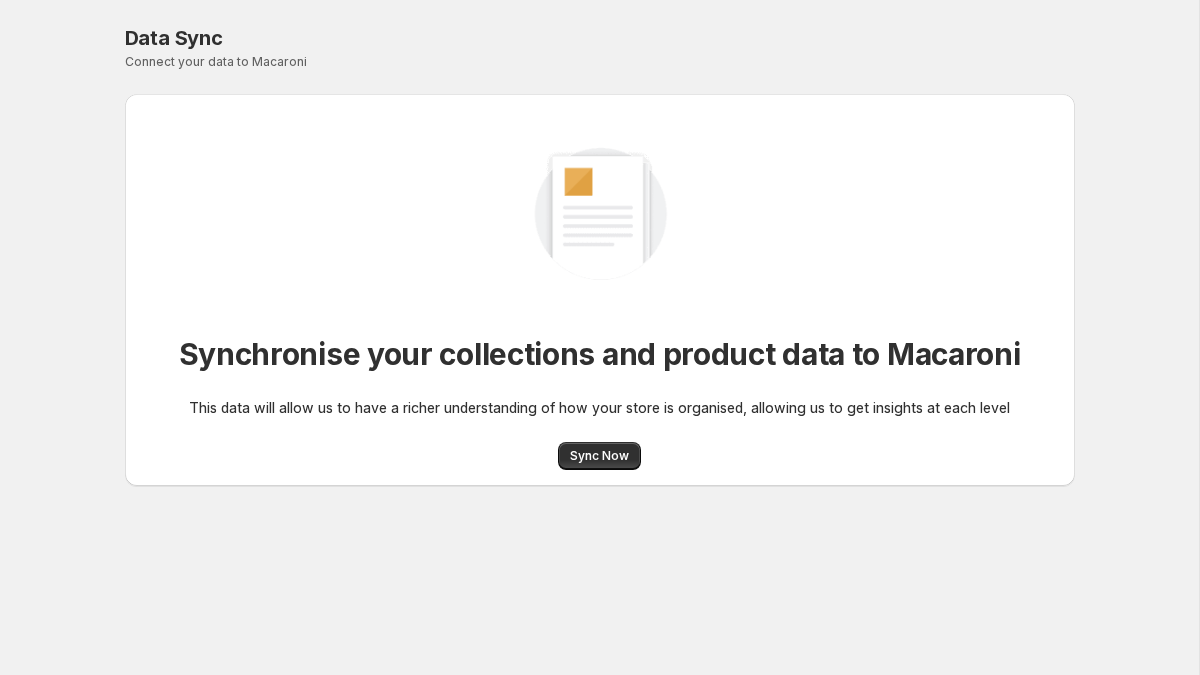 scroll, scrollTop: 0, scrollLeft: 0, axis: both 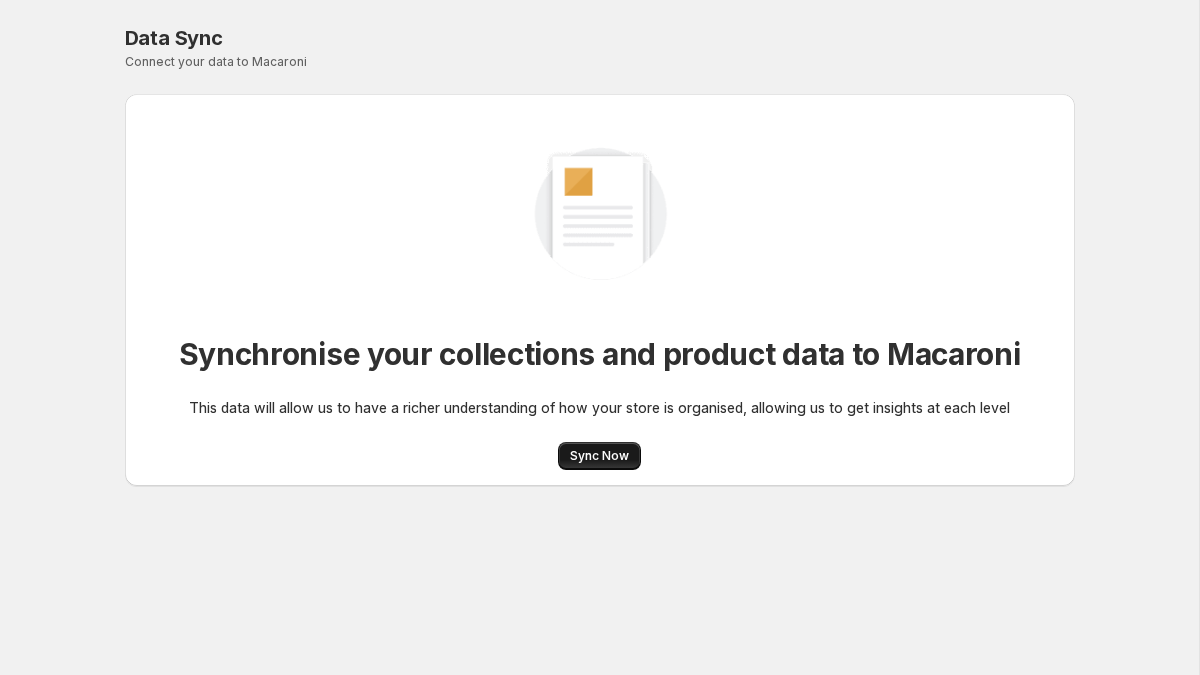 click on "Sync Now" at bounding box center [599, 456] 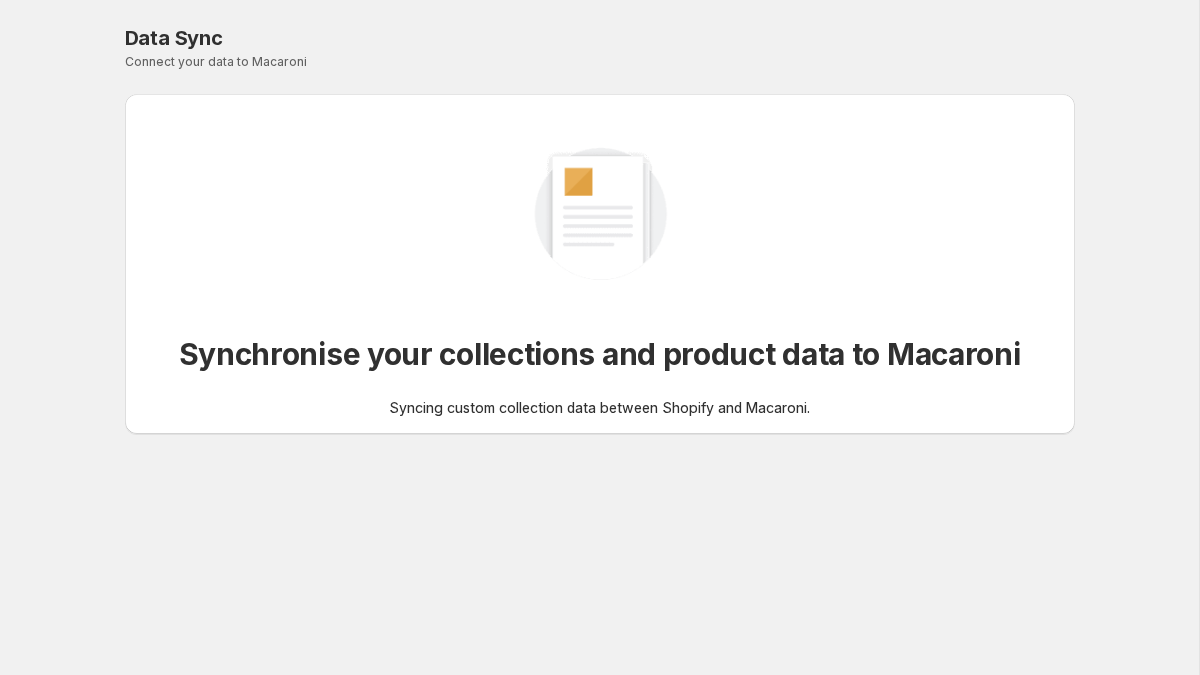 scroll, scrollTop: 427, scrollLeft: 0, axis: vertical 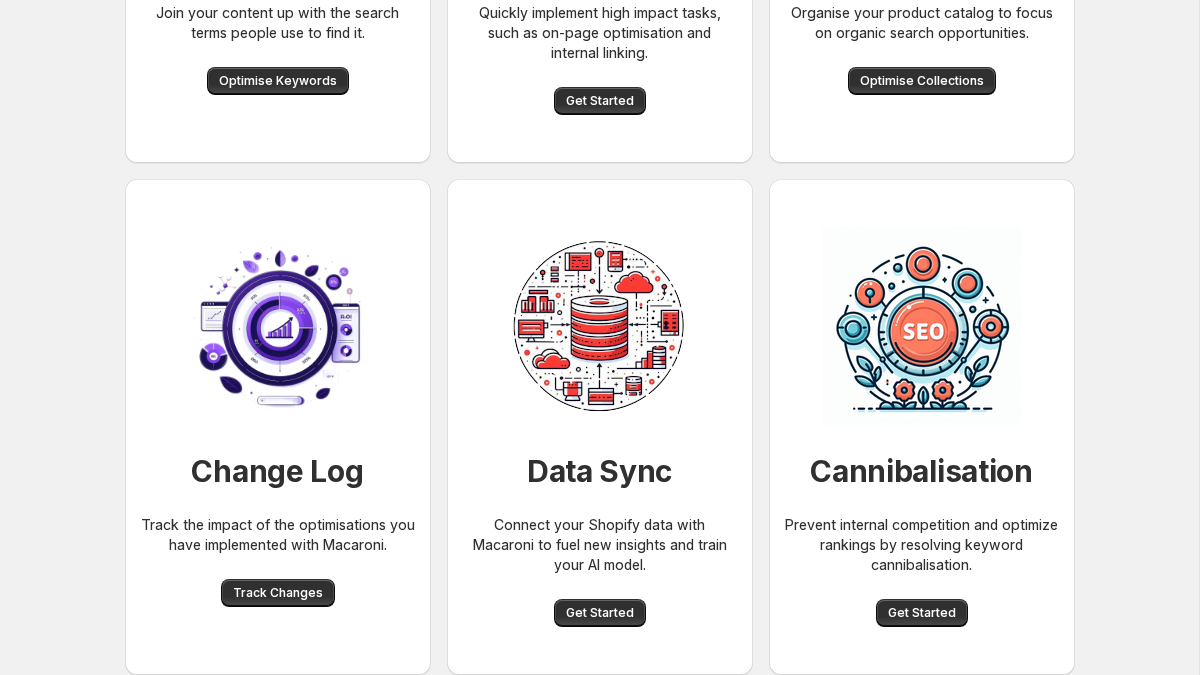 click on "Data Sync Connect your Shopify data with Macaroni to fuel new insights and train your AI model. Get Started" at bounding box center (600, 427) 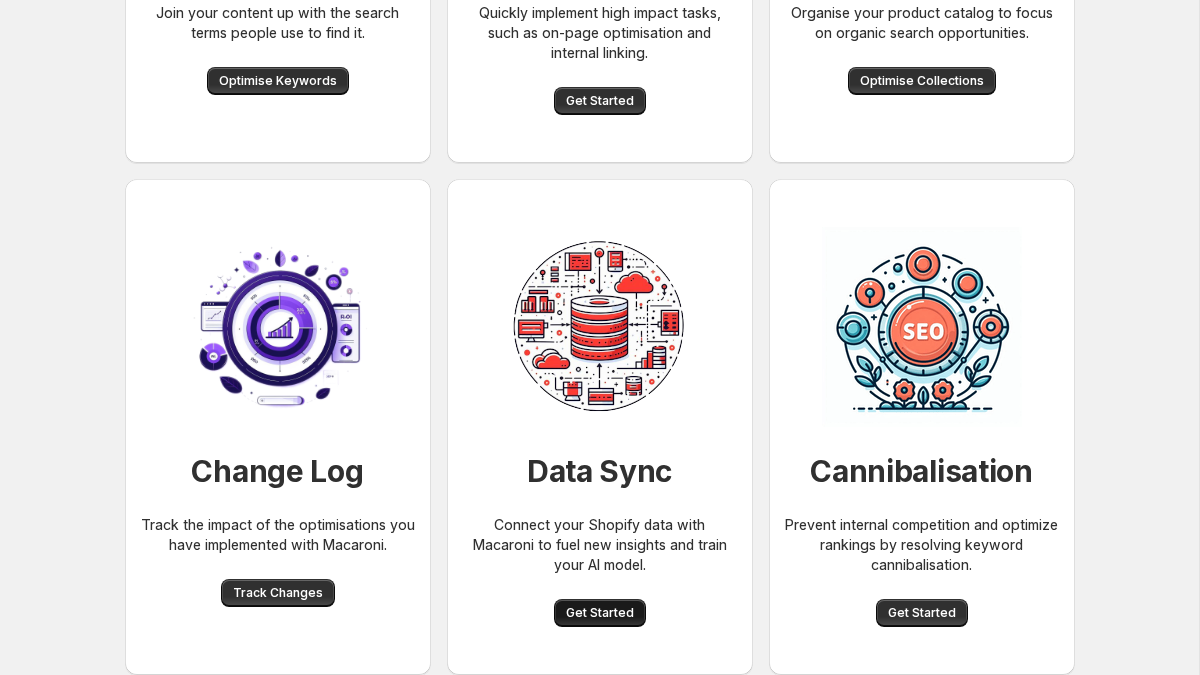 click on "Get Started" at bounding box center [600, 613] 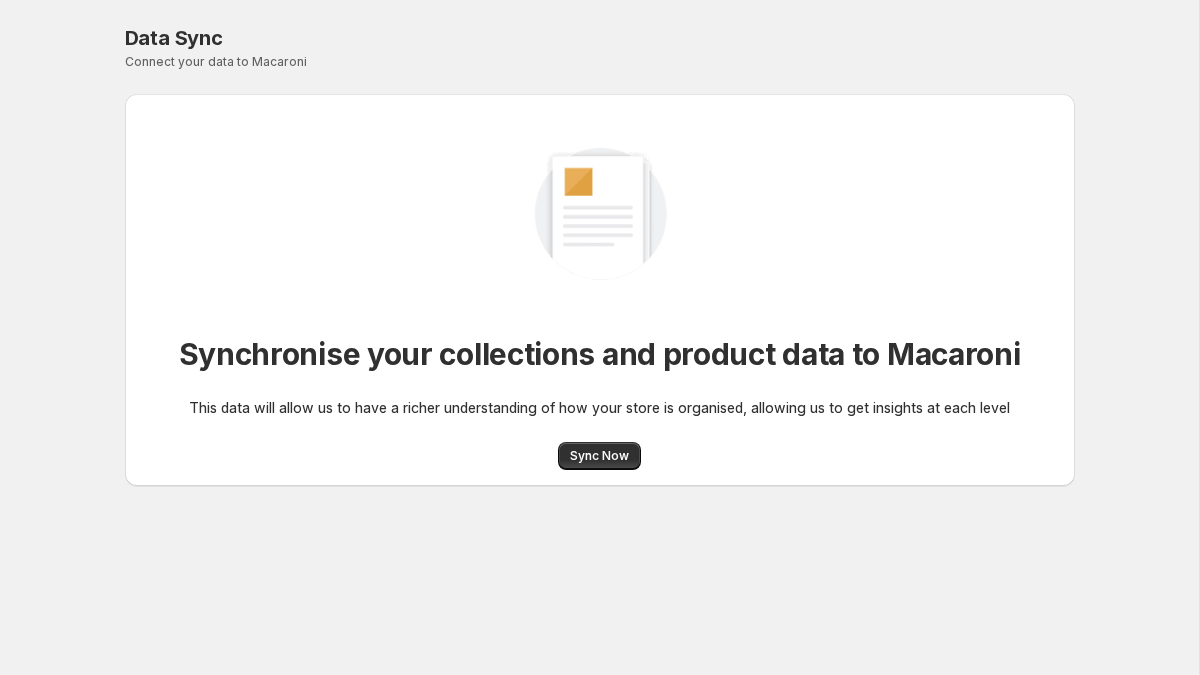 scroll, scrollTop: 0, scrollLeft: 0, axis: both 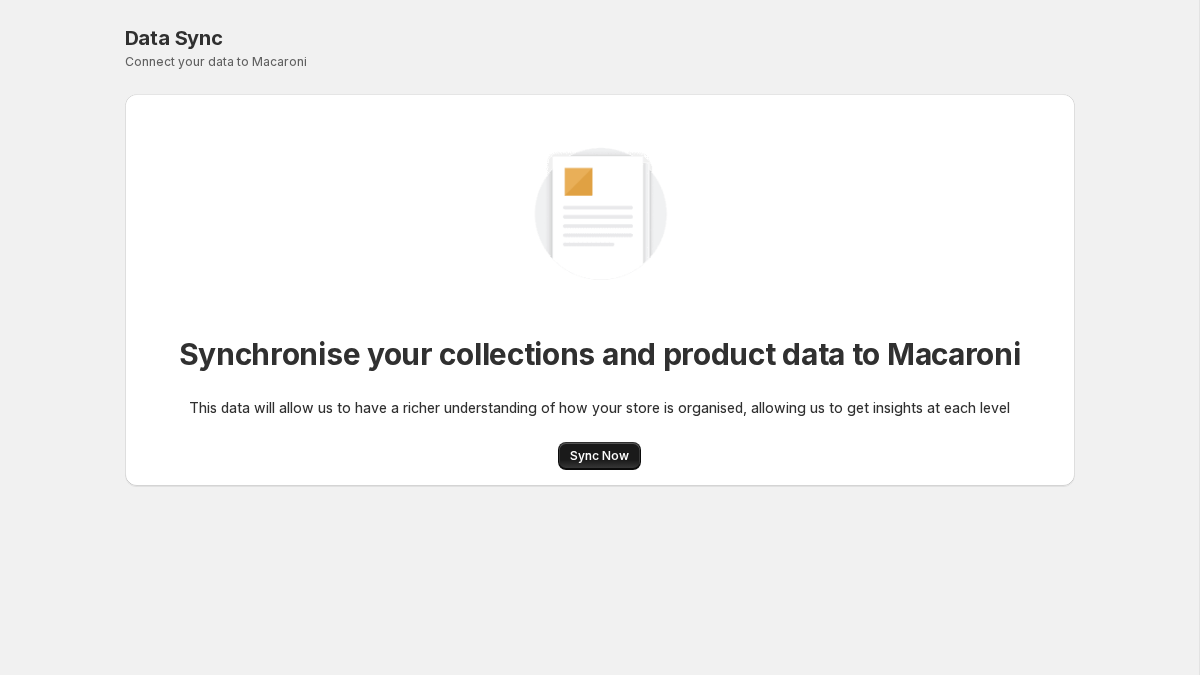 click on "Sync Now" at bounding box center (599, 456) 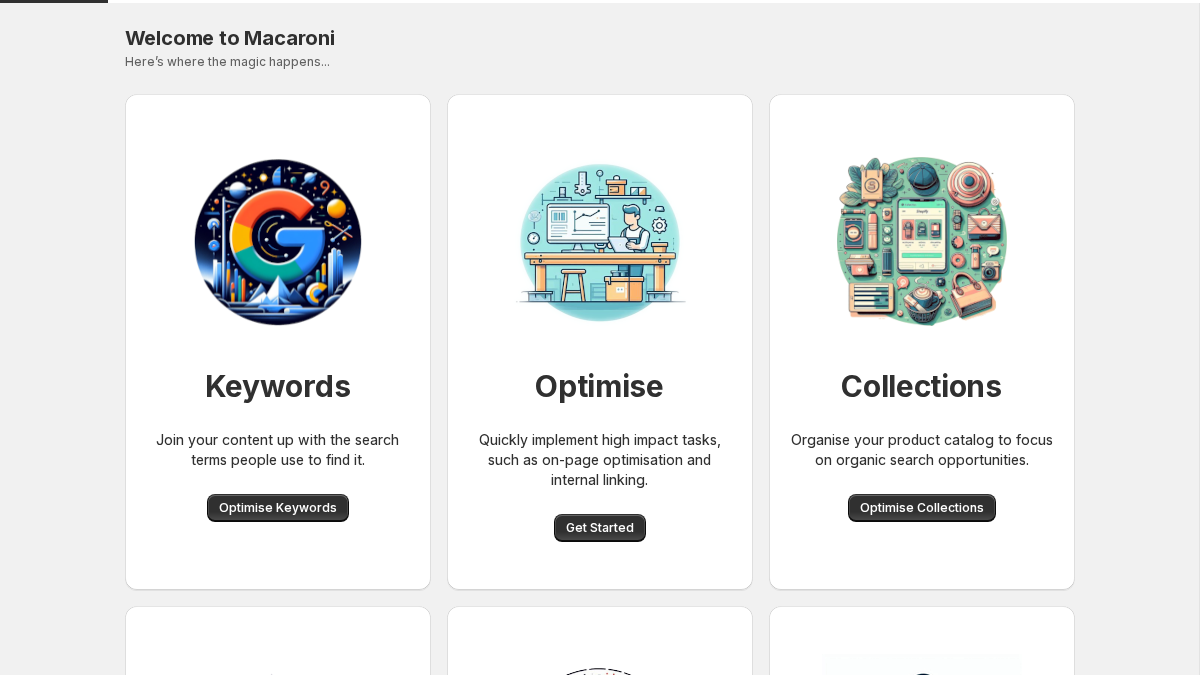 scroll, scrollTop: 0, scrollLeft: 0, axis: both 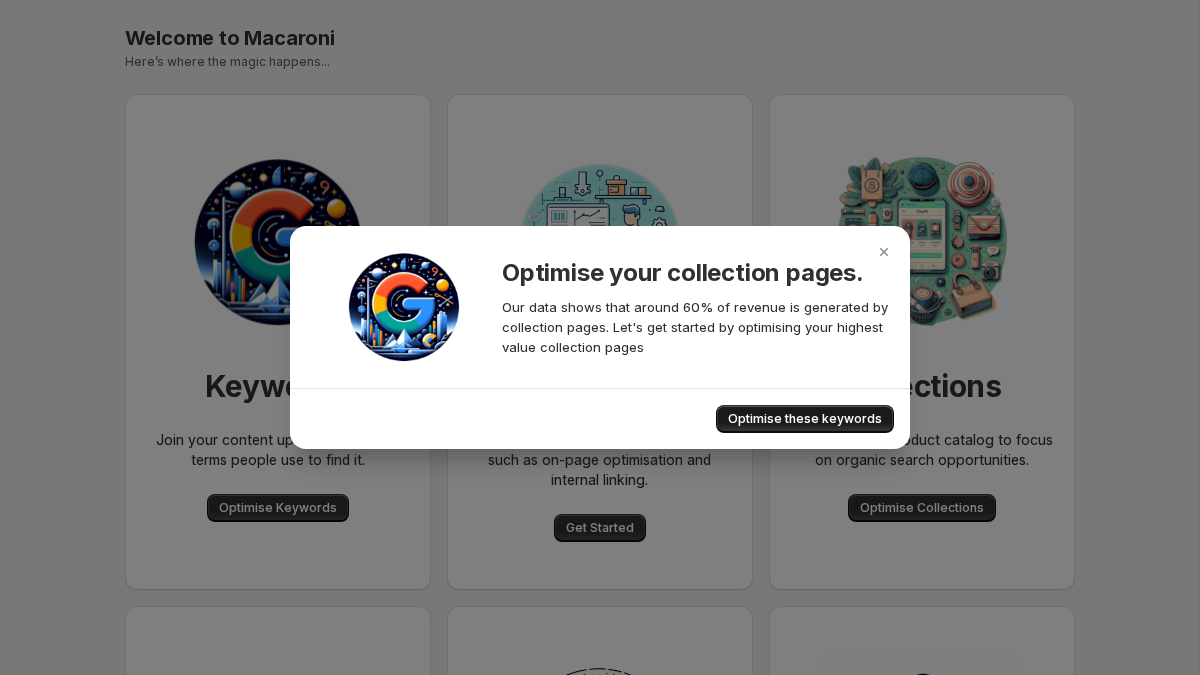 click on "Optimise these keywords" at bounding box center [805, 419] 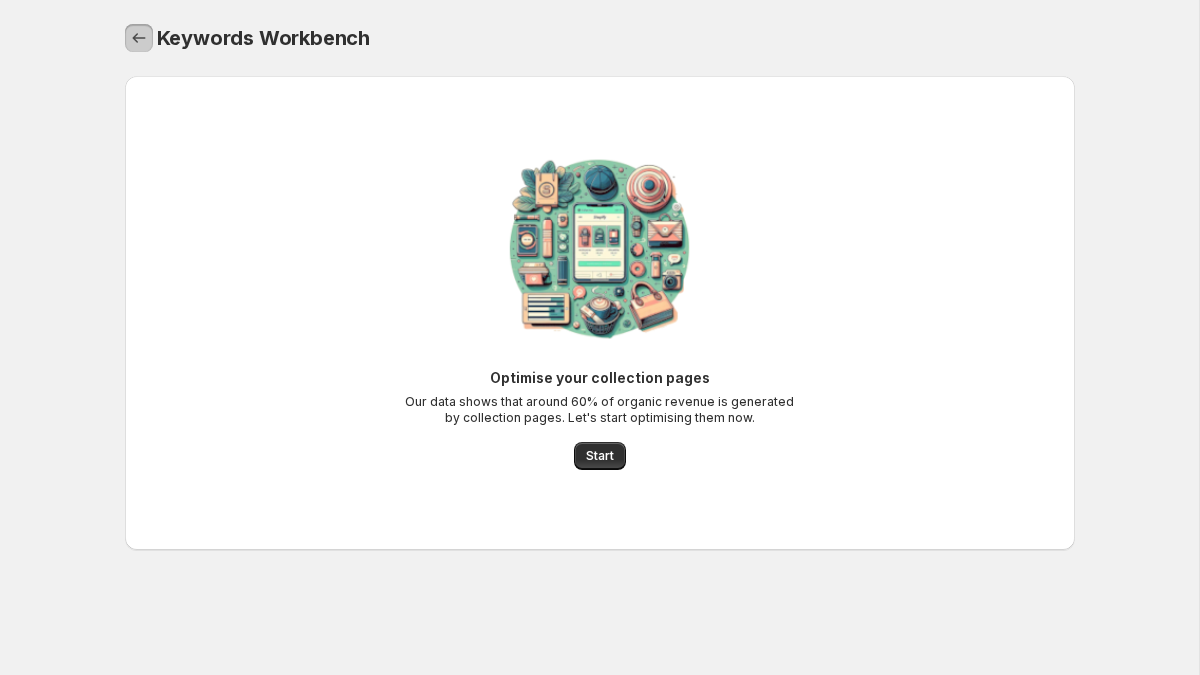 click 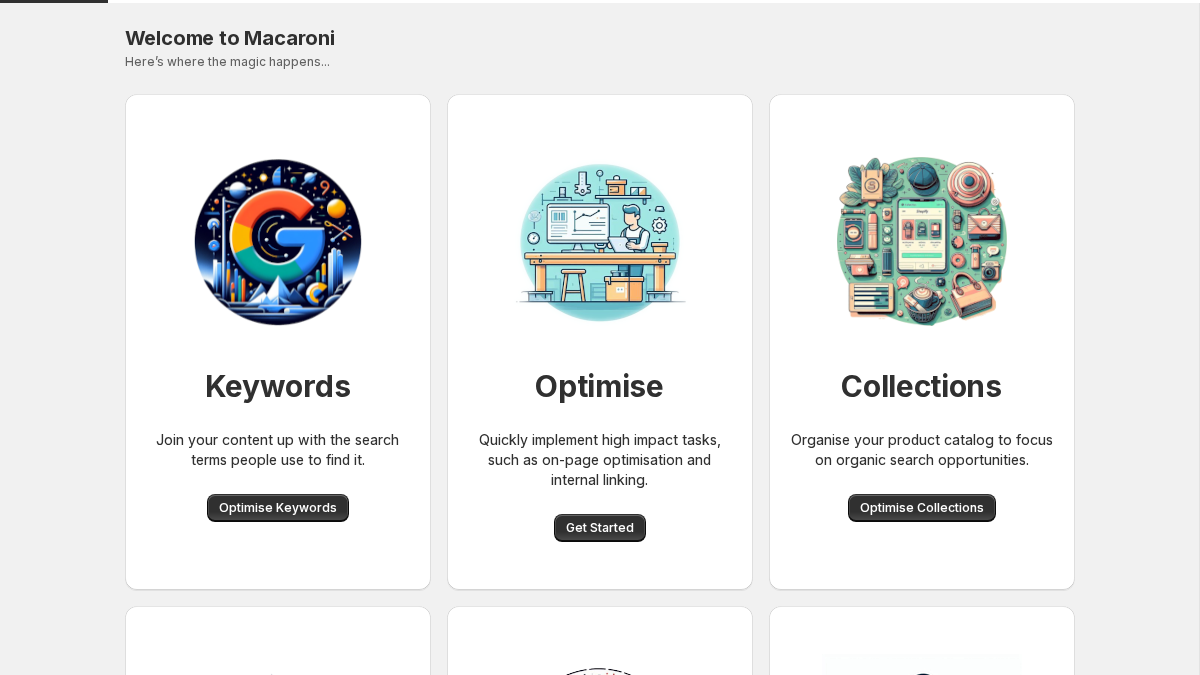 scroll, scrollTop: 0, scrollLeft: 0, axis: both 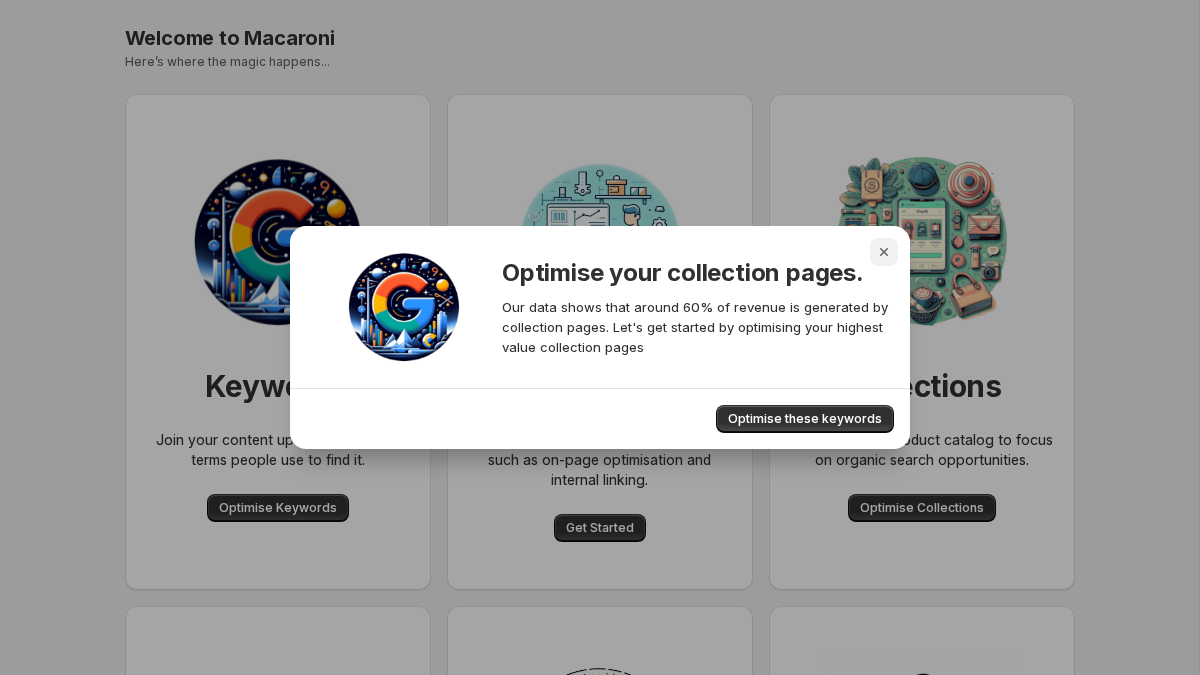 click 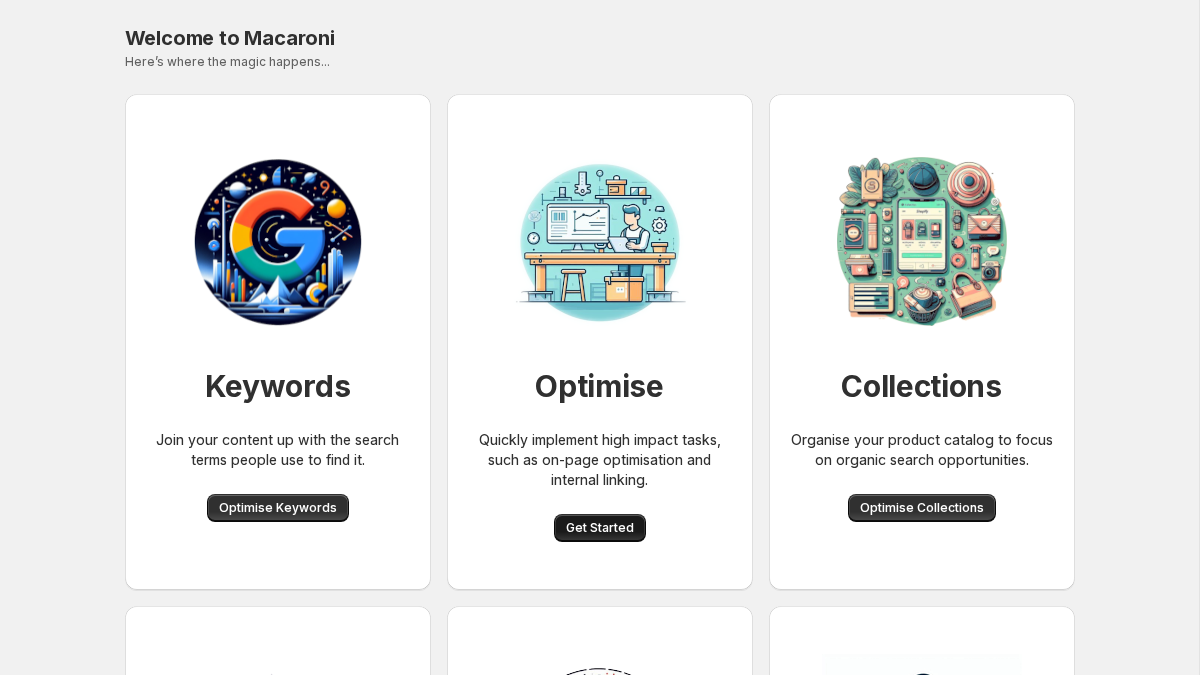 click on "Get Started" at bounding box center [600, 528] 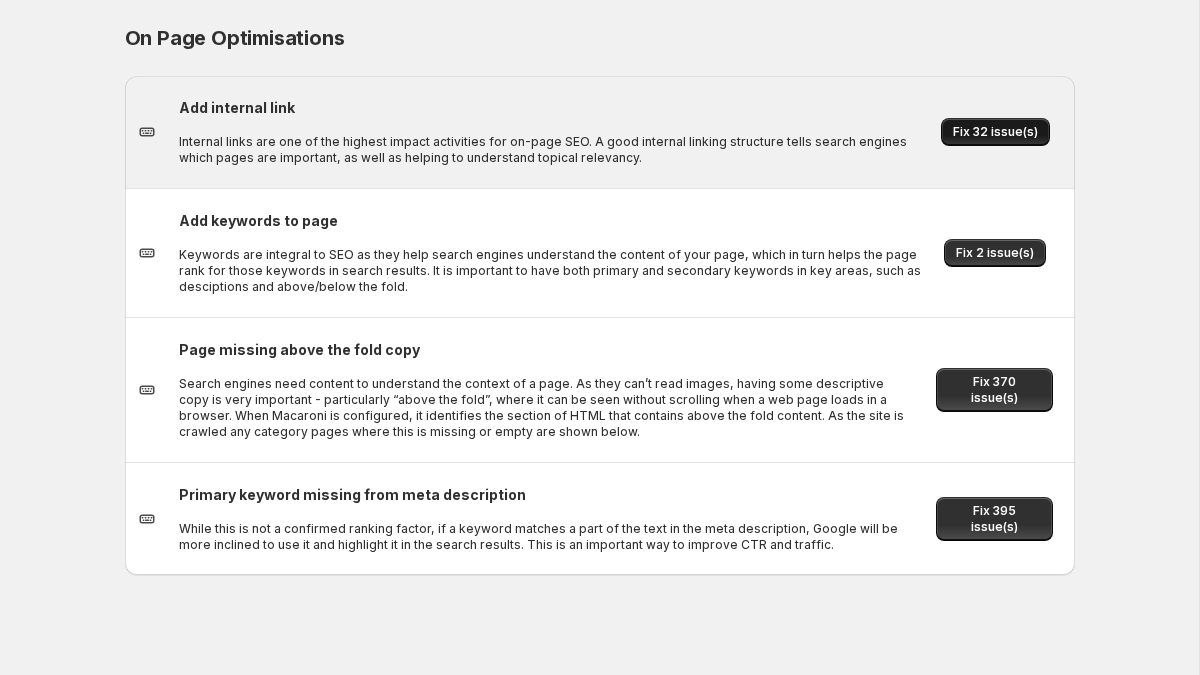 click on "Fix 32 issue(s)" at bounding box center (995, 132) 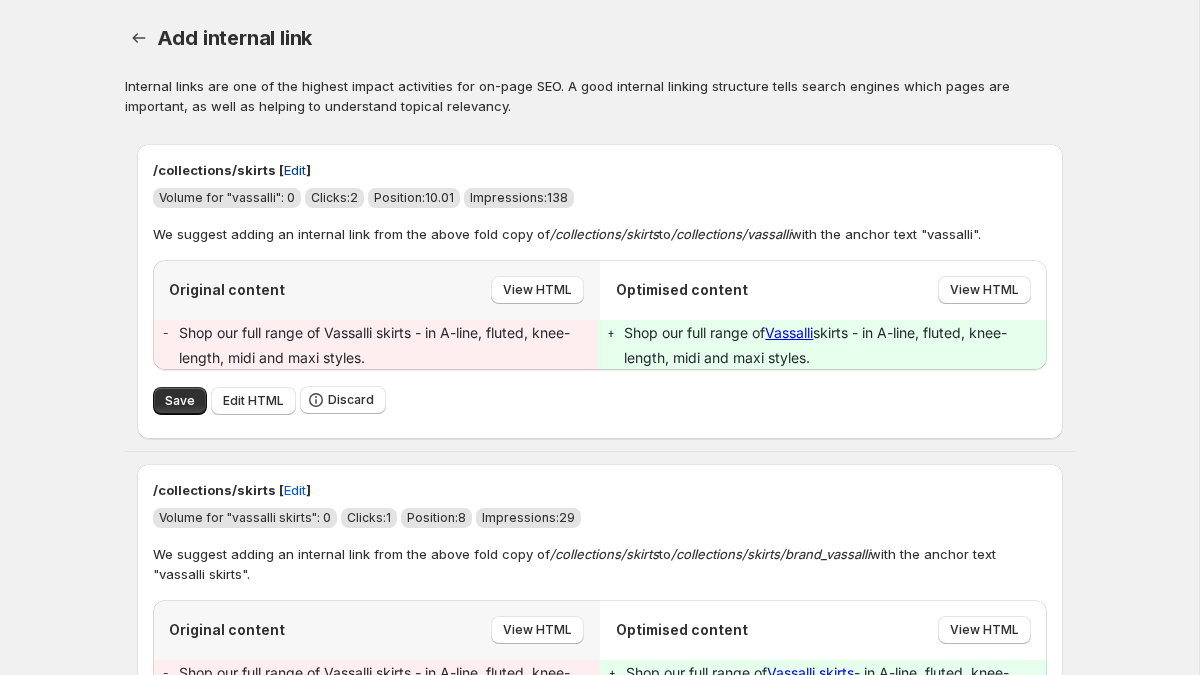 click on "Edit" at bounding box center [295, 170] 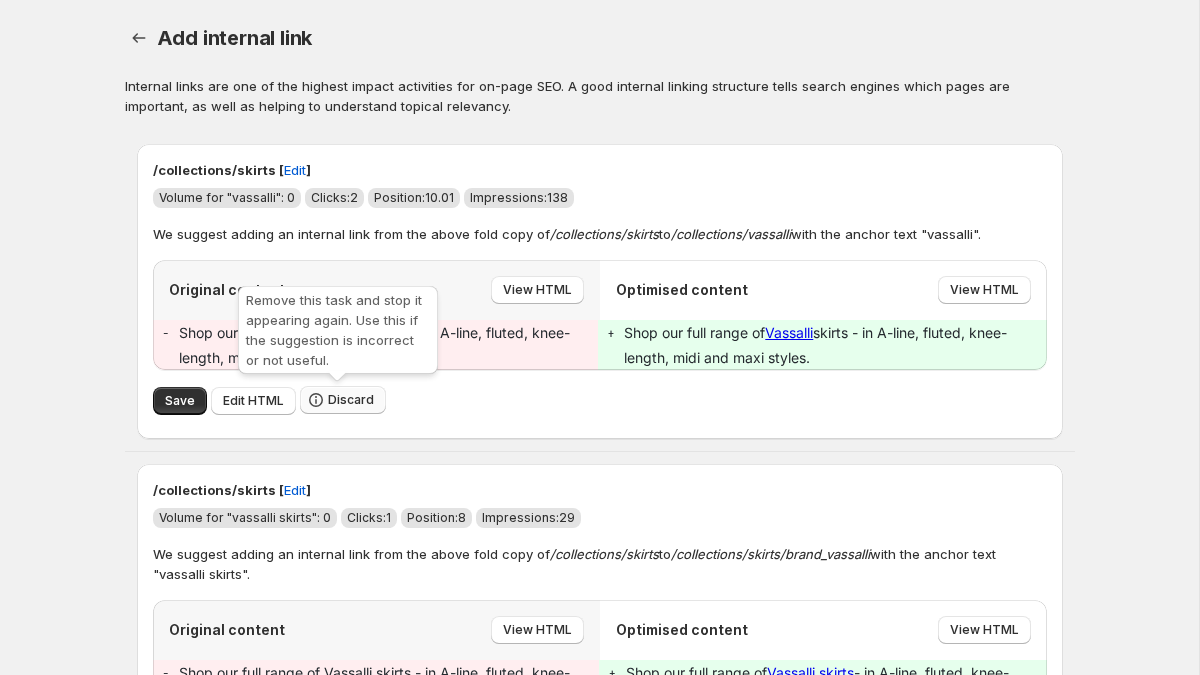 click 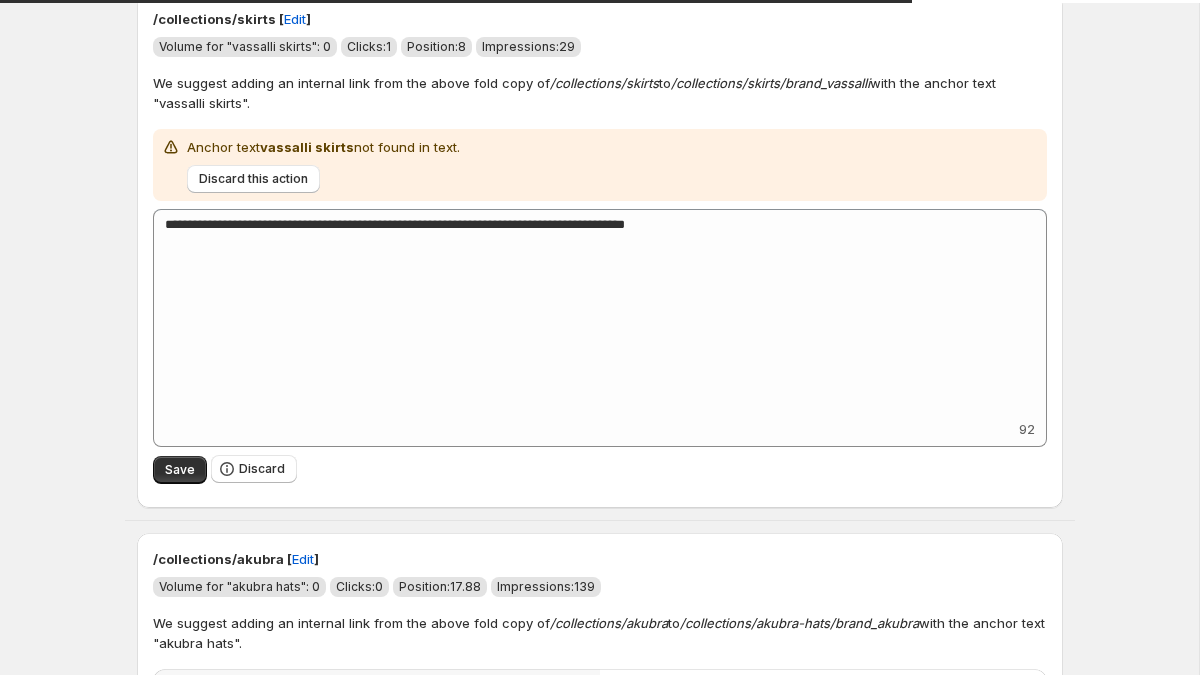 scroll, scrollTop: 159, scrollLeft: 0, axis: vertical 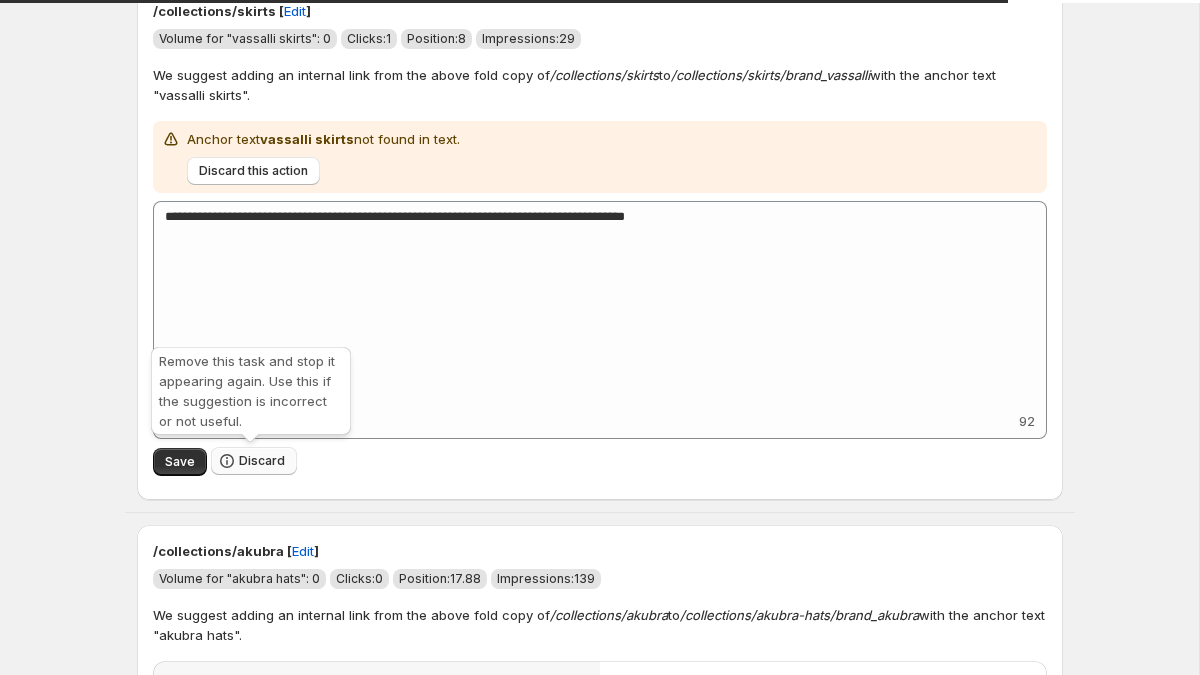 click on "Discard" at bounding box center (262, 461) 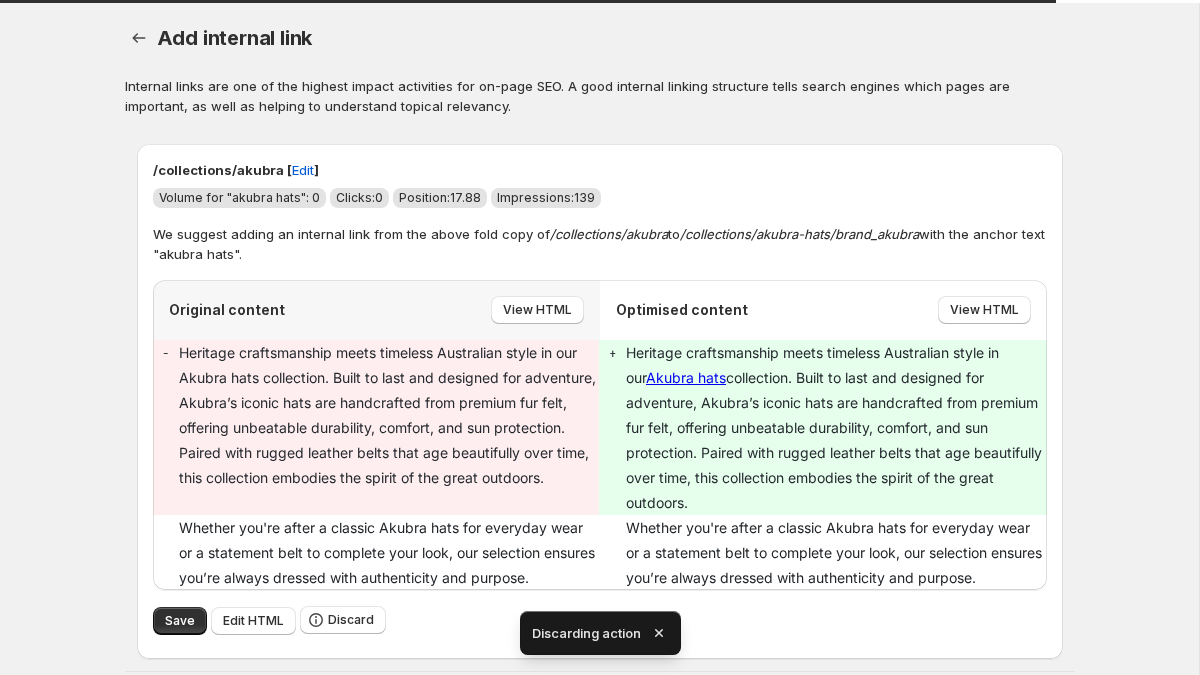 scroll, scrollTop: 89, scrollLeft: 0, axis: vertical 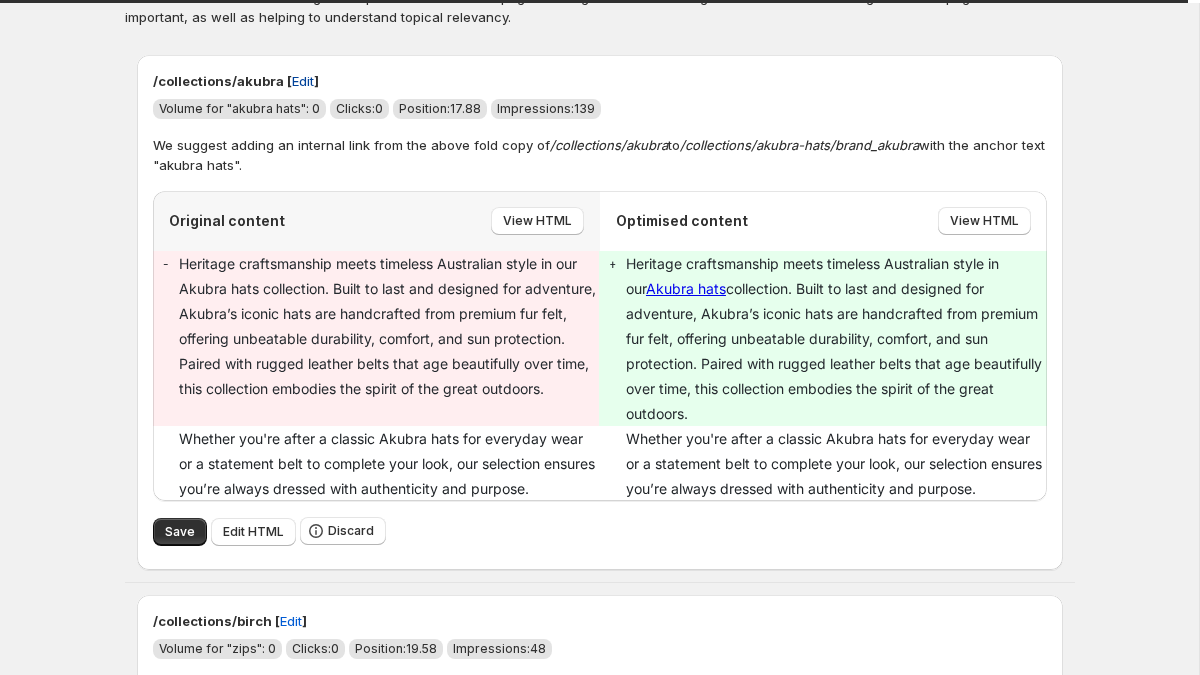 click on "Edit" at bounding box center (303, 81) 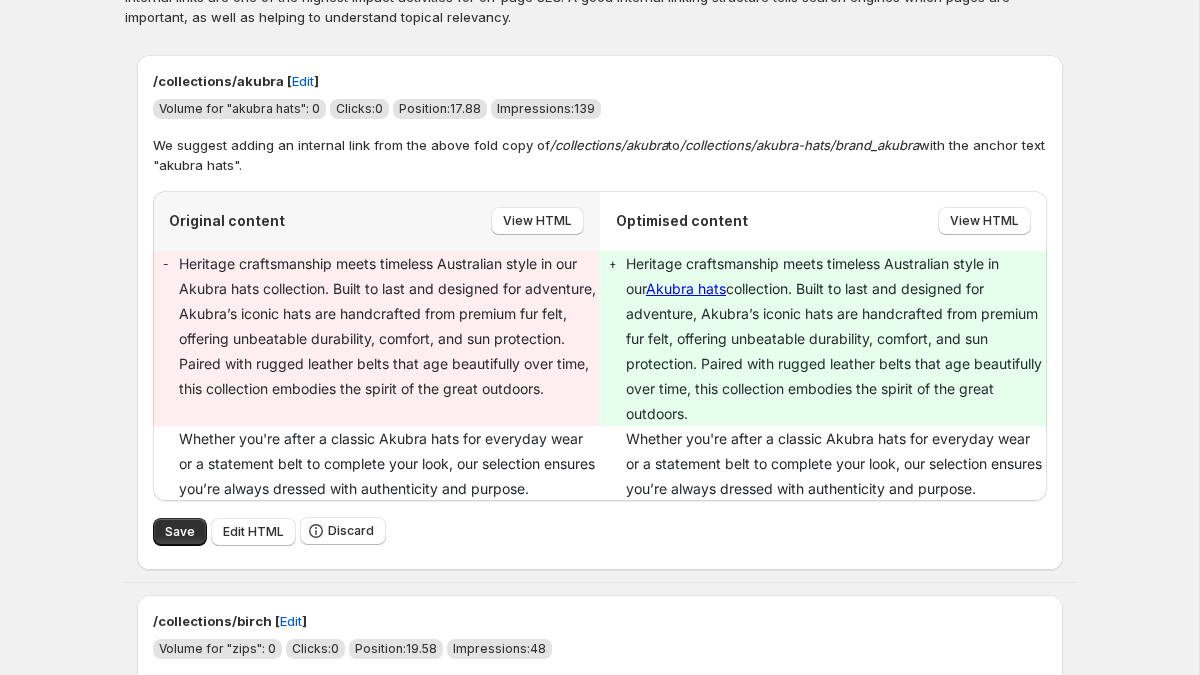 click on "Akubra hats" at bounding box center [686, 288] 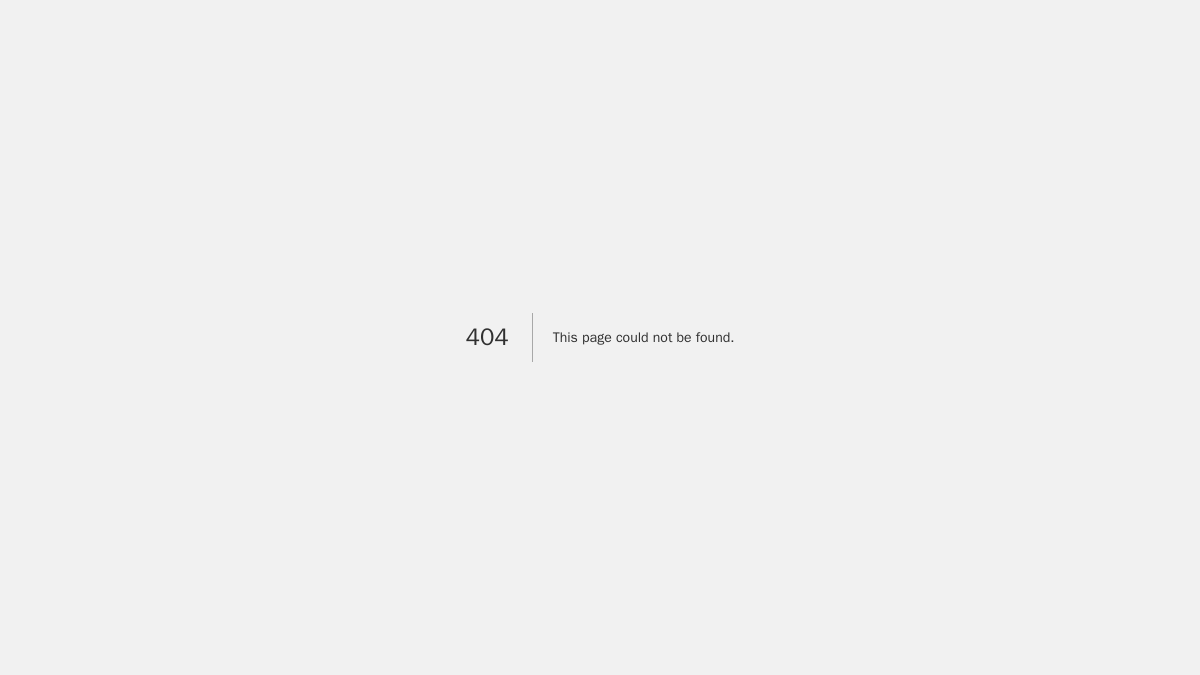 scroll, scrollTop: 0, scrollLeft: 0, axis: both 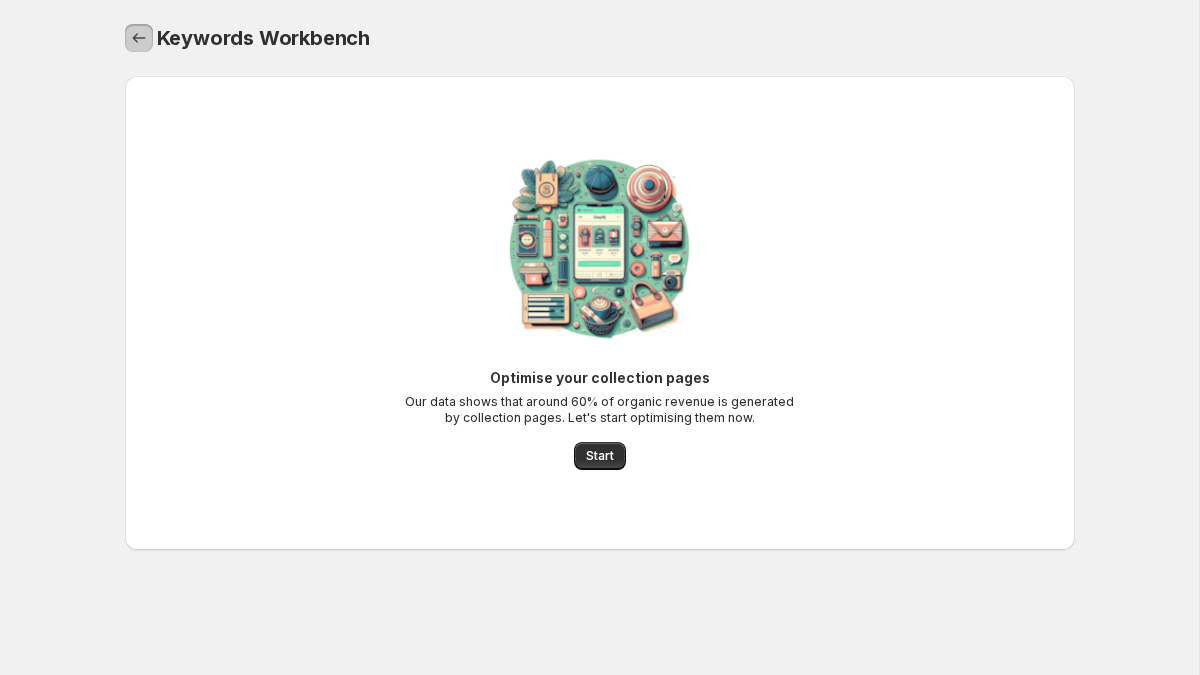 click 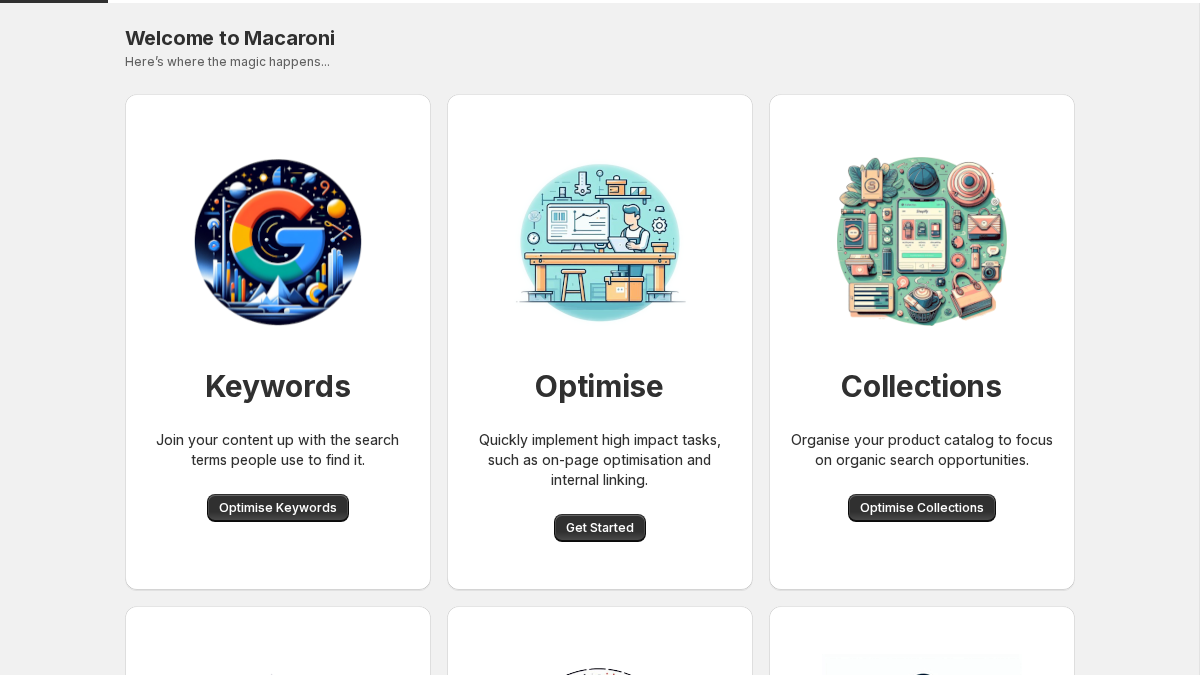 scroll, scrollTop: 0, scrollLeft: 0, axis: both 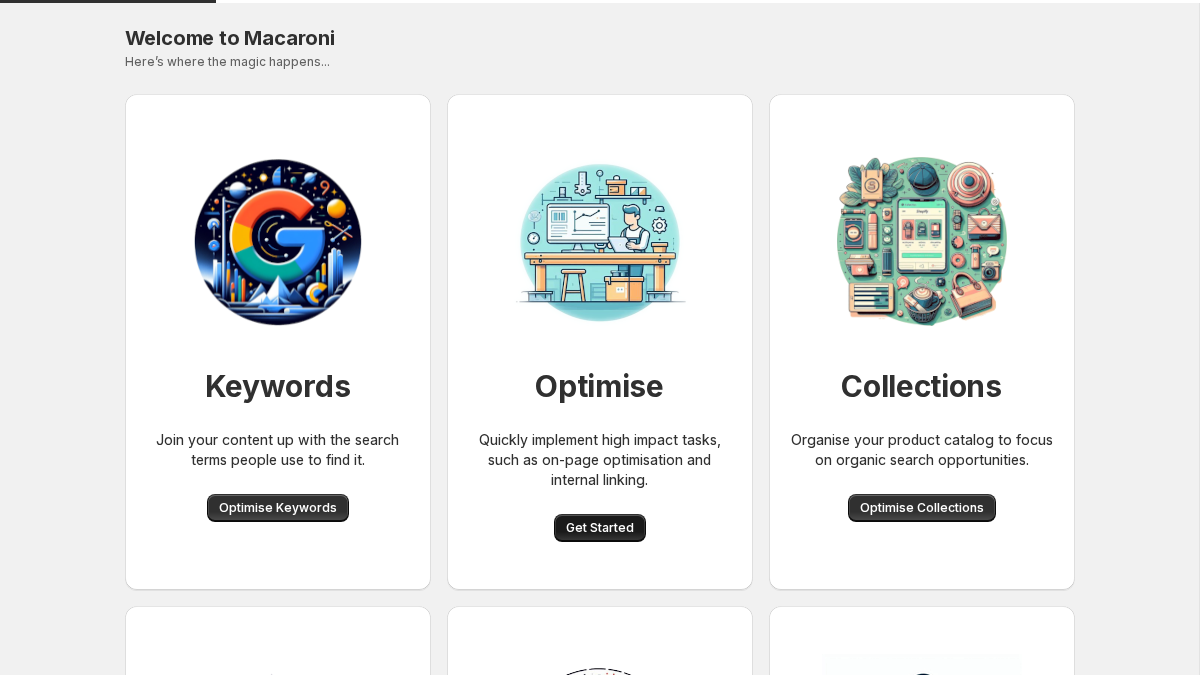 click on "Get Started" at bounding box center [600, 528] 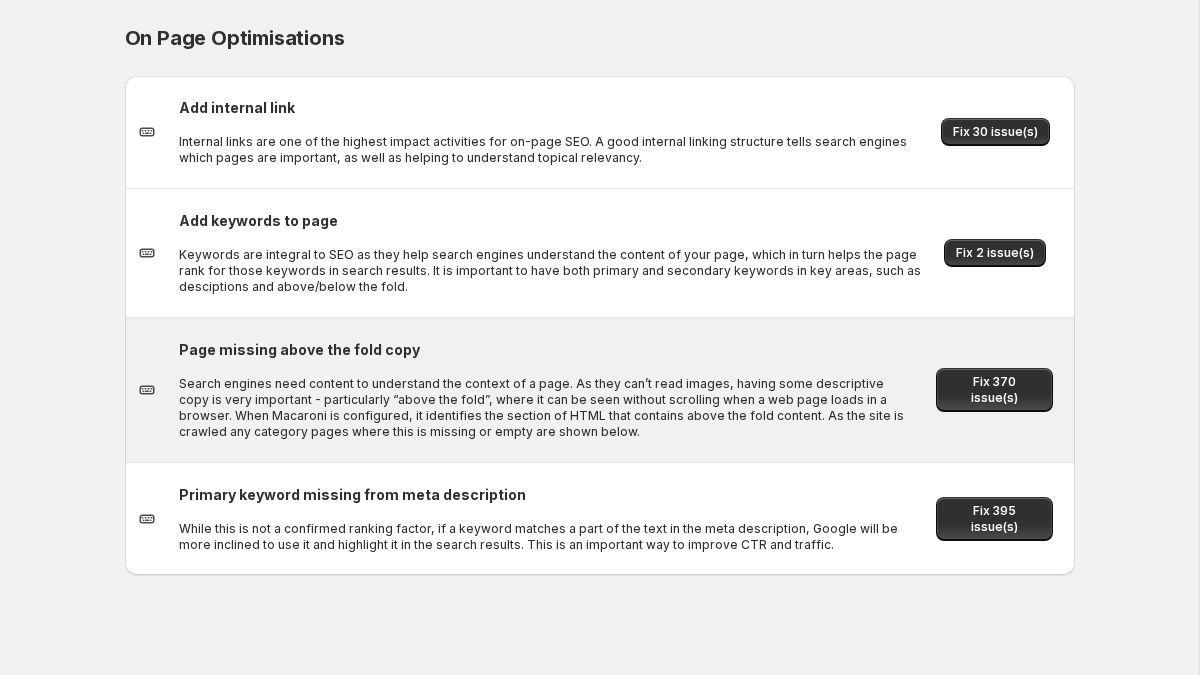 click on "Search engines need content to understand the context of a page. As they can’t read images, having some descriptive copy is very important - particularly “above the fold”, where it can be seen without scrolling when a web page loads in a browser. When Macaroni is configured, it identifies the section of HTML that contains above the fold content. As the site is crawled any category pages where this is missing or empty are shown below." at bounding box center (547, 408) 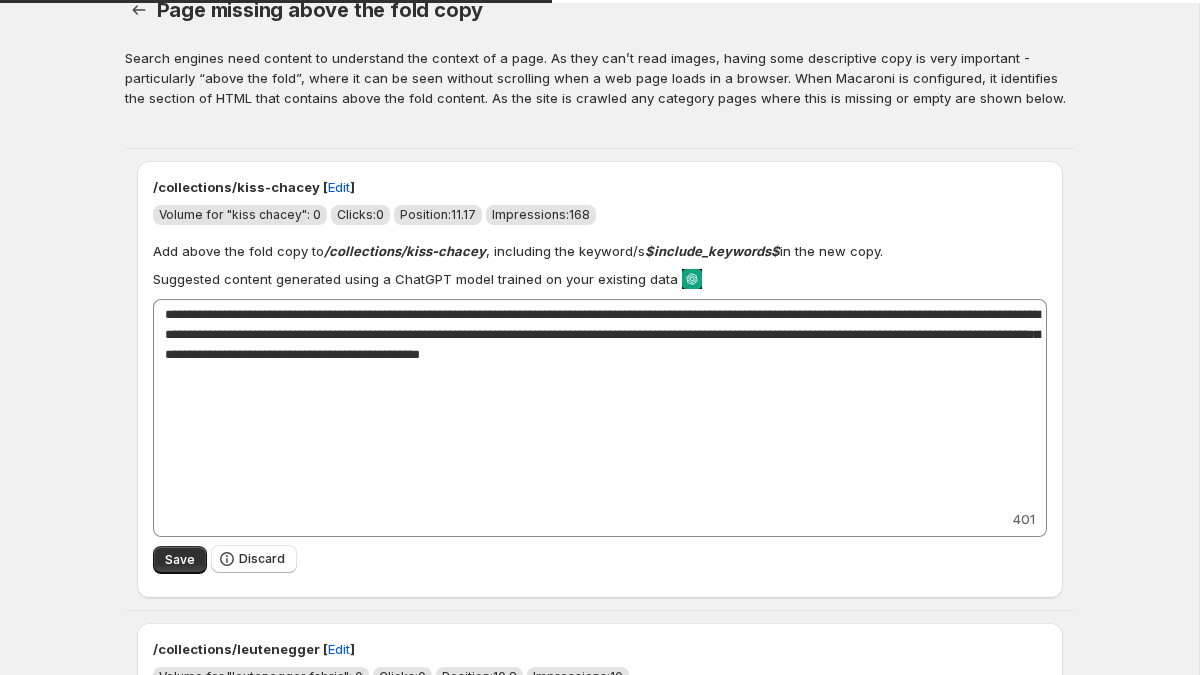 scroll, scrollTop: 31, scrollLeft: 0, axis: vertical 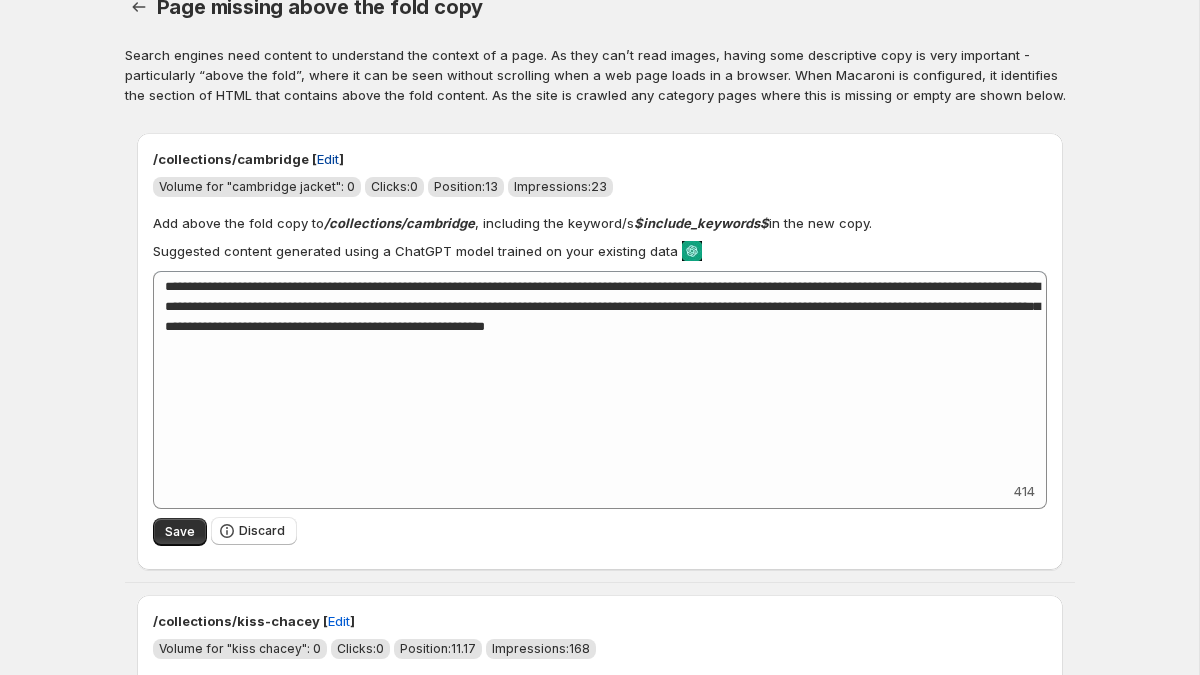 click on "Edit" at bounding box center (328, 159) 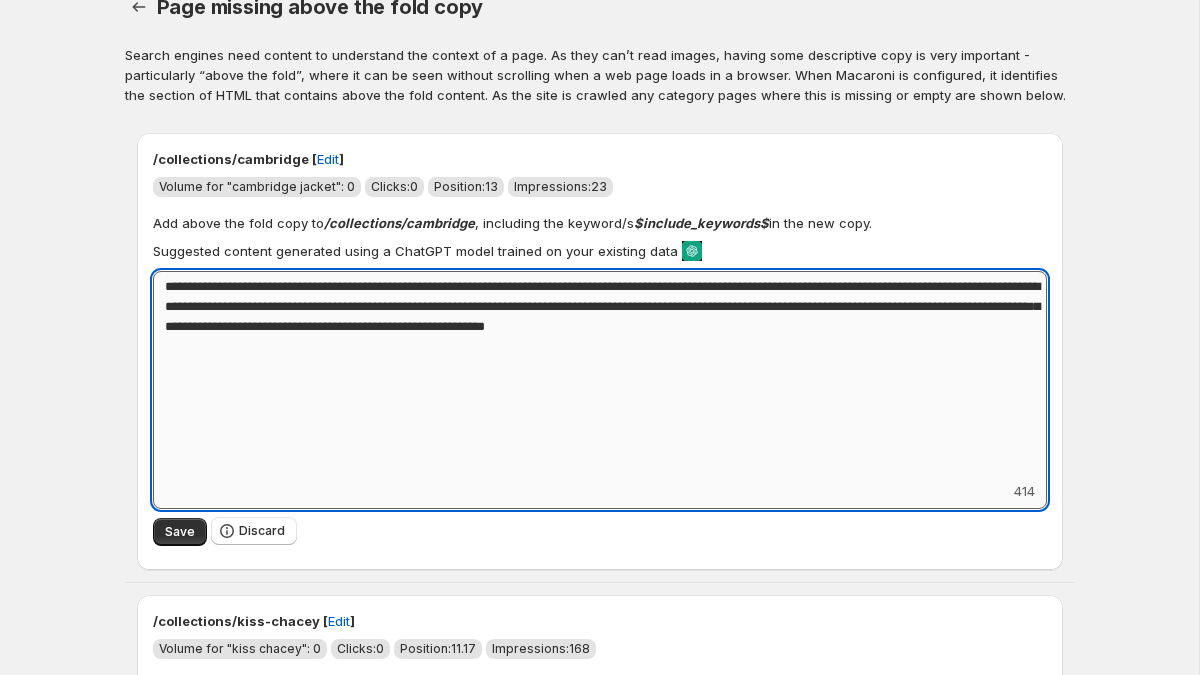 click on "**********" at bounding box center [600, 376] 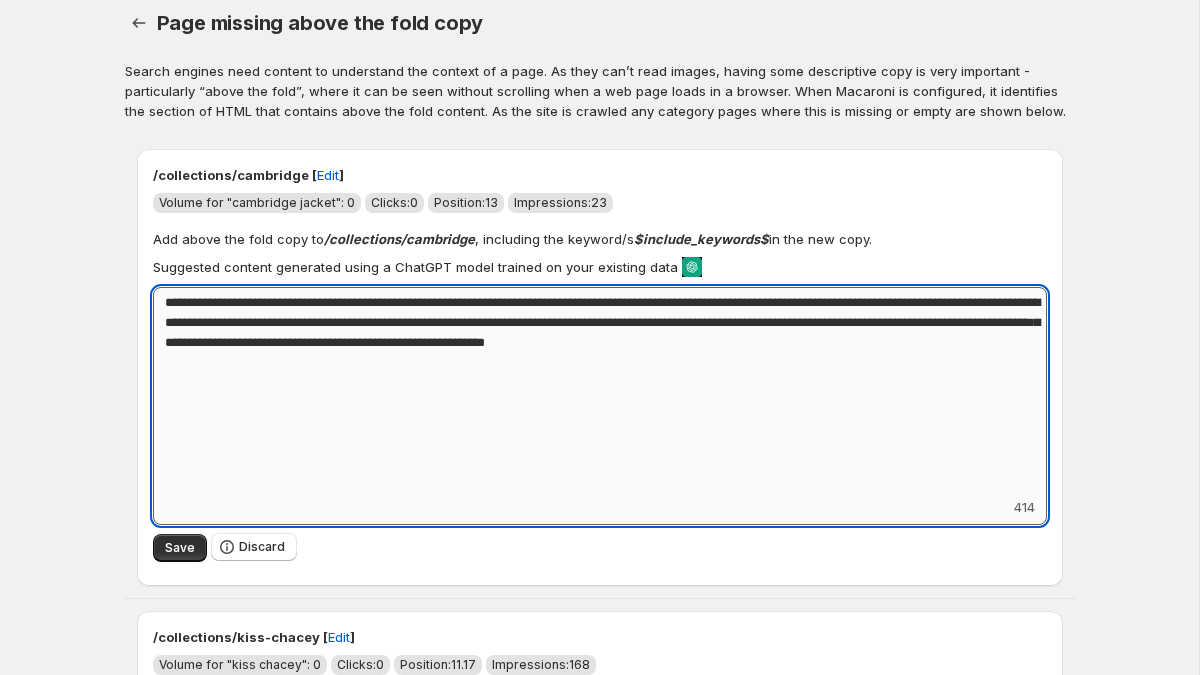 scroll, scrollTop: 11, scrollLeft: 0, axis: vertical 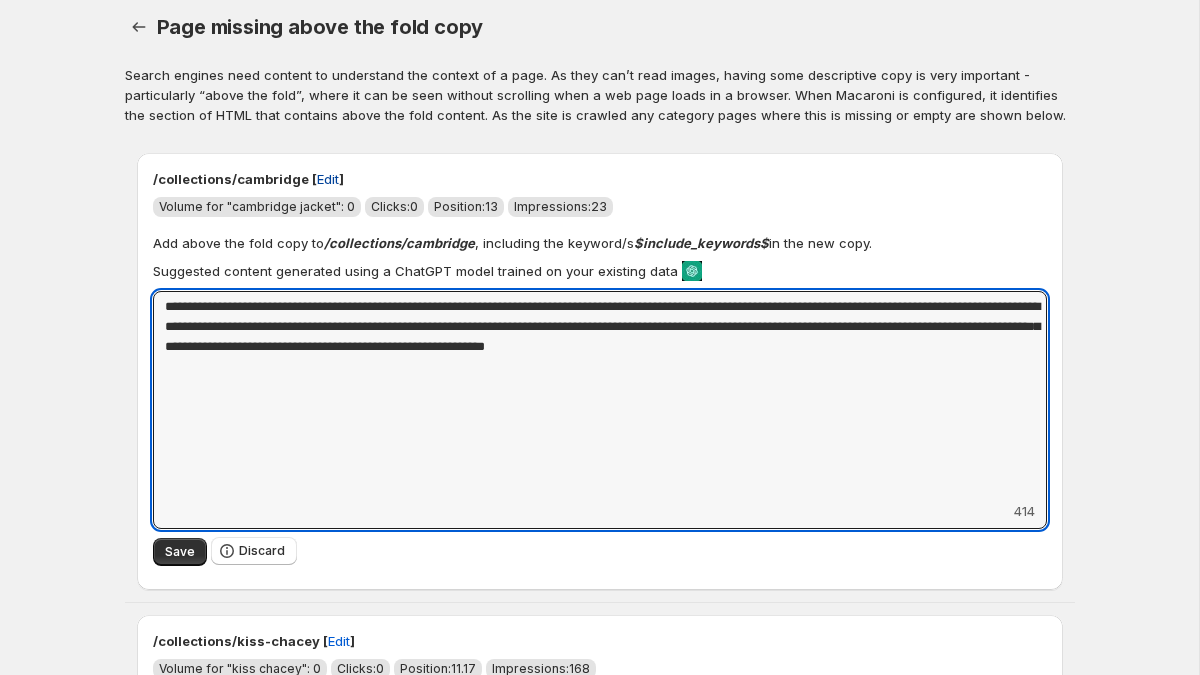 click on "Edit" at bounding box center (328, 179) 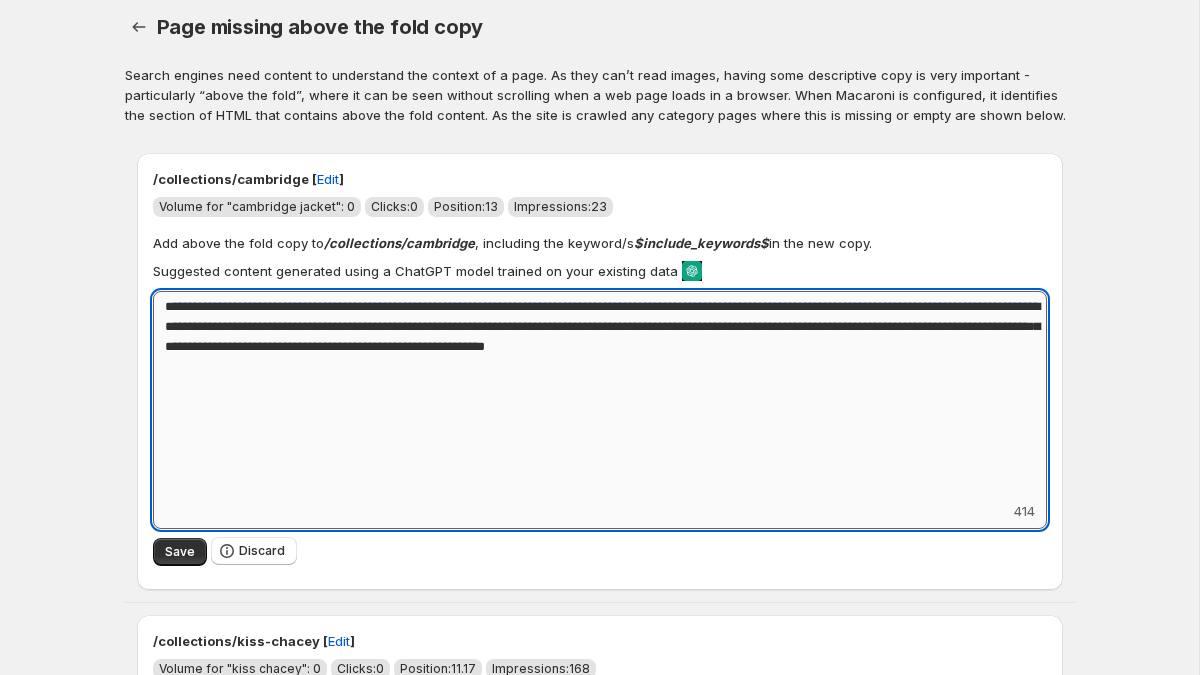 drag, startPoint x: 656, startPoint y: 349, endPoint x: 285, endPoint y: 343, distance: 371.04852 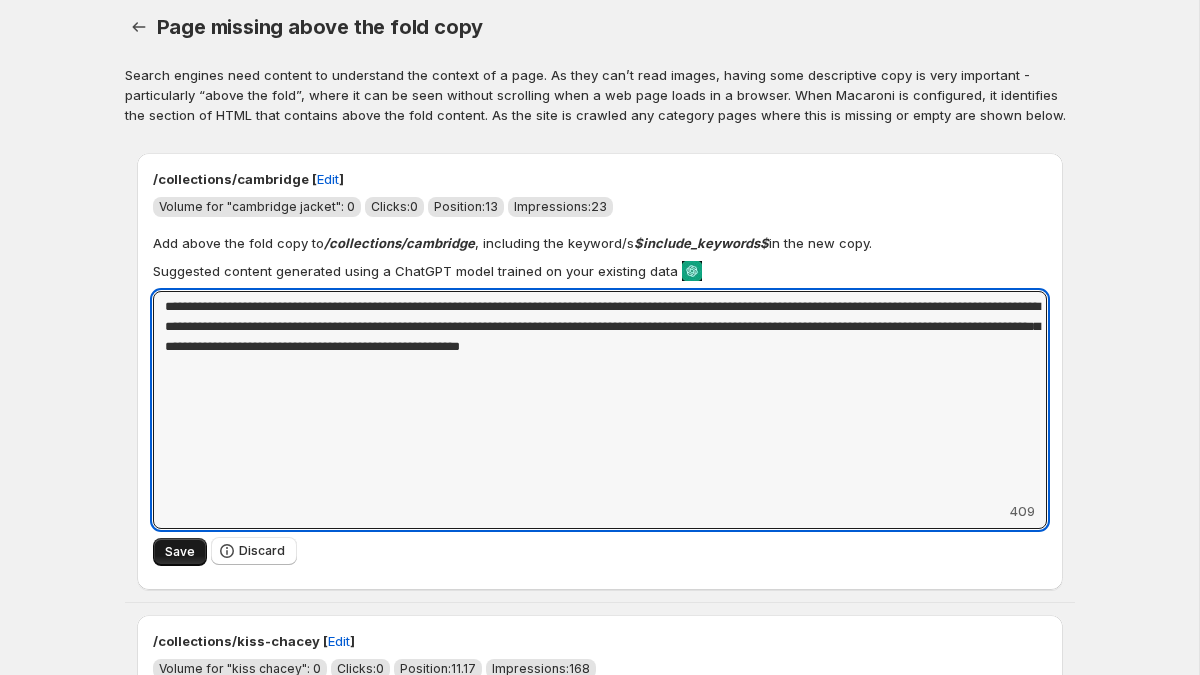 type on "**********" 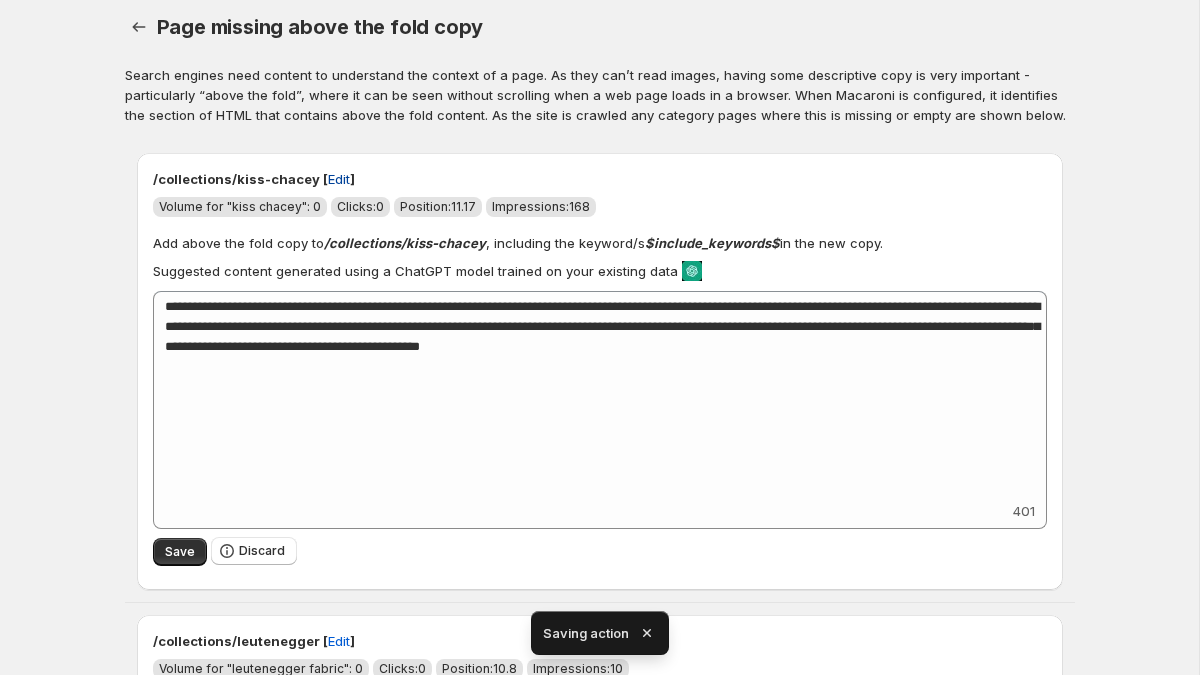 click on "Edit" at bounding box center [339, 179] 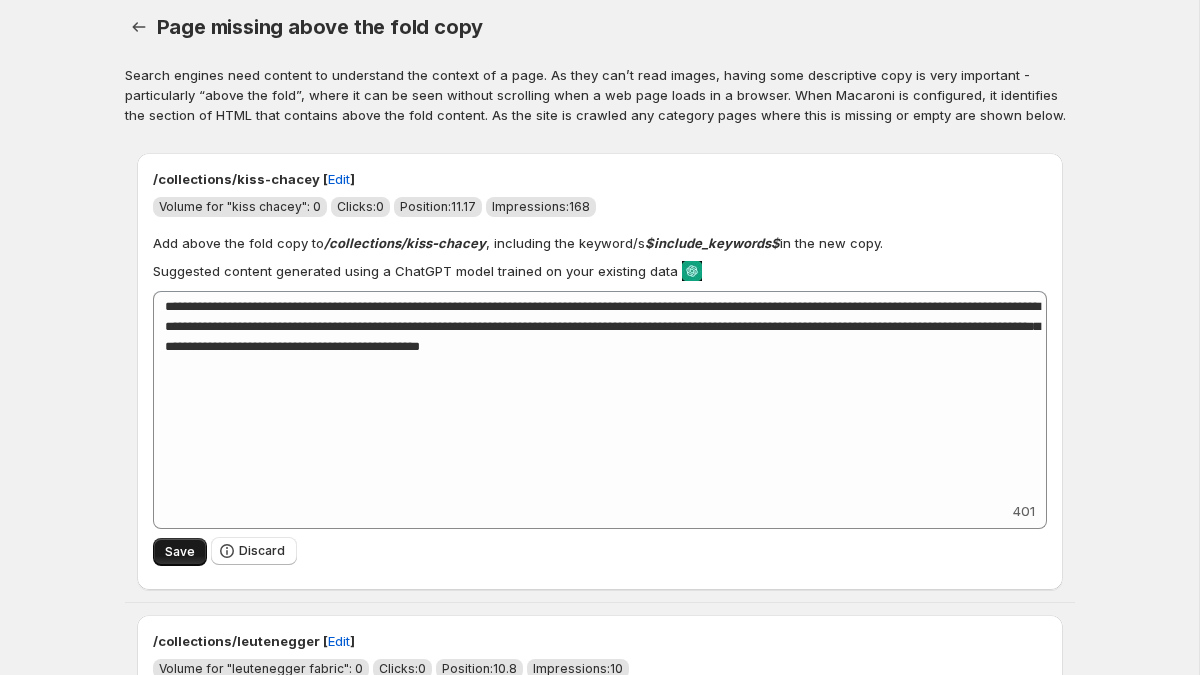 click on "Save" at bounding box center (180, 552) 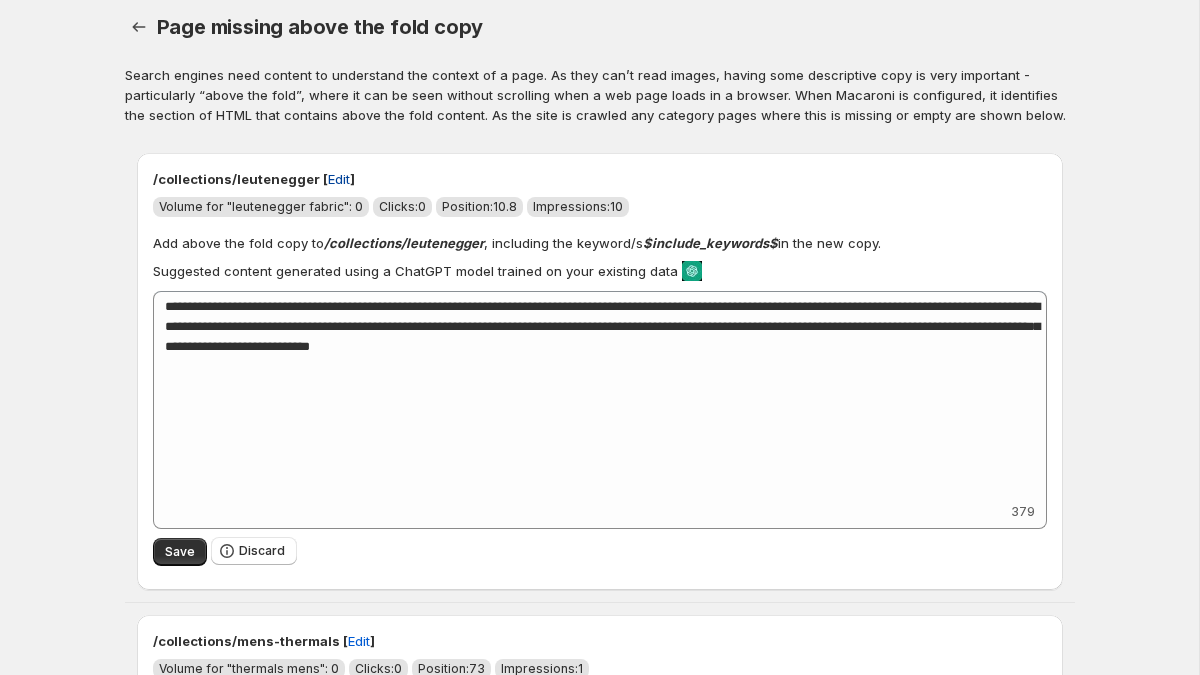 click on "Edit" at bounding box center (339, 179) 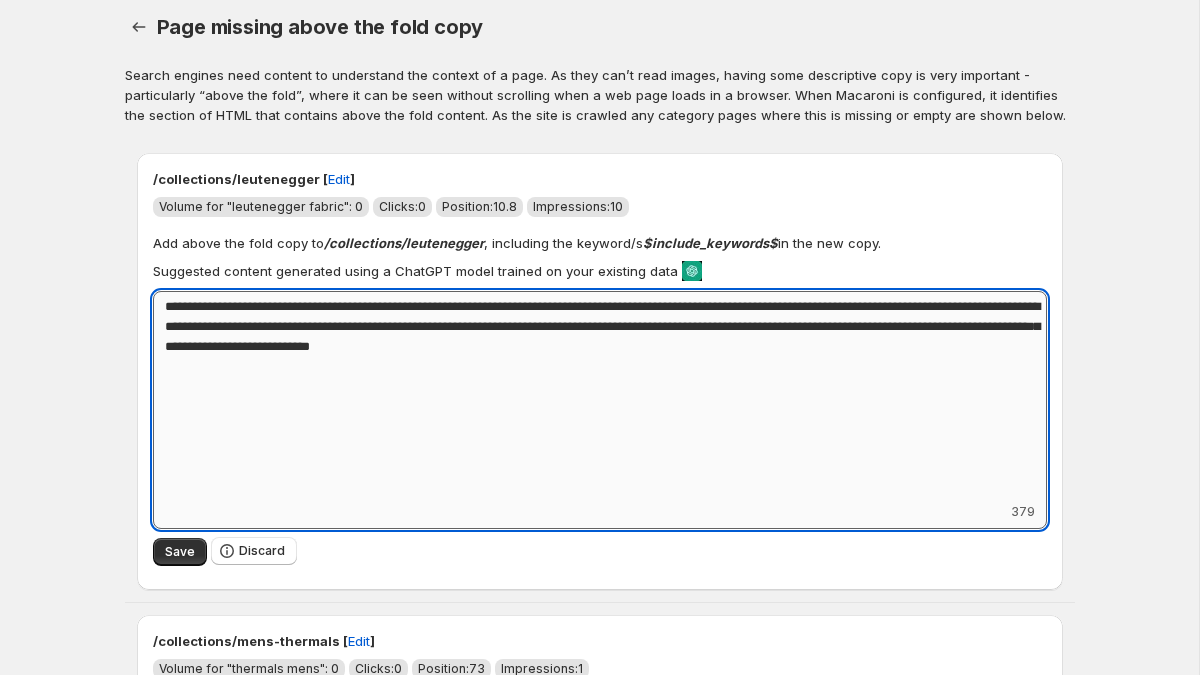 drag, startPoint x: 591, startPoint y: 324, endPoint x: 964, endPoint y: 308, distance: 373.34302 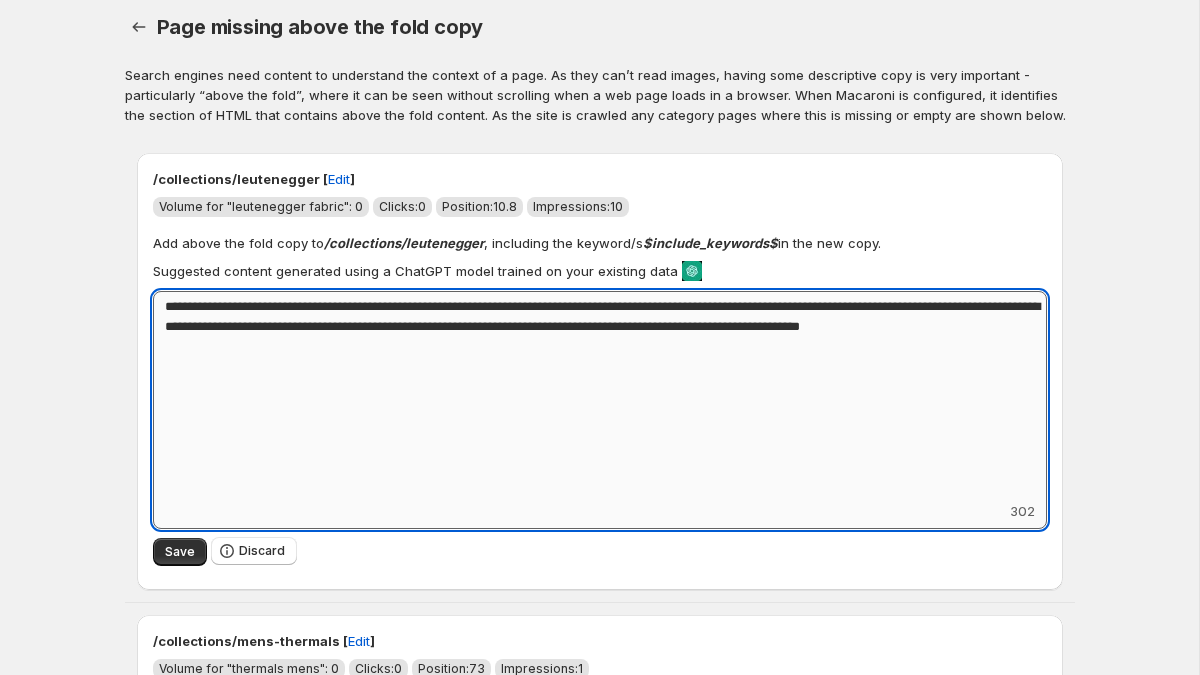 click on "**********" at bounding box center (600, 396) 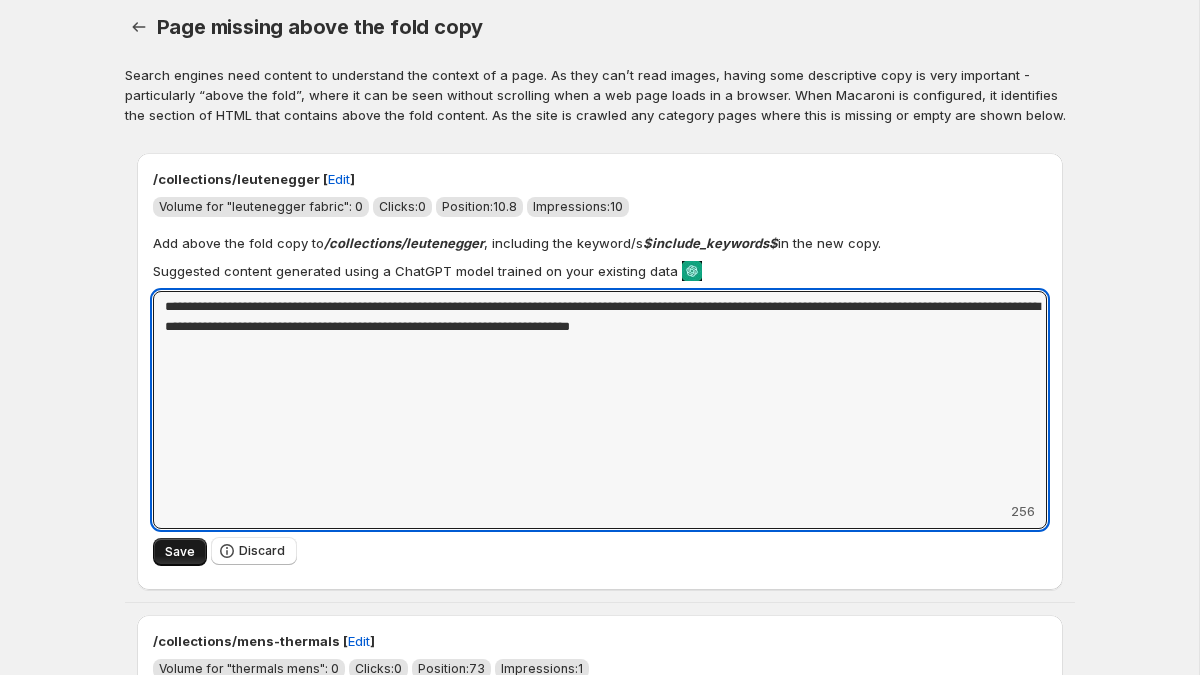 type on "**********" 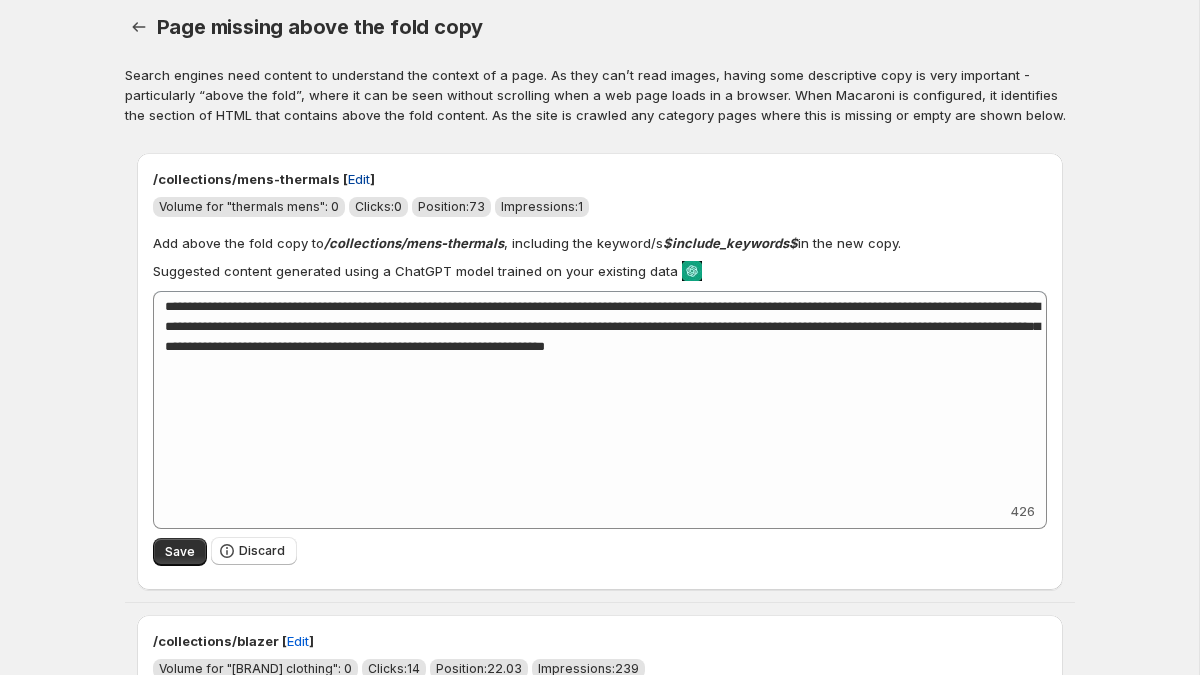 click on "Edit" at bounding box center (359, 179) 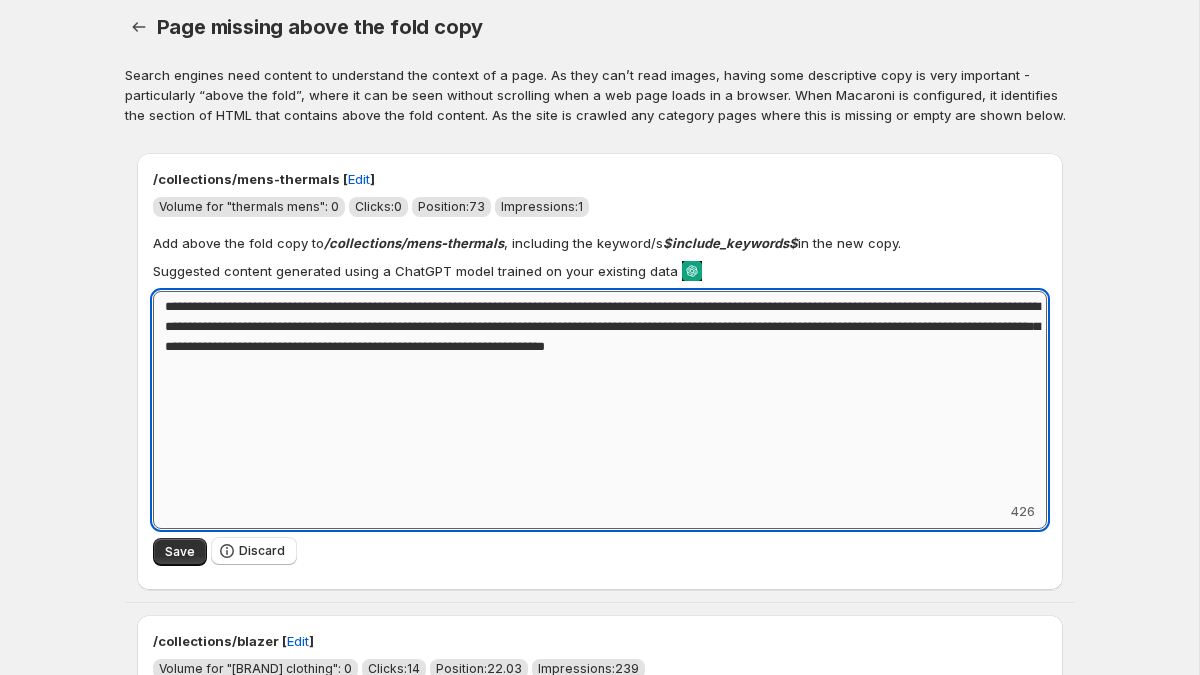 click on "**********" at bounding box center (600, 396) 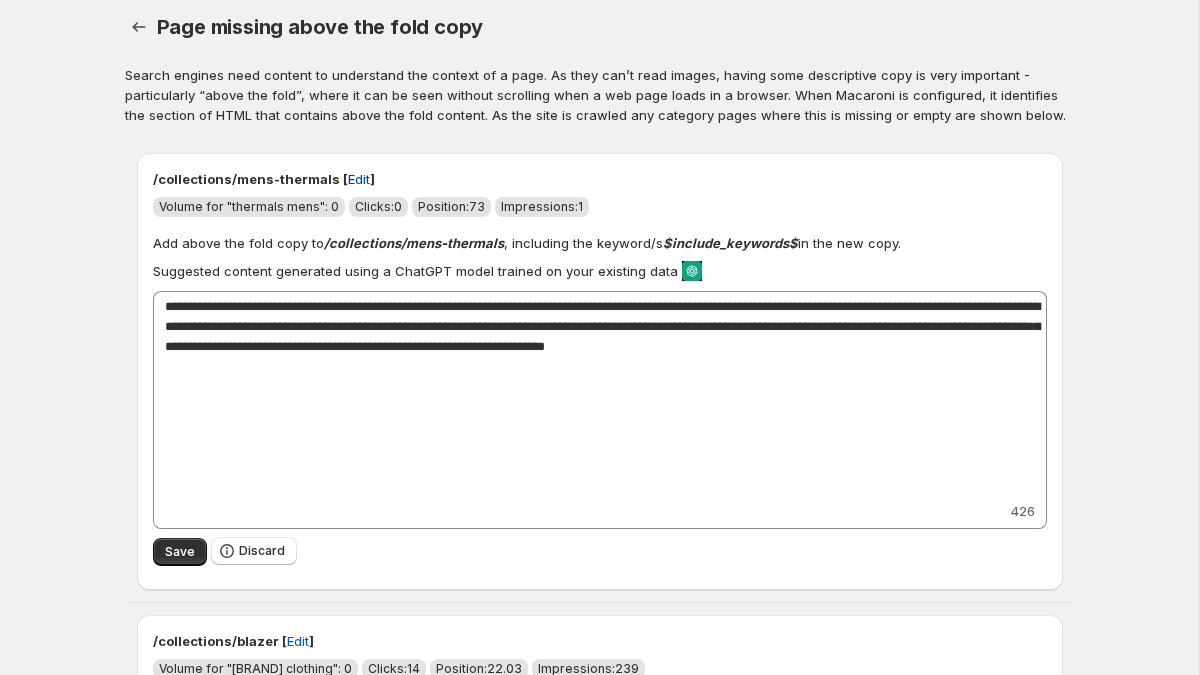 click on "Edit" at bounding box center [359, 179] 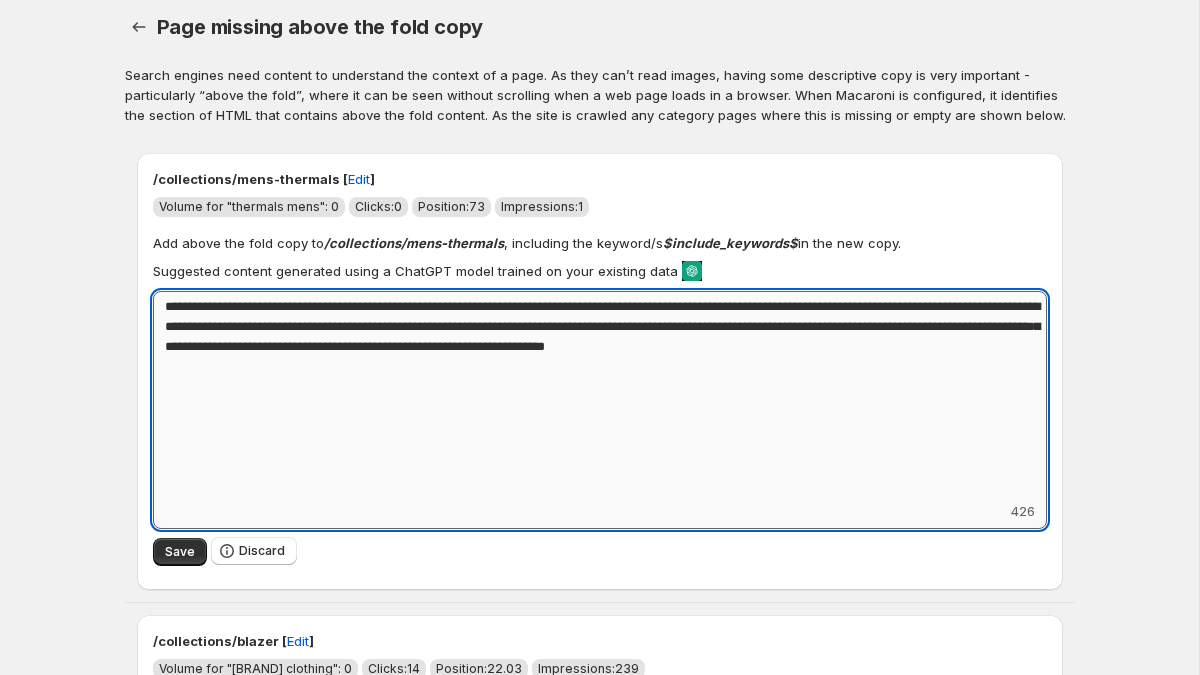 drag, startPoint x: 976, startPoint y: 306, endPoint x: 736, endPoint y: 298, distance: 240.1333 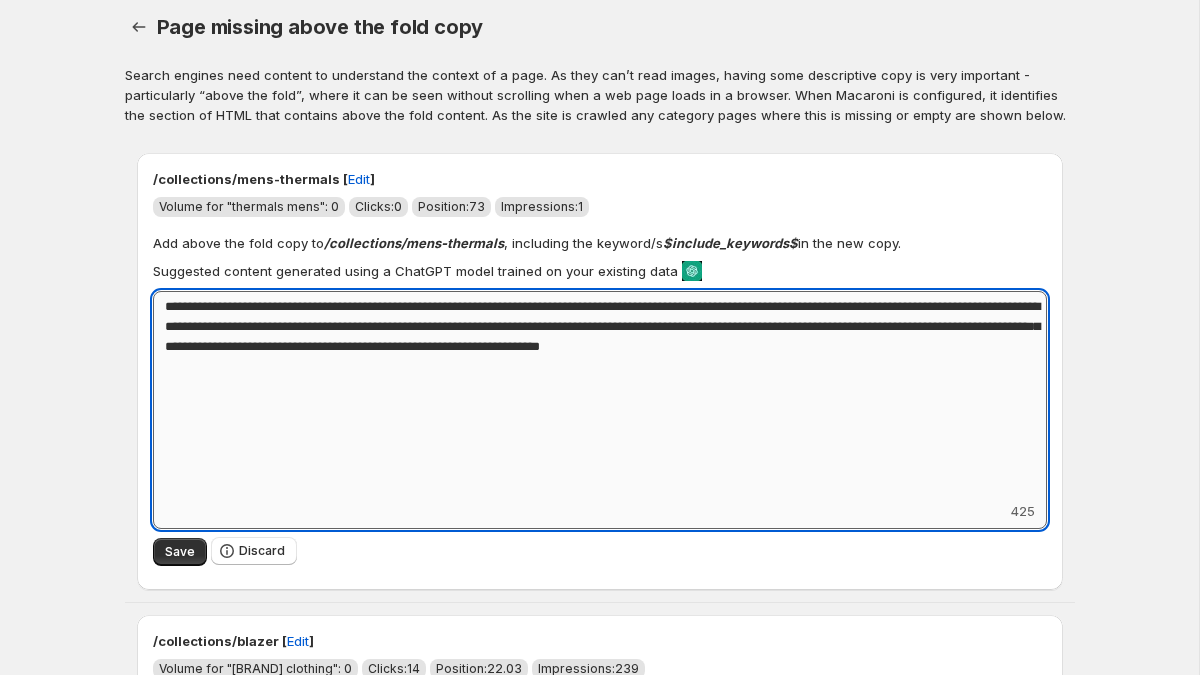 drag, startPoint x: 973, startPoint y: 310, endPoint x: 828, endPoint y: 309, distance: 145.00345 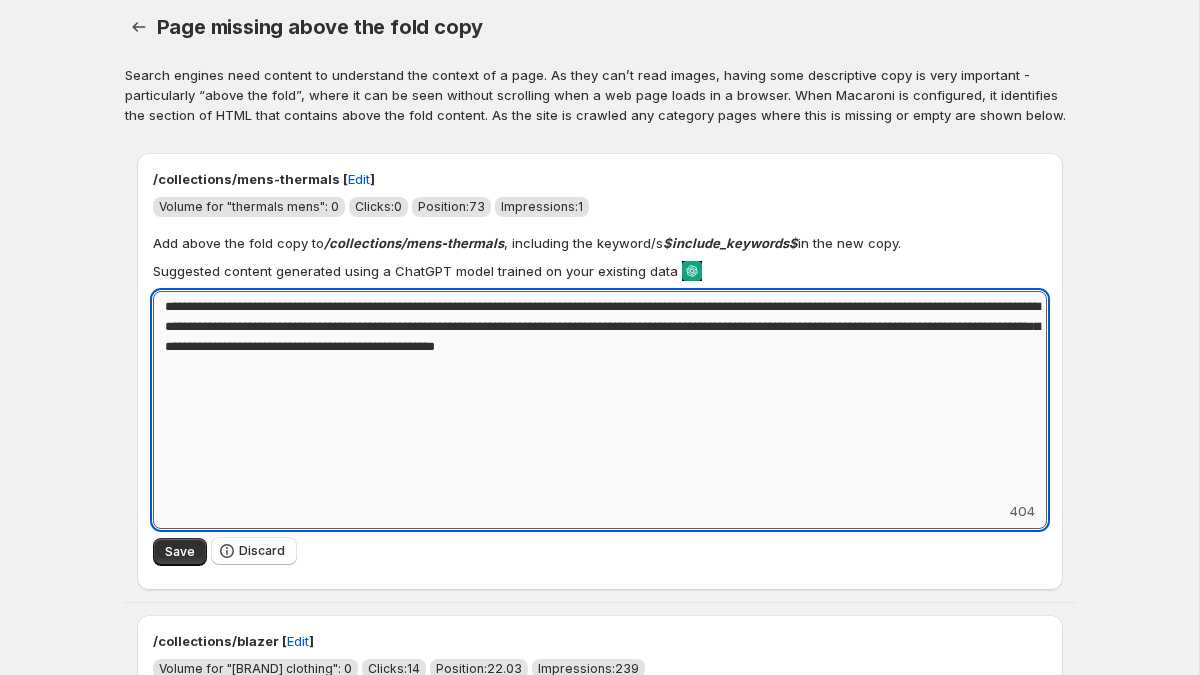 drag, startPoint x: 518, startPoint y: 348, endPoint x: 656, endPoint y: 332, distance: 138.92444 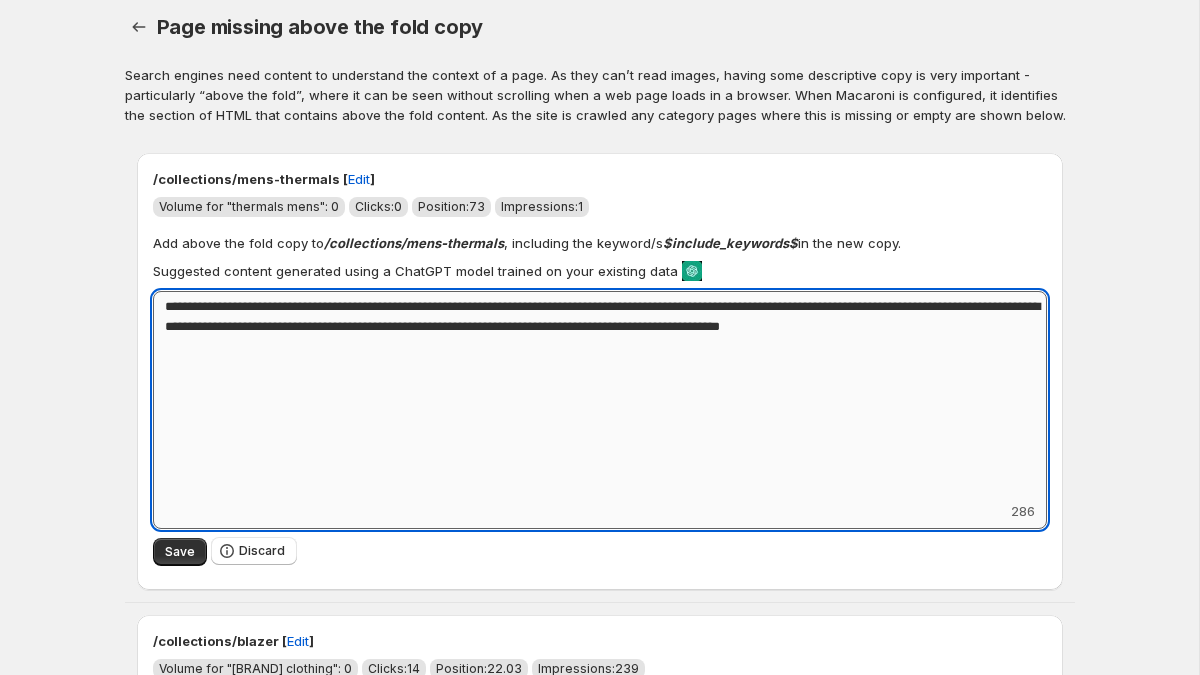 click on "**********" at bounding box center (600, 396) 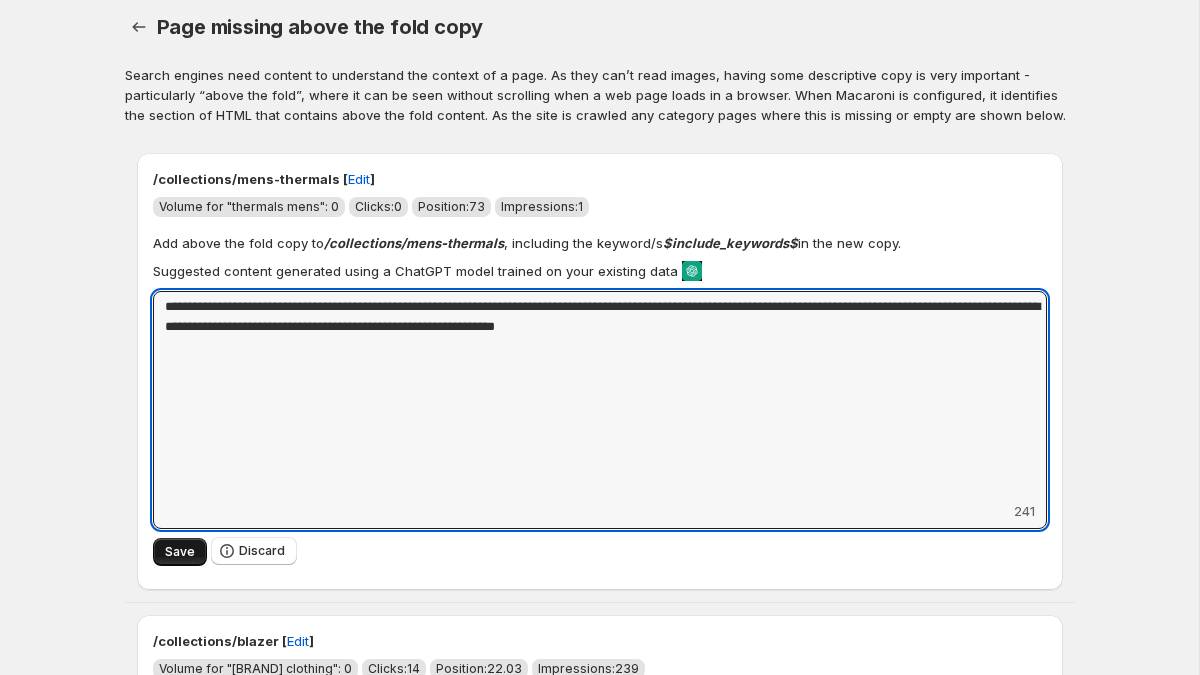 type on "**********" 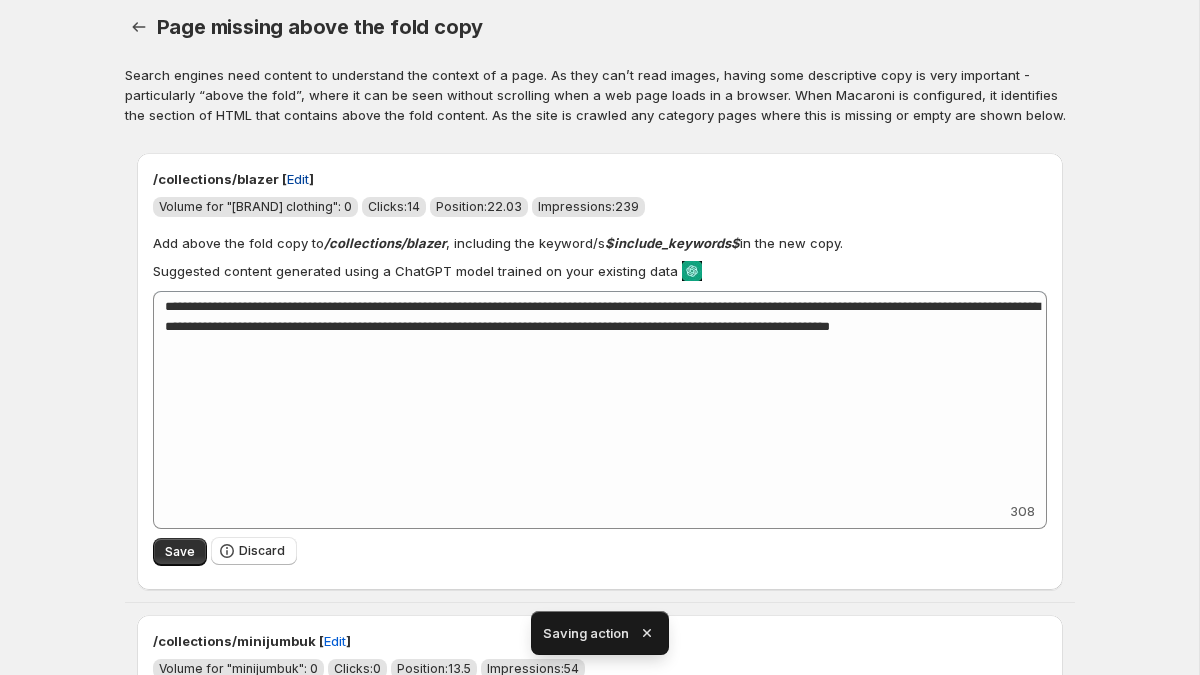 click on "Edit" at bounding box center (298, 179) 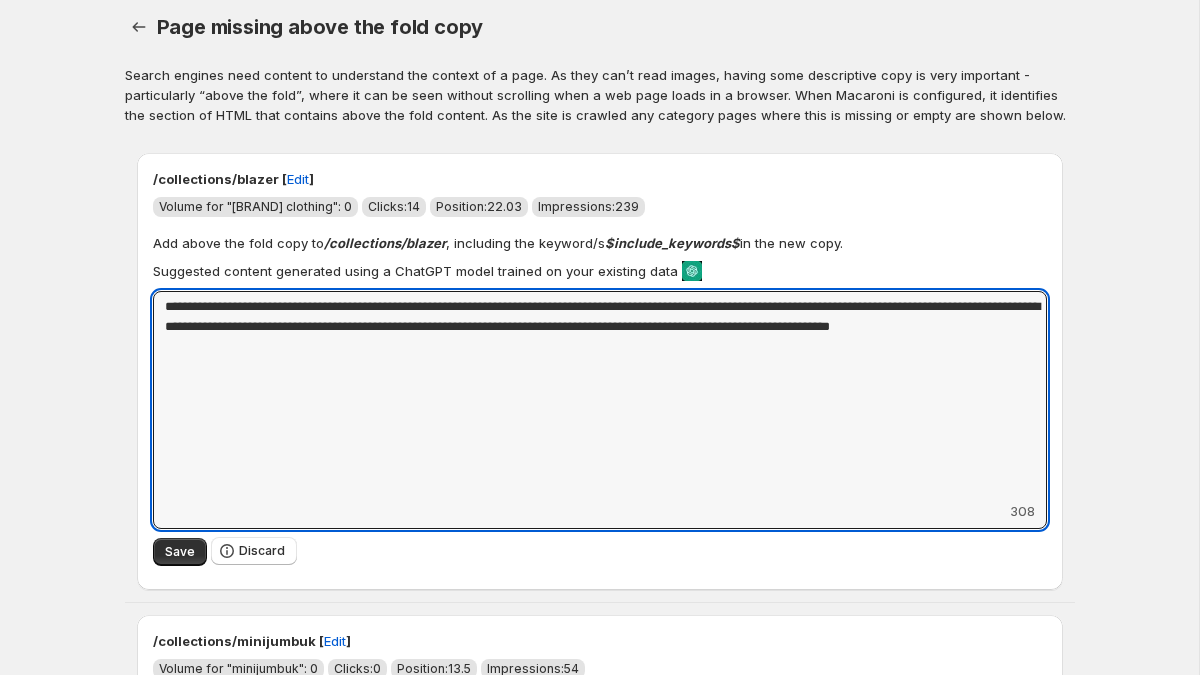 drag, startPoint x: 370, startPoint y: 351, endPoint x: 127, endPoint y: 308, distance: 246.7752 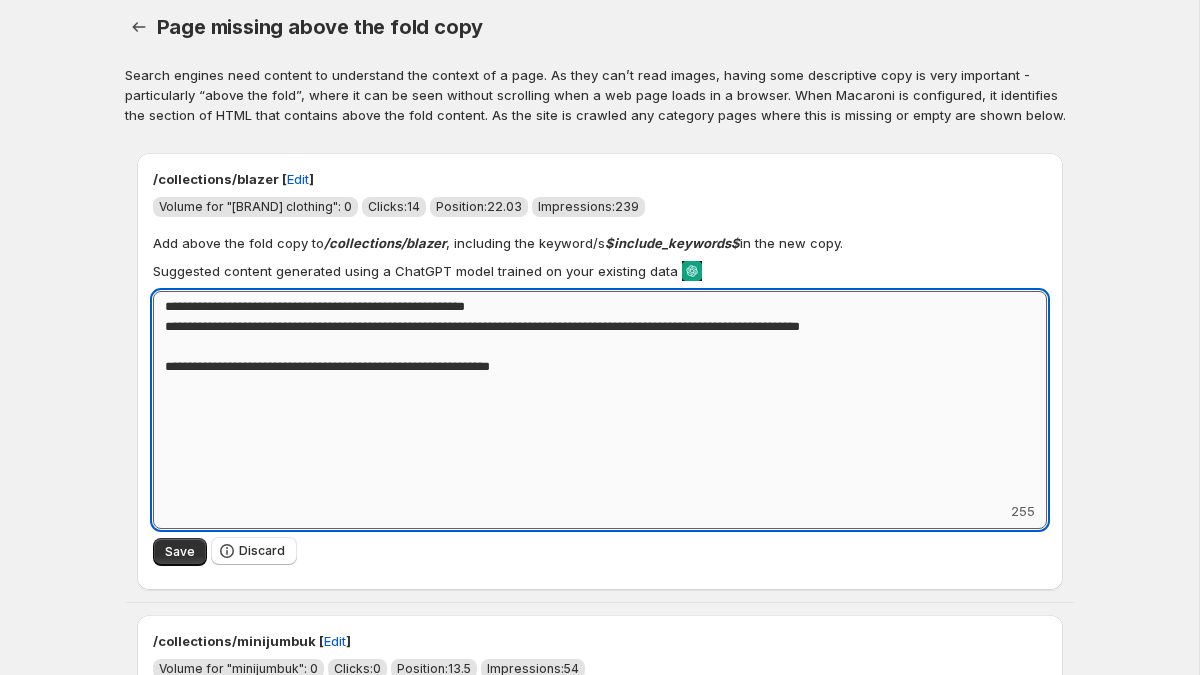 click on "**********" at bounding box center (600, 396) 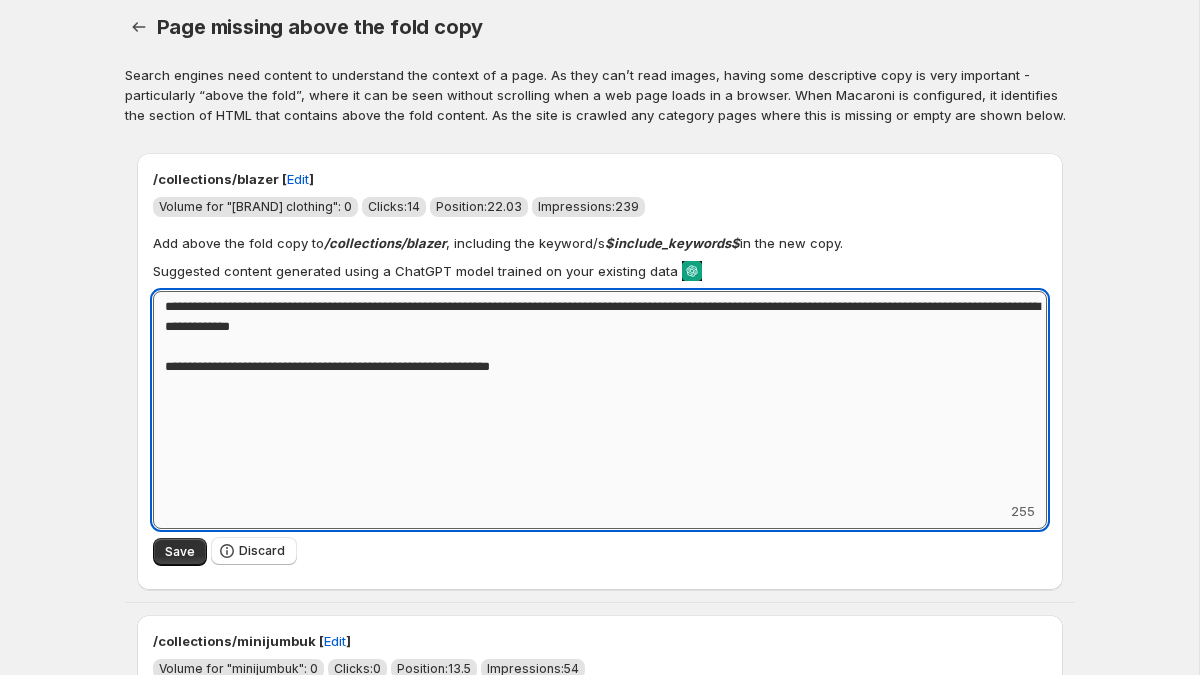 click on "**********" at bounding box center (600, 396) 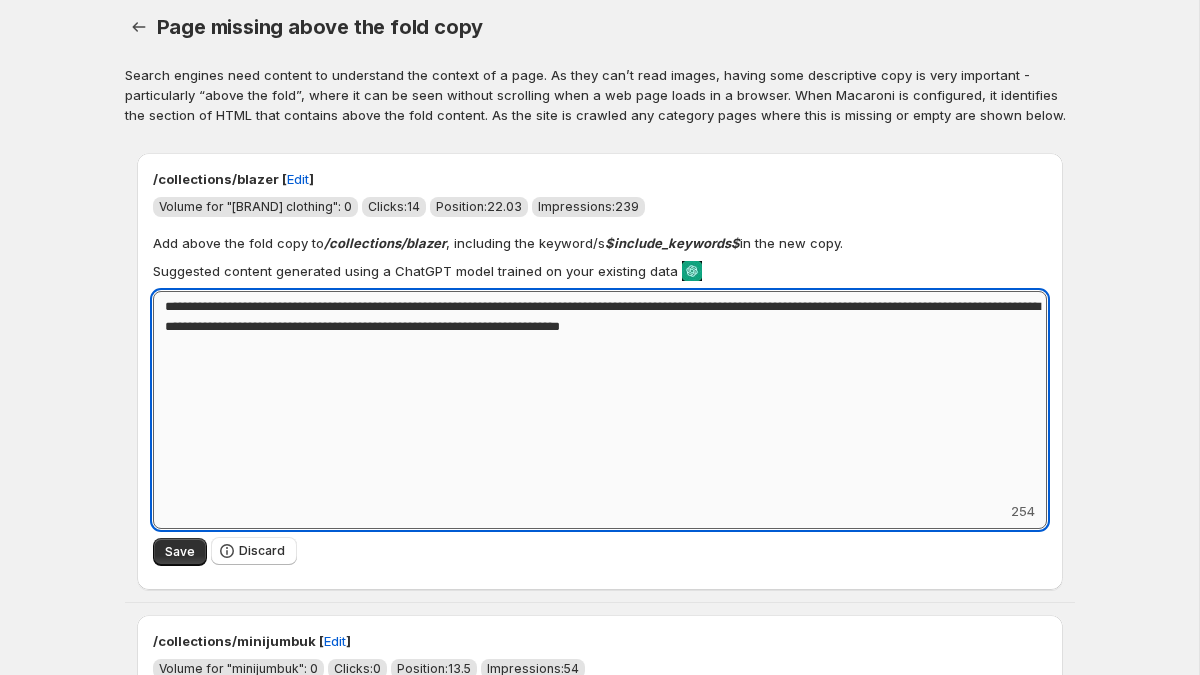 drag, startPoint x: 879, startPoint y: 327, endPoint x: 688, endPoint y: 329, distance: 191.01047 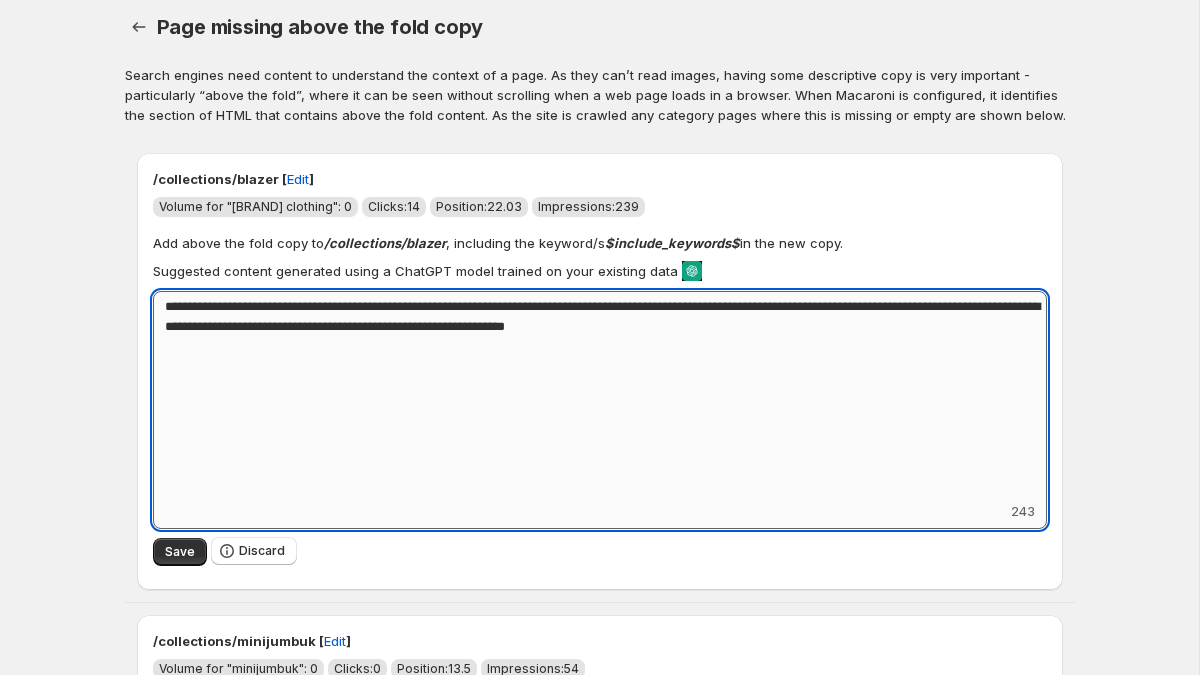 click on "**********" at bounding box center [600, 396] 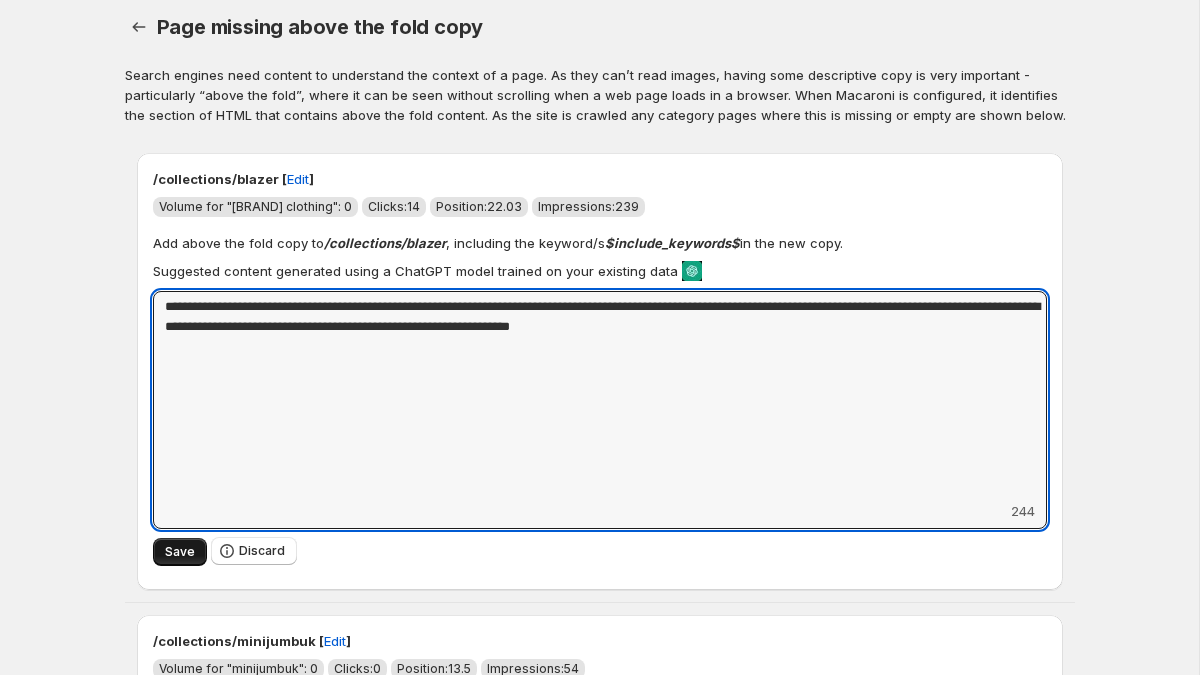 type on "**********" 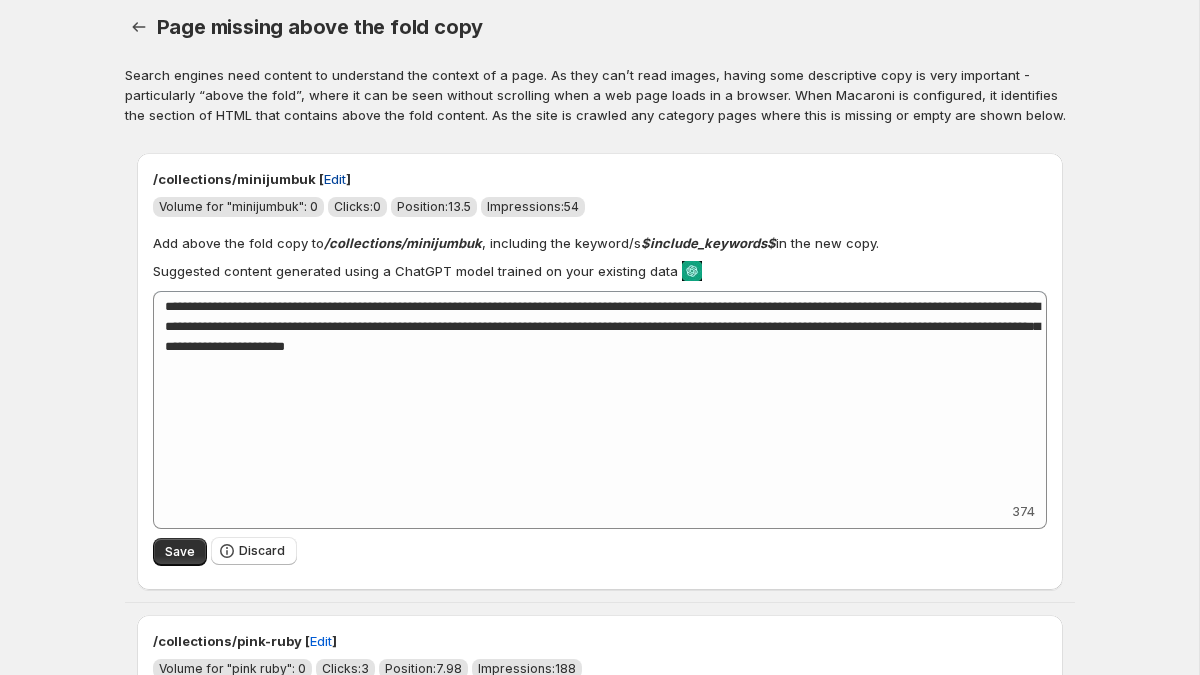 click on "Edit" at bounding box center [335, 179] 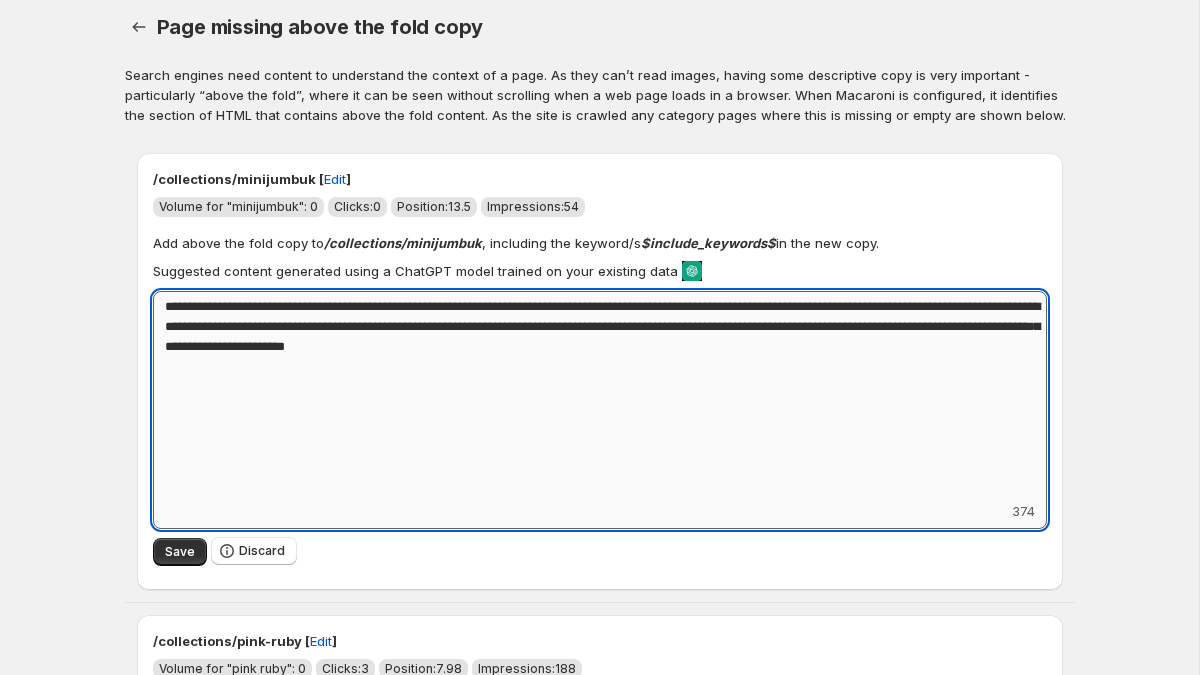 click on "**********" at bounding box center [600, 396] 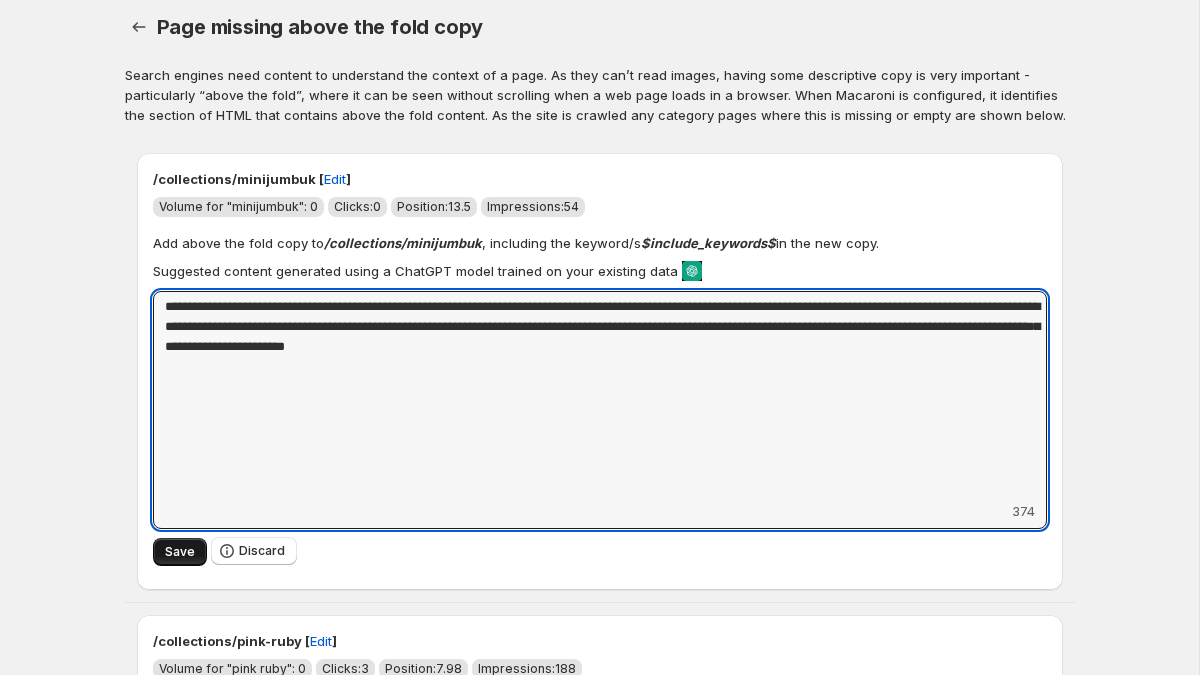 click on "Save" at bounding box center [180, 552] 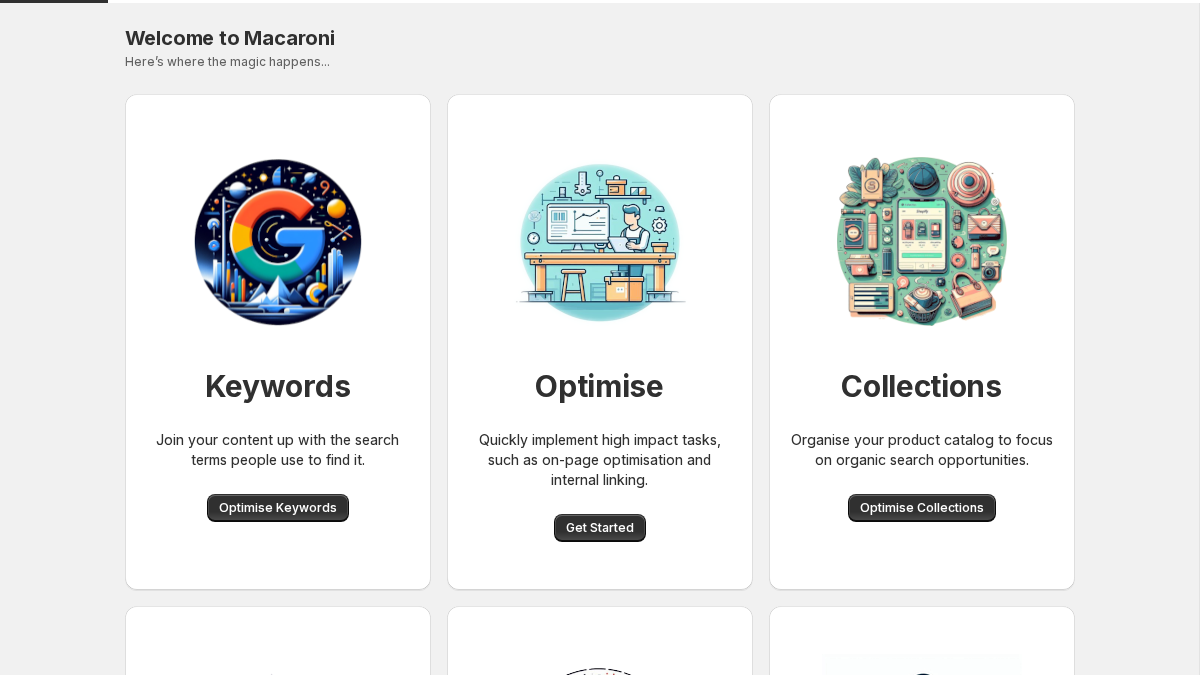 scroll, scrollTop: 0, scrollLeft: 0, axis: both 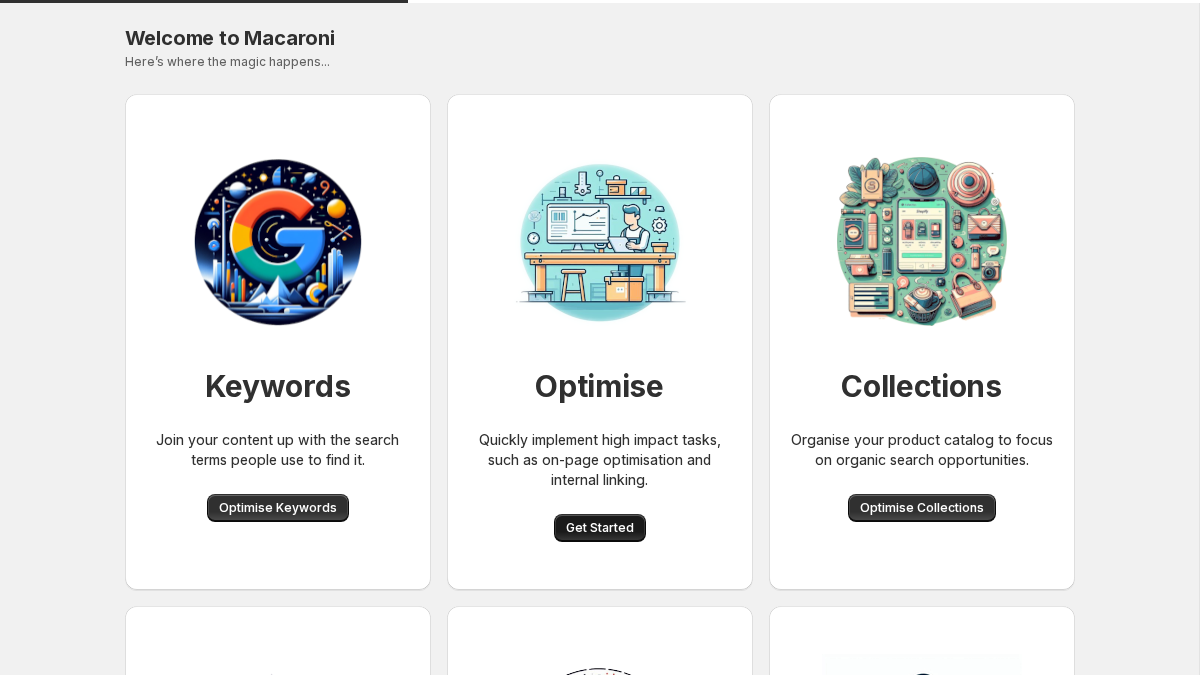 click on "Get Started" at bounding box center (600, 528) 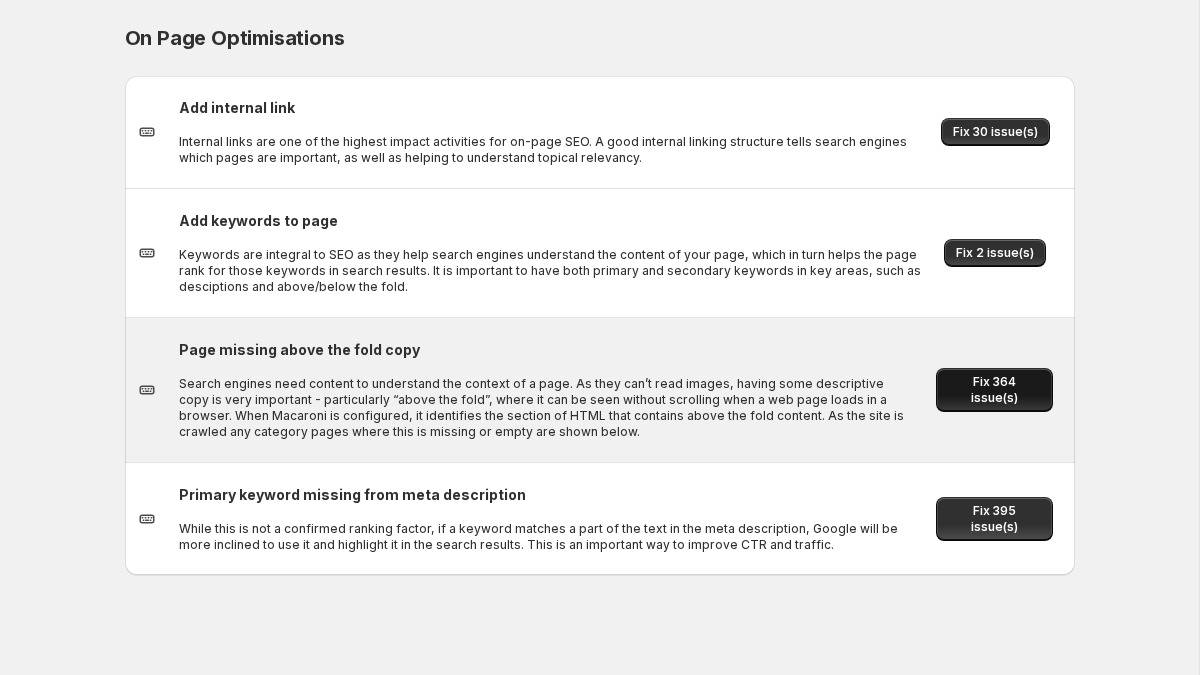click on "Fix 364 issue(s)" at bounding box center (994, 390) 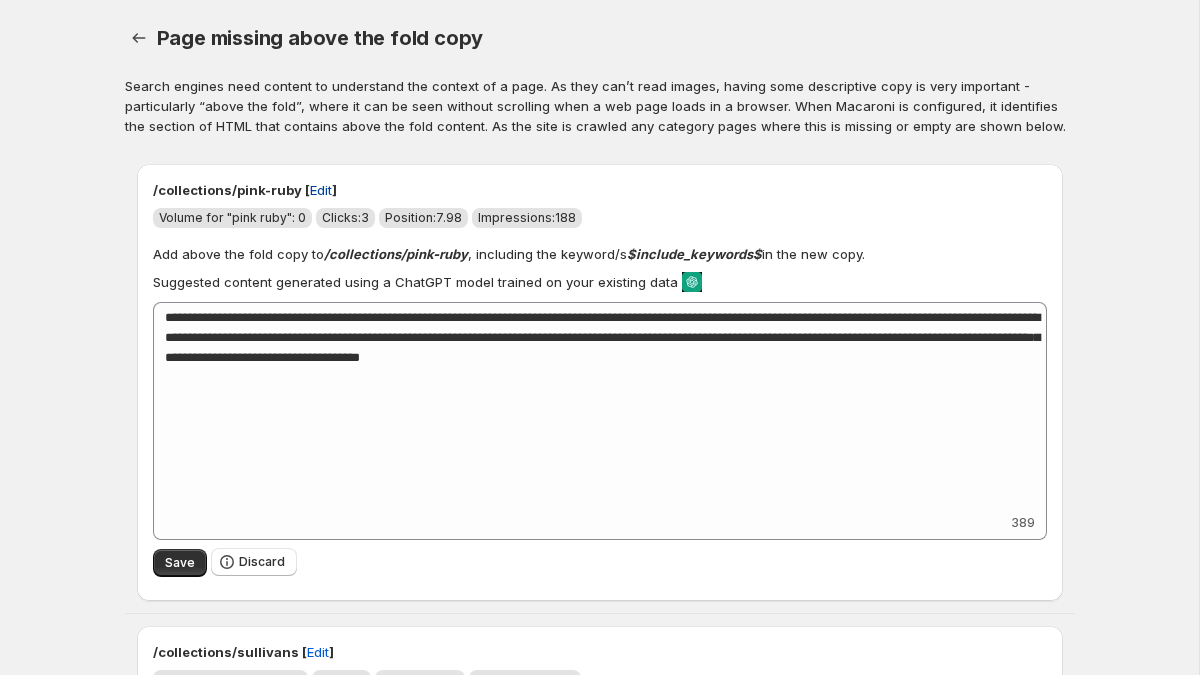 click on "Edit" at bounding box center (321, 190) 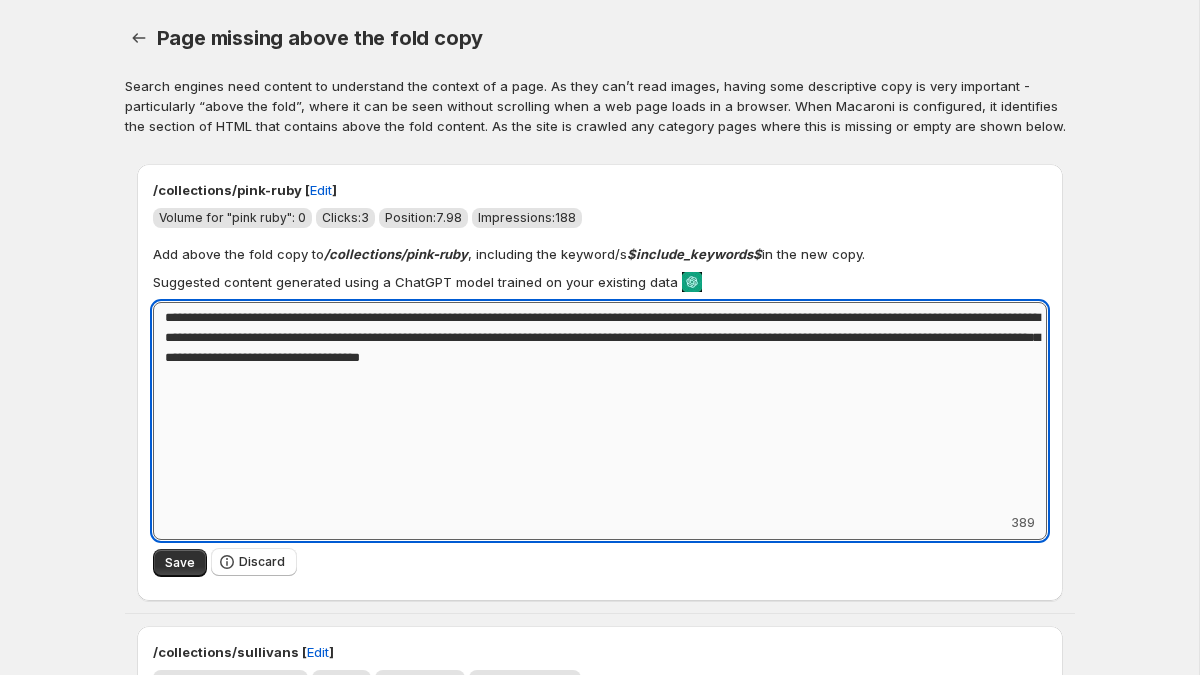 drag, startPoint x: 871, startPoint y: 357, endPoint x: 575, endPoint y: 349, distance: 296.1081 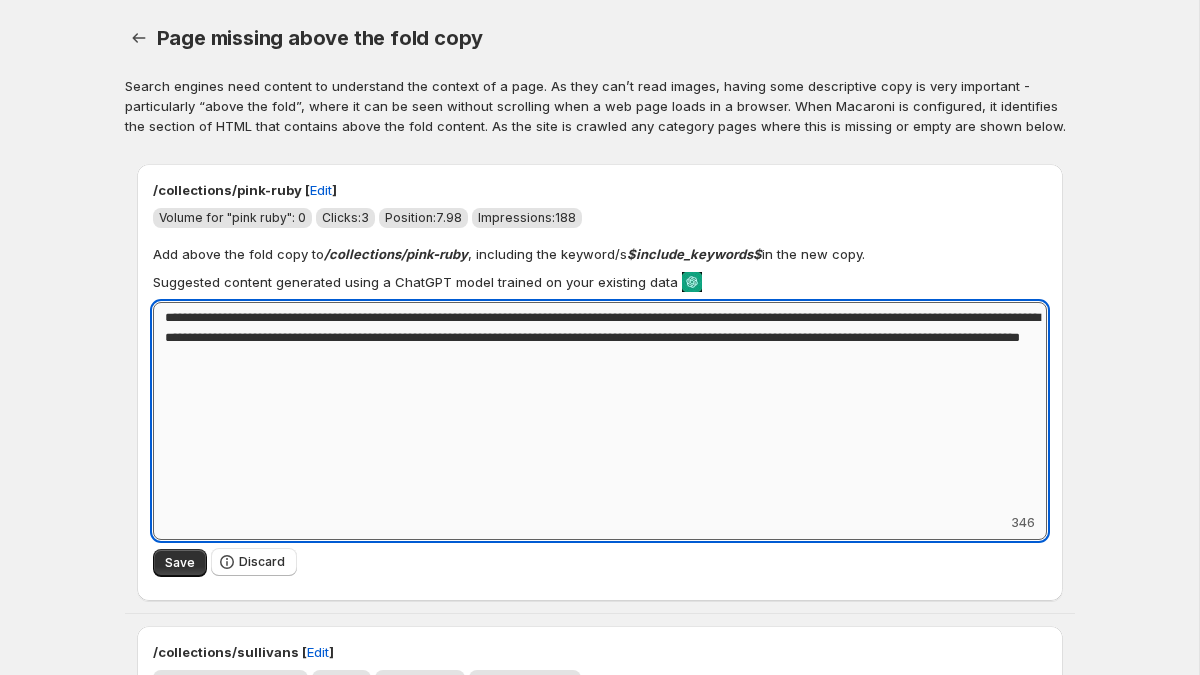 drag, startPoint x: 759, startPoint y: 334, endPoint x: 678, endPoint y: 337, distance: 81.055534 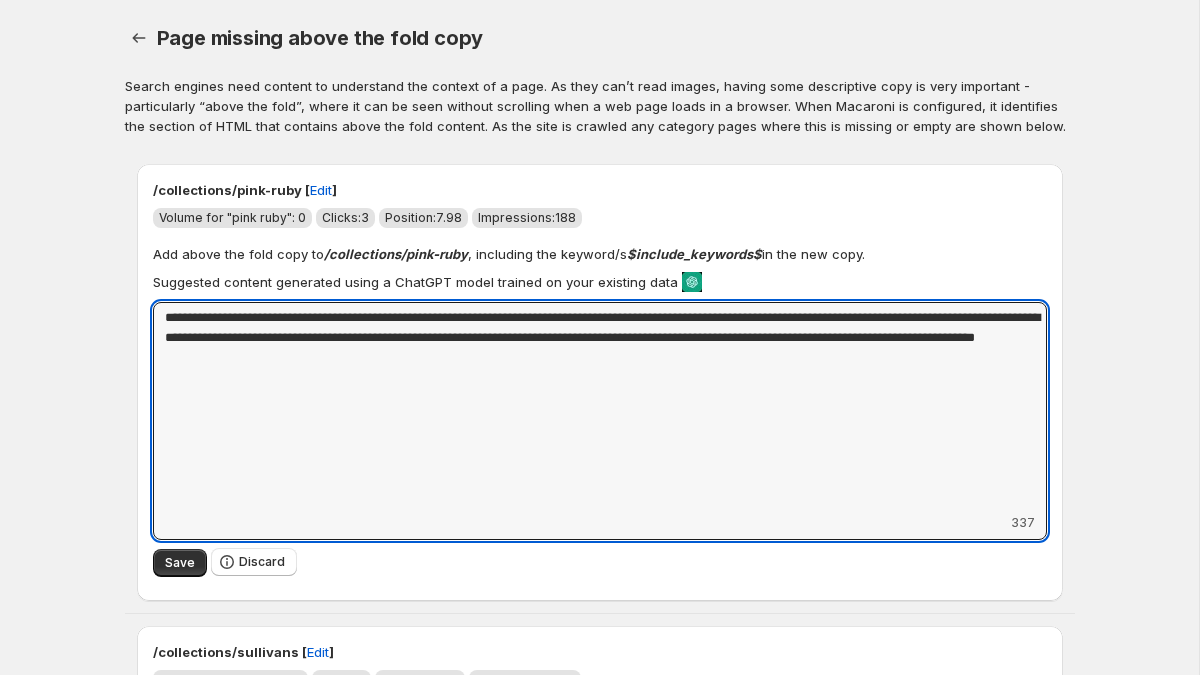 type on "**********" 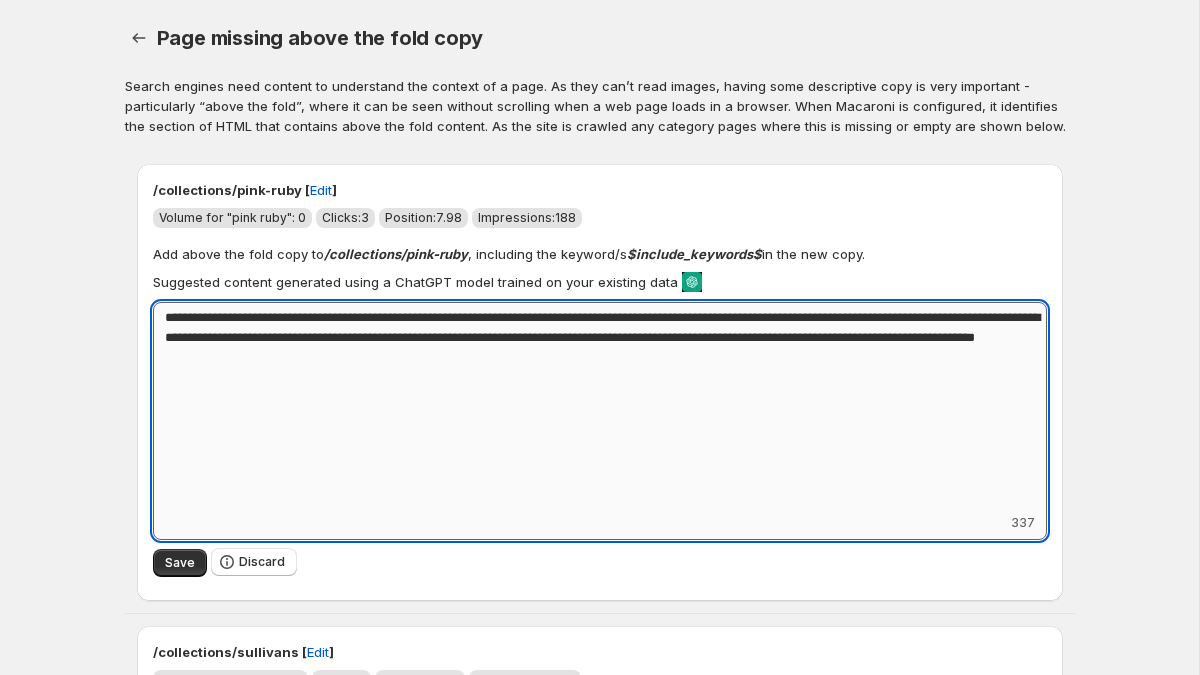 drag, startPoint x: 493, startPoint y: 368, endPoint x: 167, endPoint y: 319, distance: 329.66196 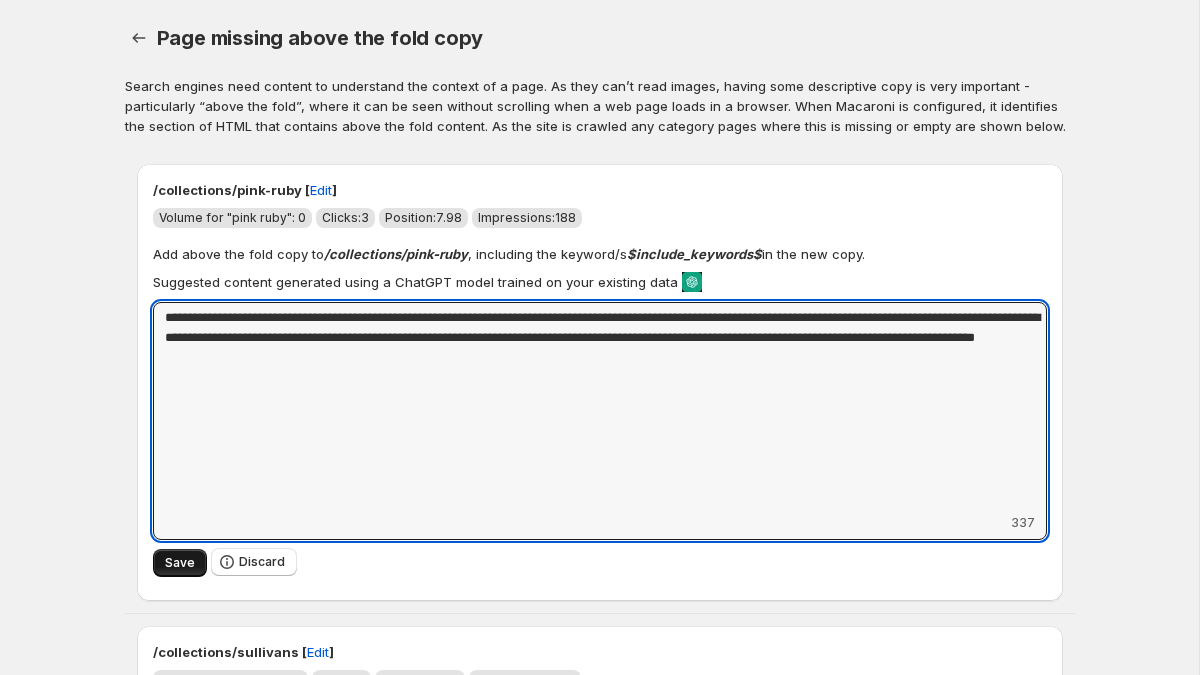 click on "Save" at bounding box center (180, 563) 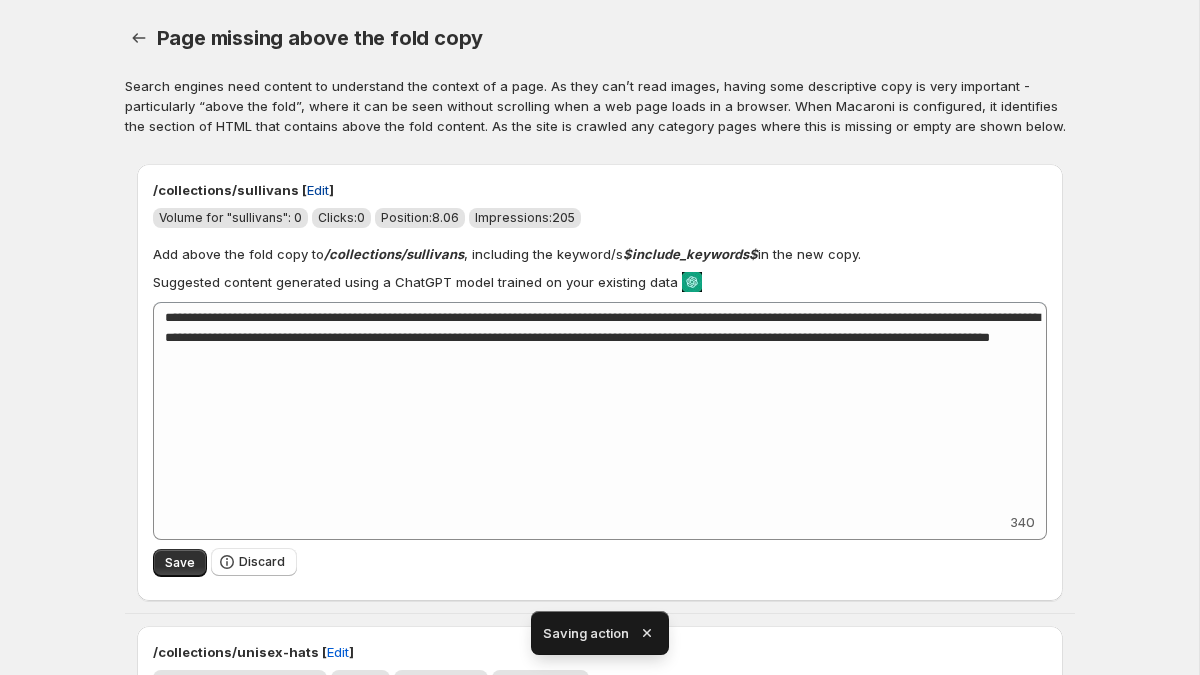 click on "Edit" at bounding box center [318, 190] 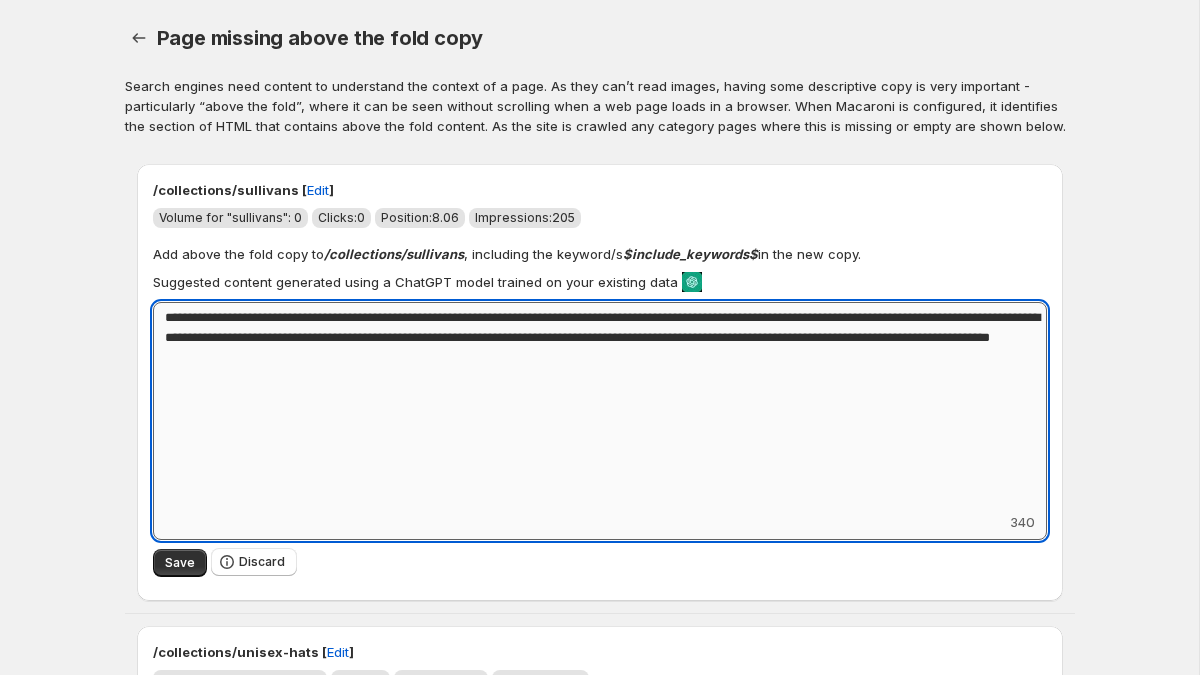 click on "**********" at bounding box center (600, 407) 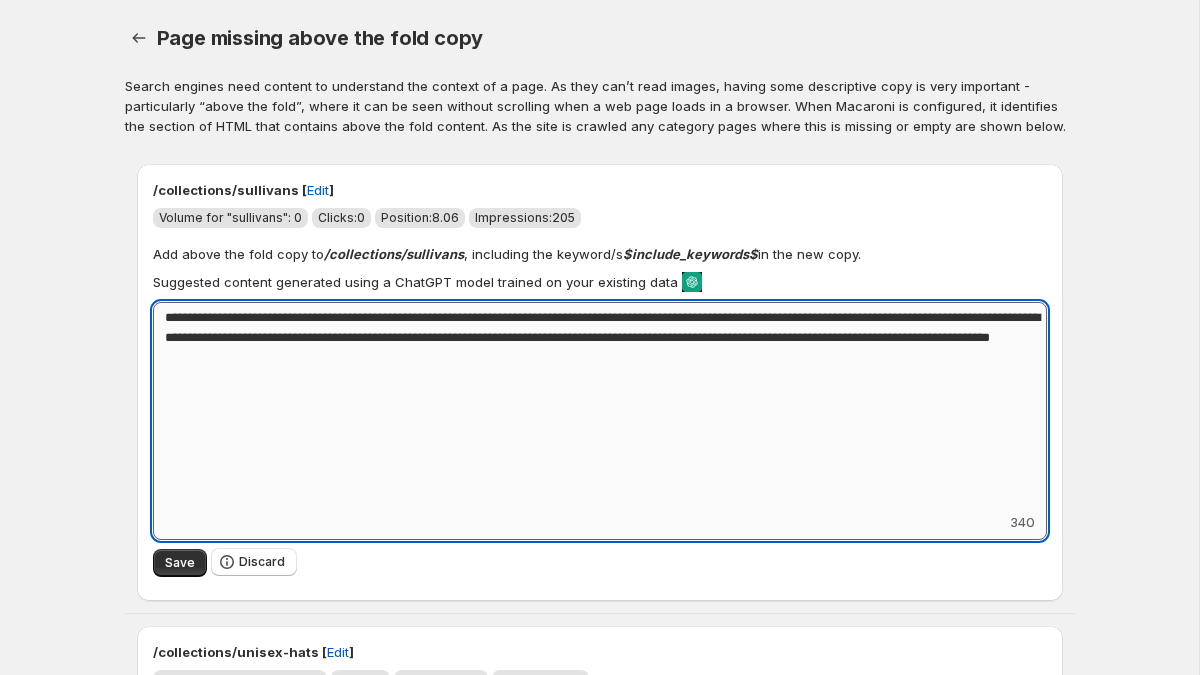 click on "**********" at bounding box center [600, 407] 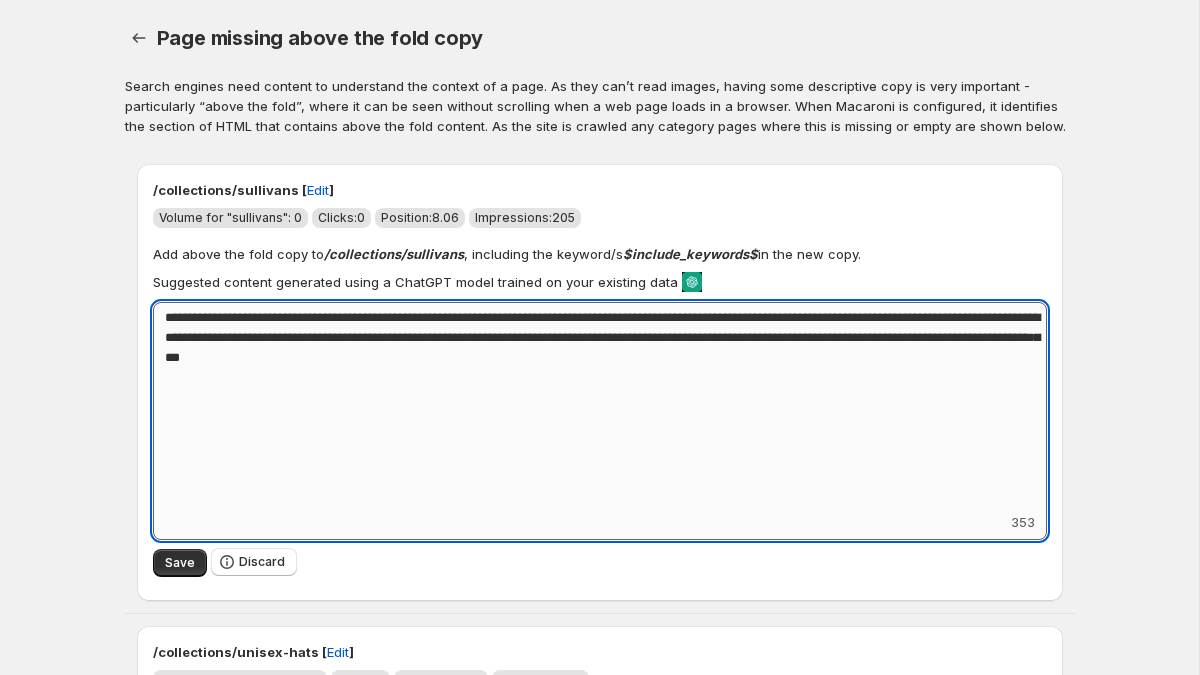 drag, startPoint x: 289, startPoint y: 319, endPoint x: 216, endPoint y: 319, distance: 73 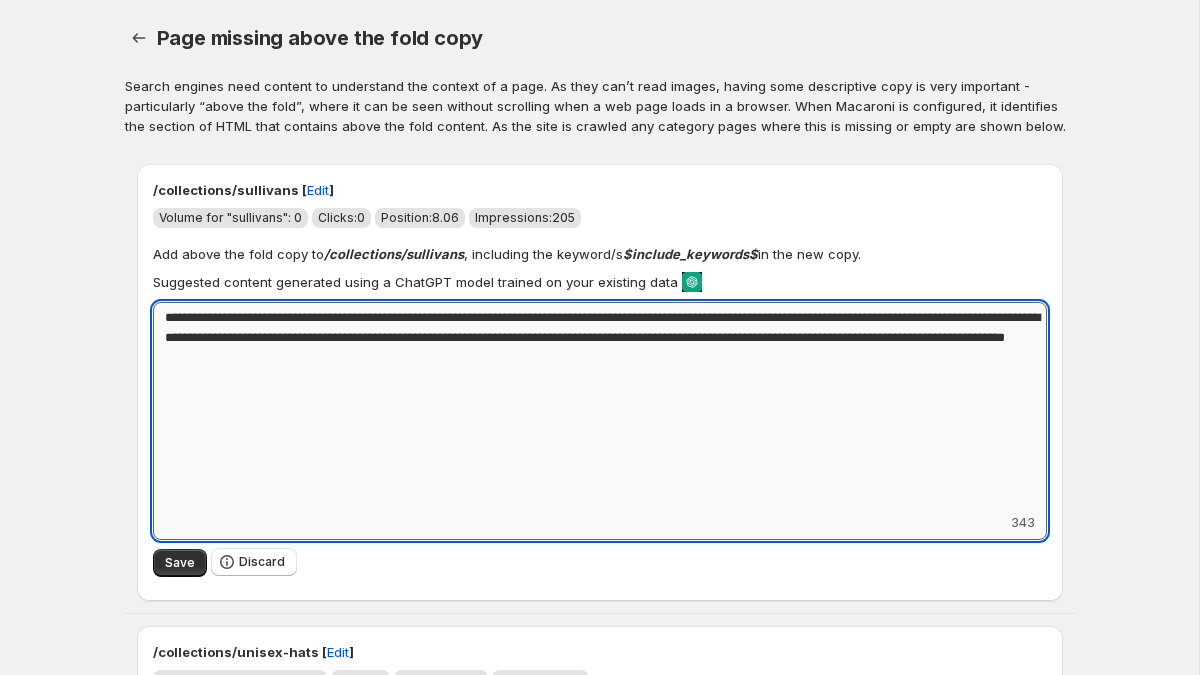 drag, startPoint x: 463, startPoint y: 337, endPoint x: 501, endPoint y: 319, distance: 42.047592 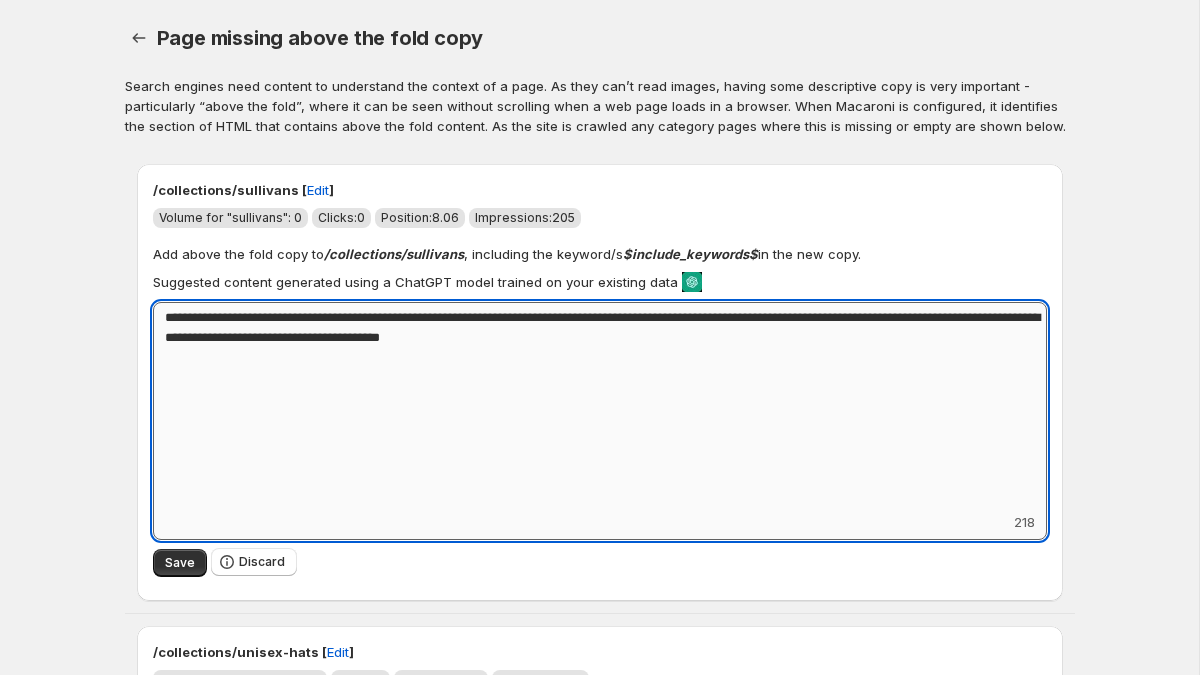 click on "**********" at bounding box center (600, 407) 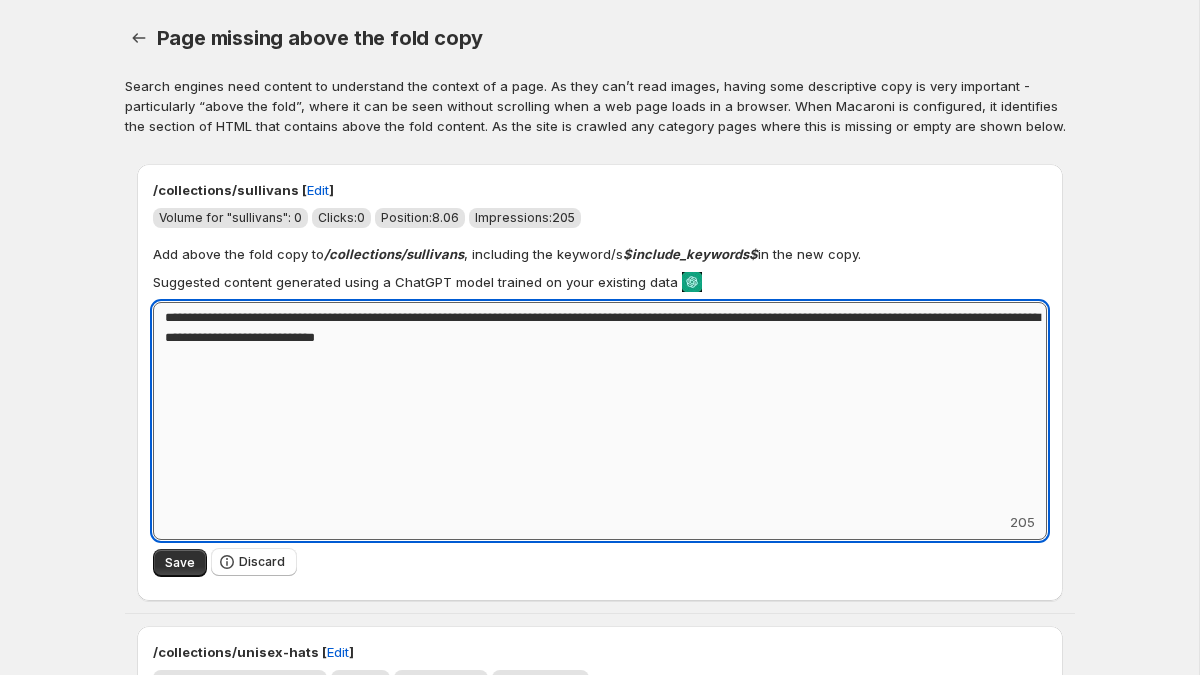 click on "**********" at bounding box center [600, 407] 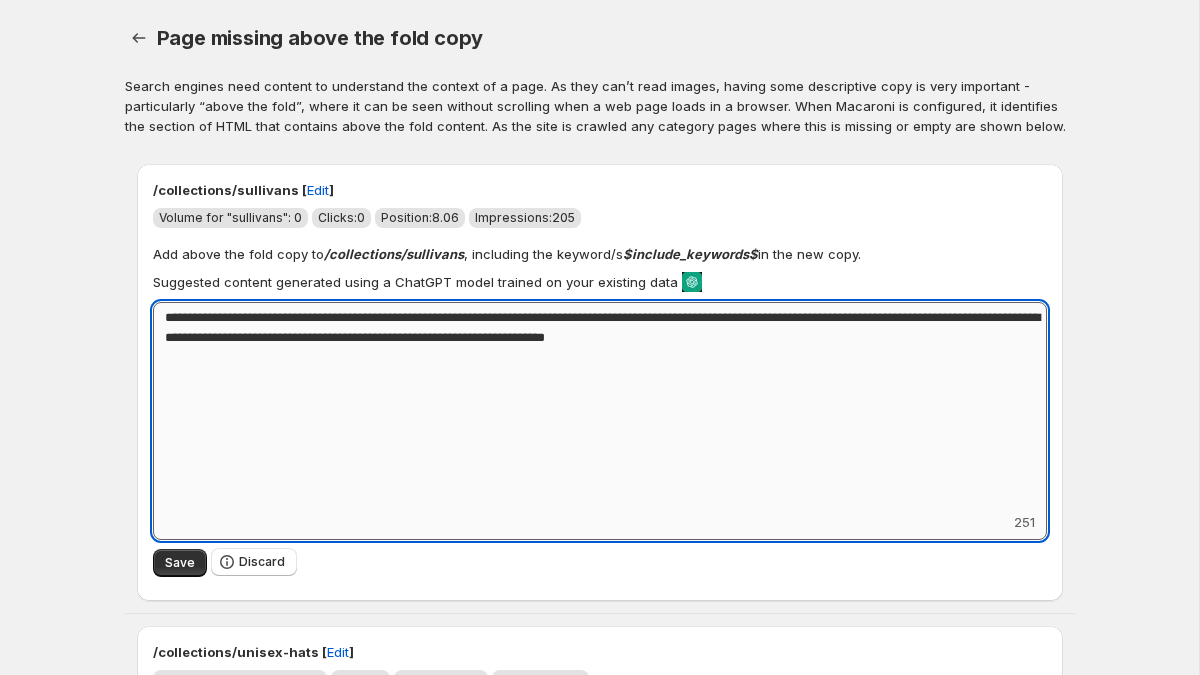 click on "**********" at bounding box center [600, 407] 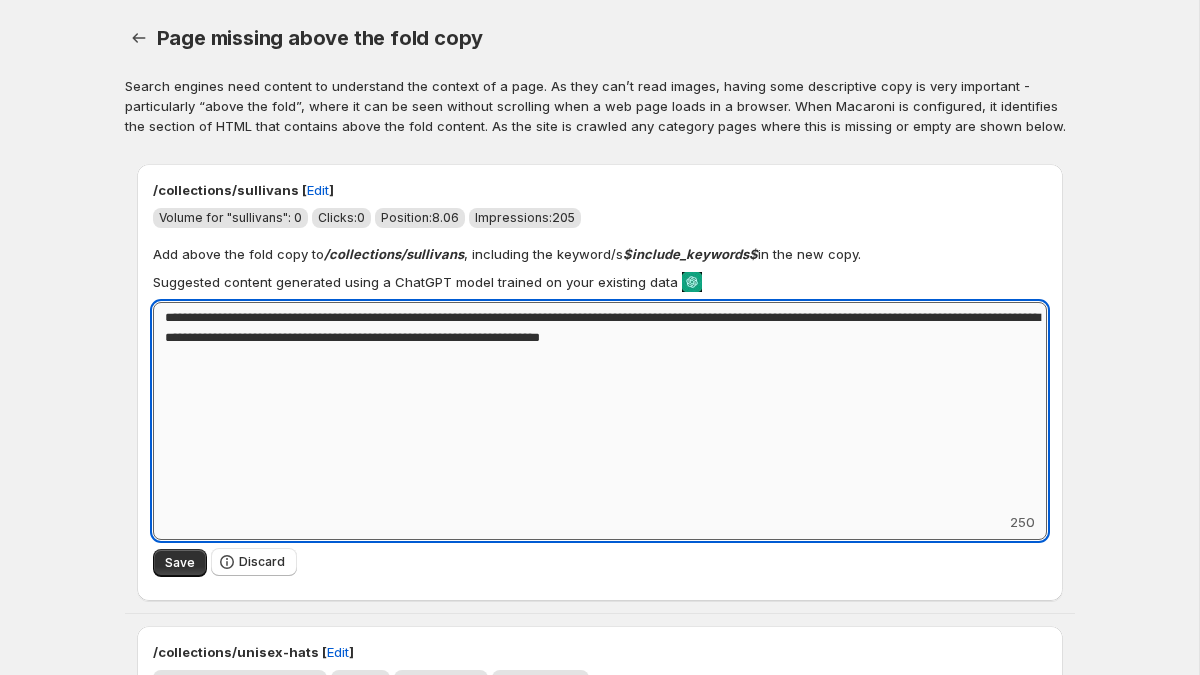 click on "**********" at bounding box center [600, 407] 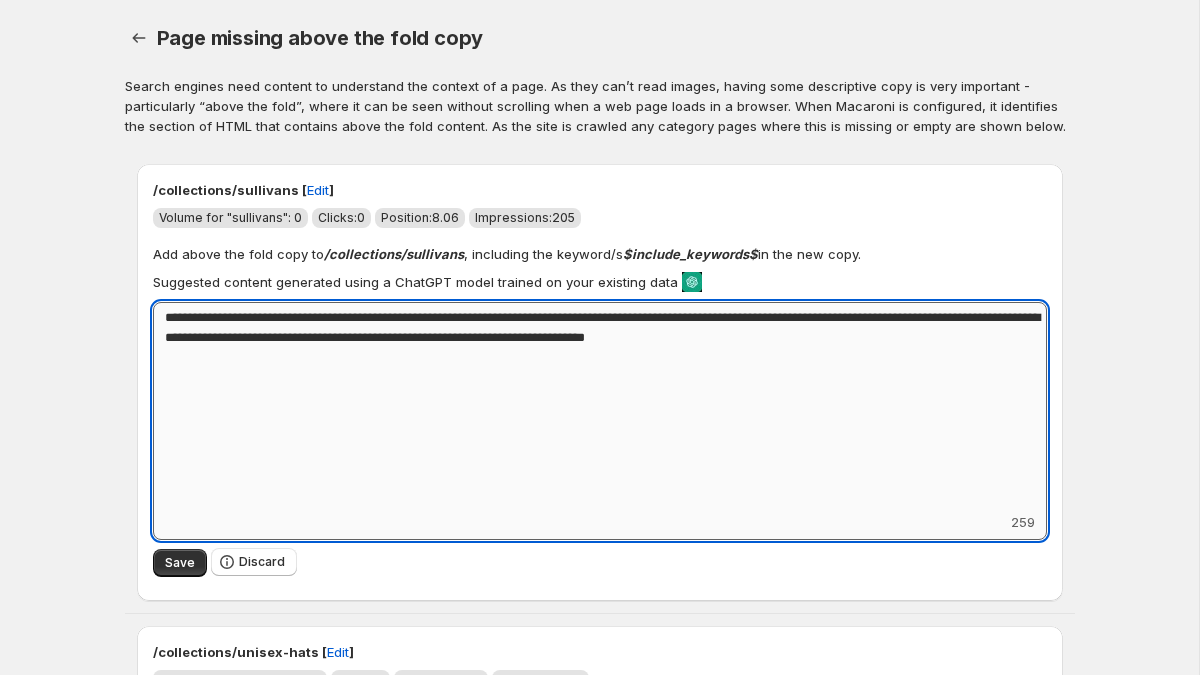 click on "**********" at bounding box center [600, 407] 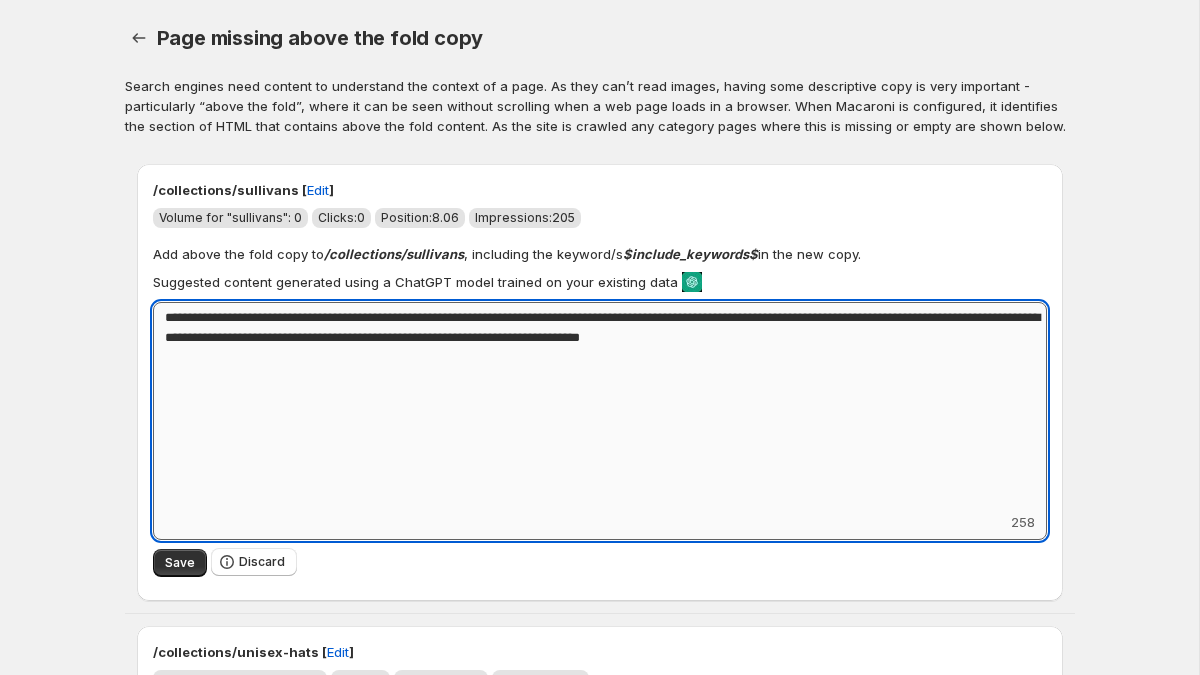 click on "**********" at bounding box center (600, 407) 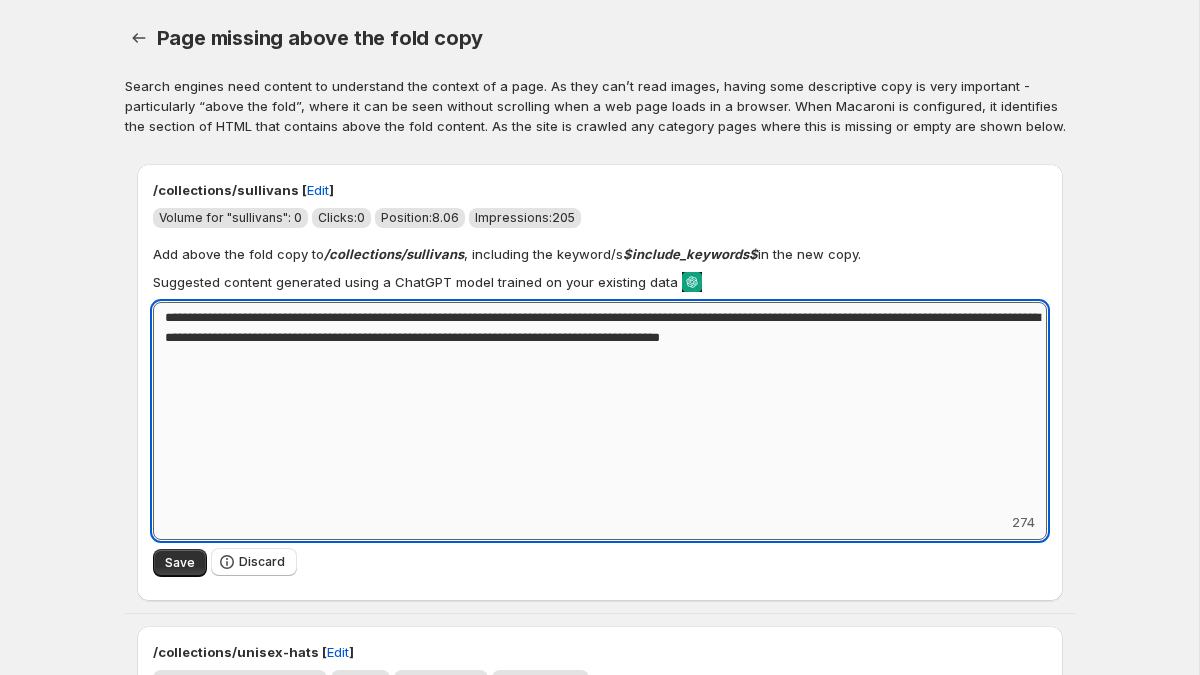 click on "**********" at bounding box center [600, 407] 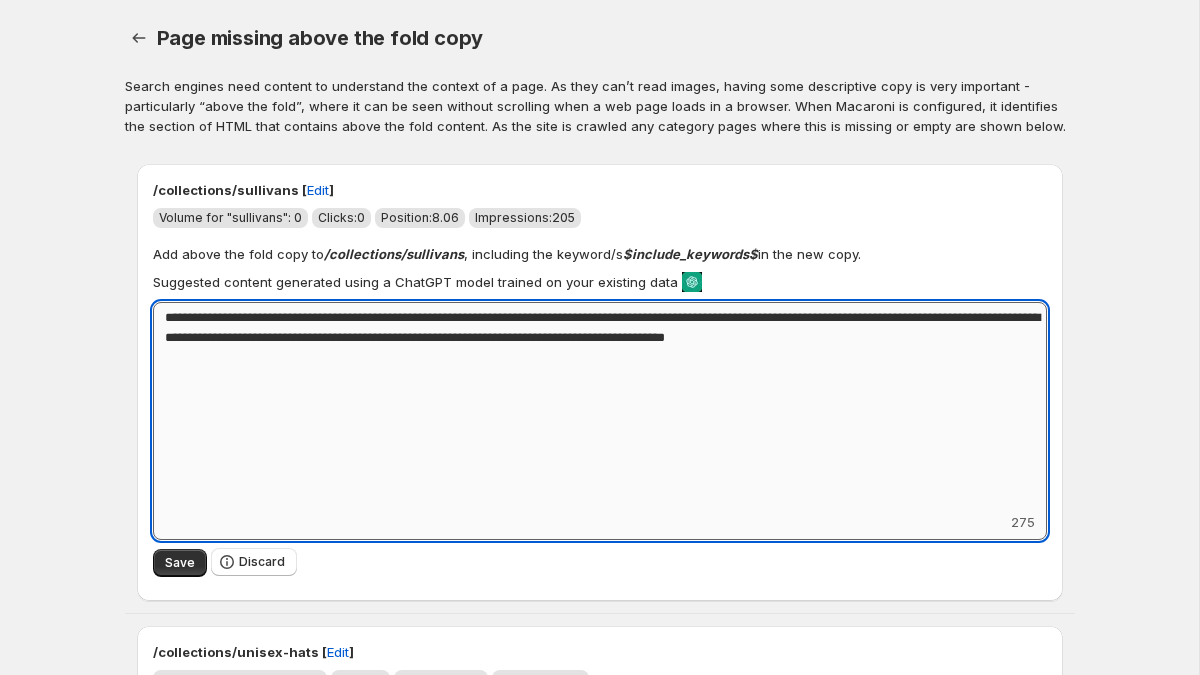 click on "**********" at bounding box center [600, 407] 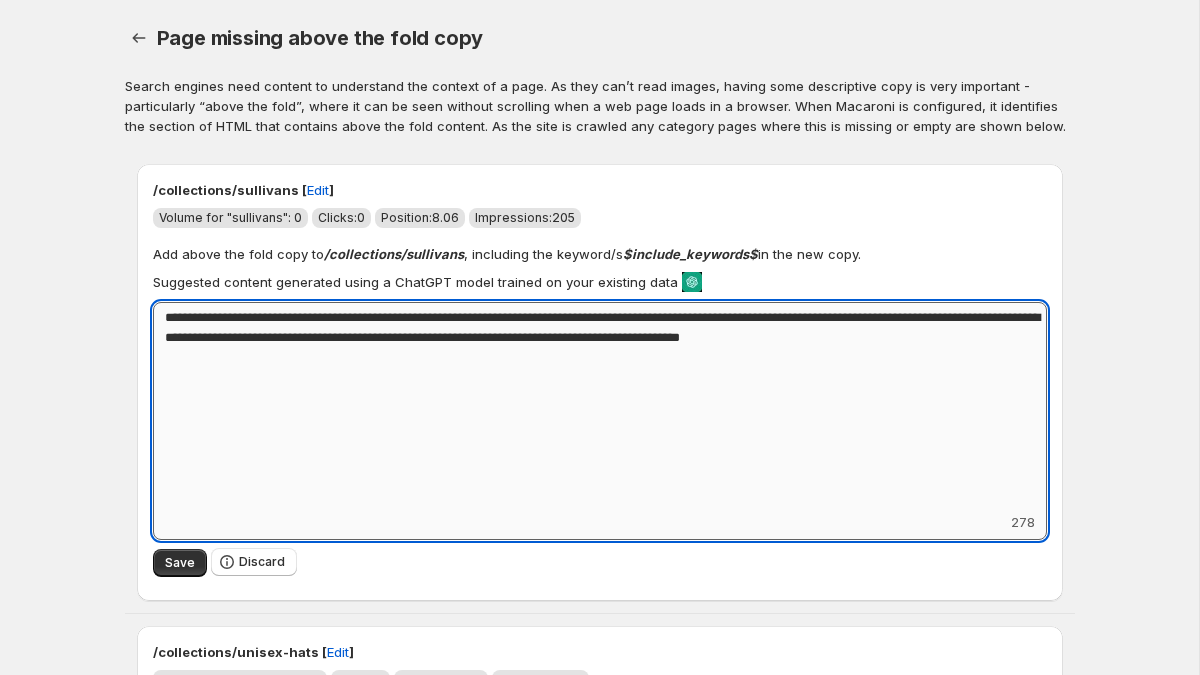click on "**********" at bounding box center (600, 407) 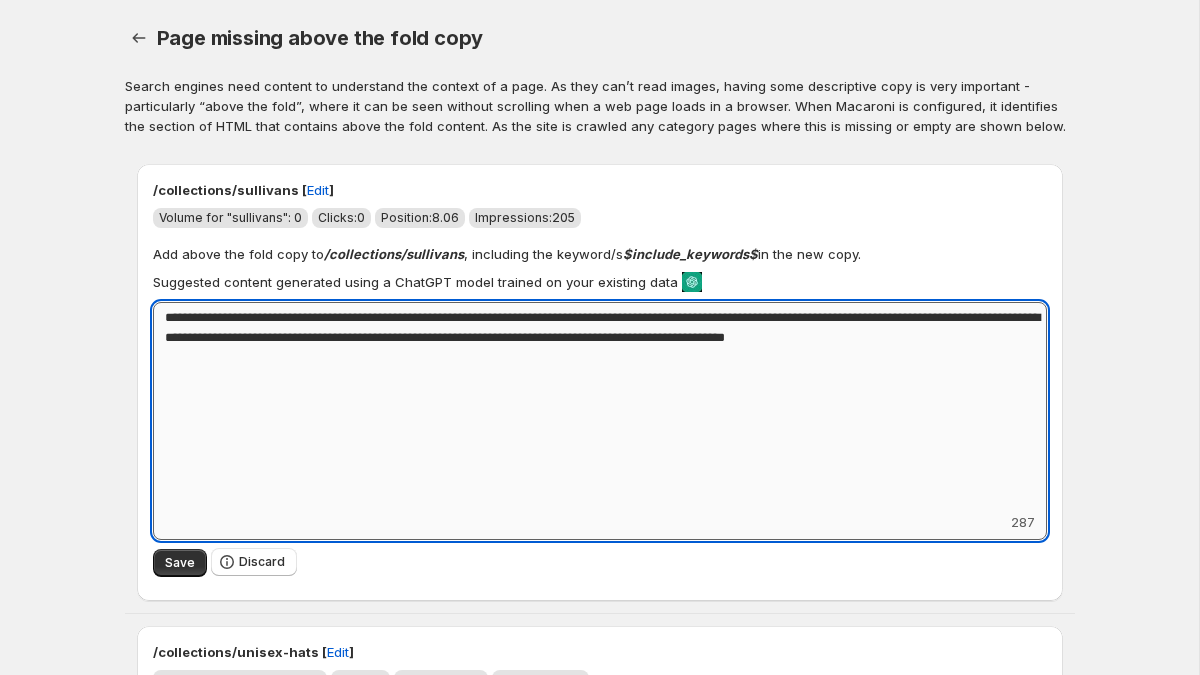 click on "**********" at bounding box center (600, 407) 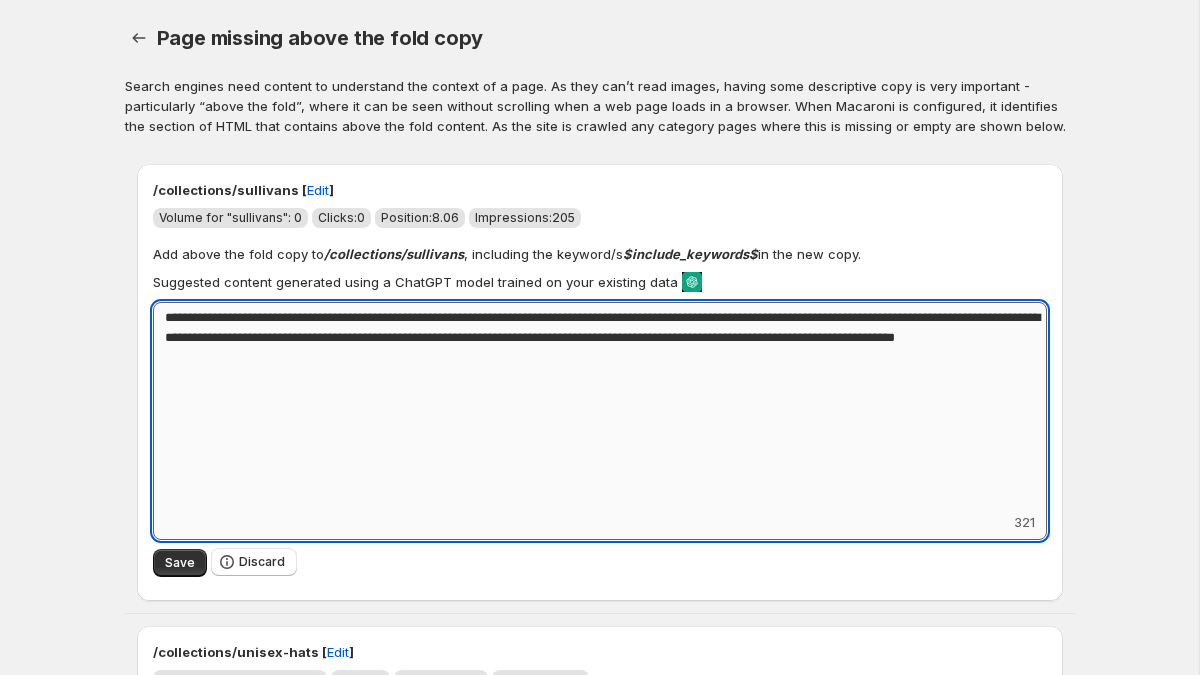 drag, startPoint x: 851, startPoint y: 337, endPoint x: 248, endPoint y: 331, distance: 603.02985 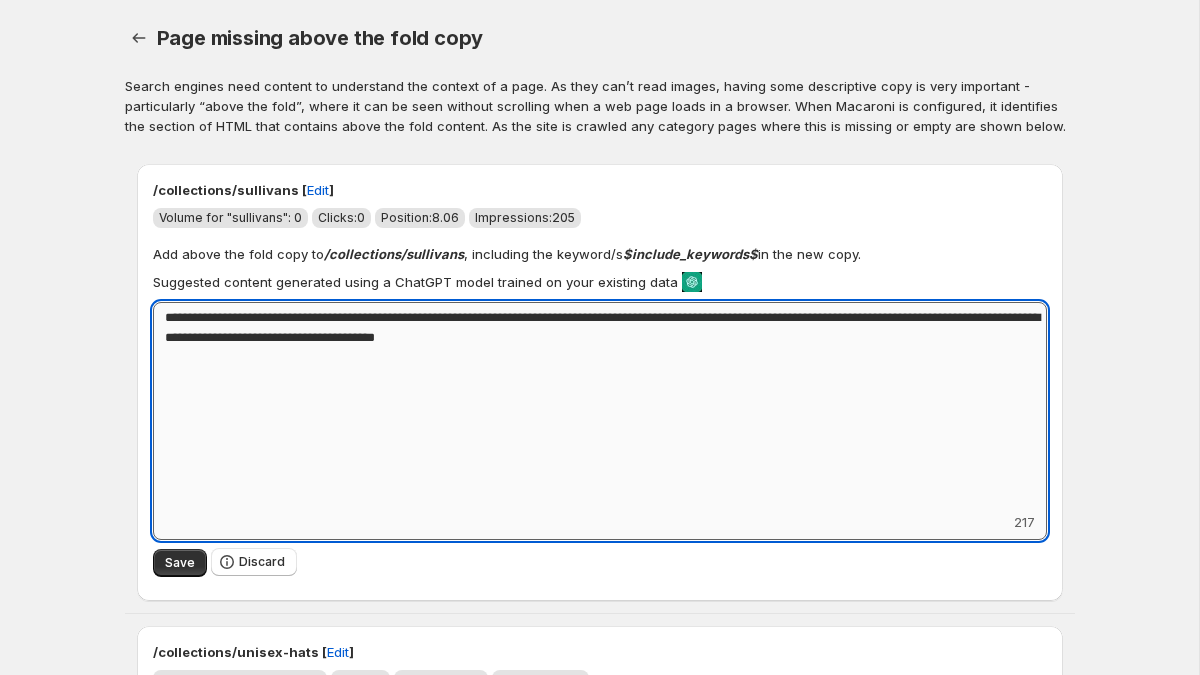 drag, startPoint x: 637, startPoint y: 340, endPoint x: 298, endPoint y: 338, distance: 339.0059 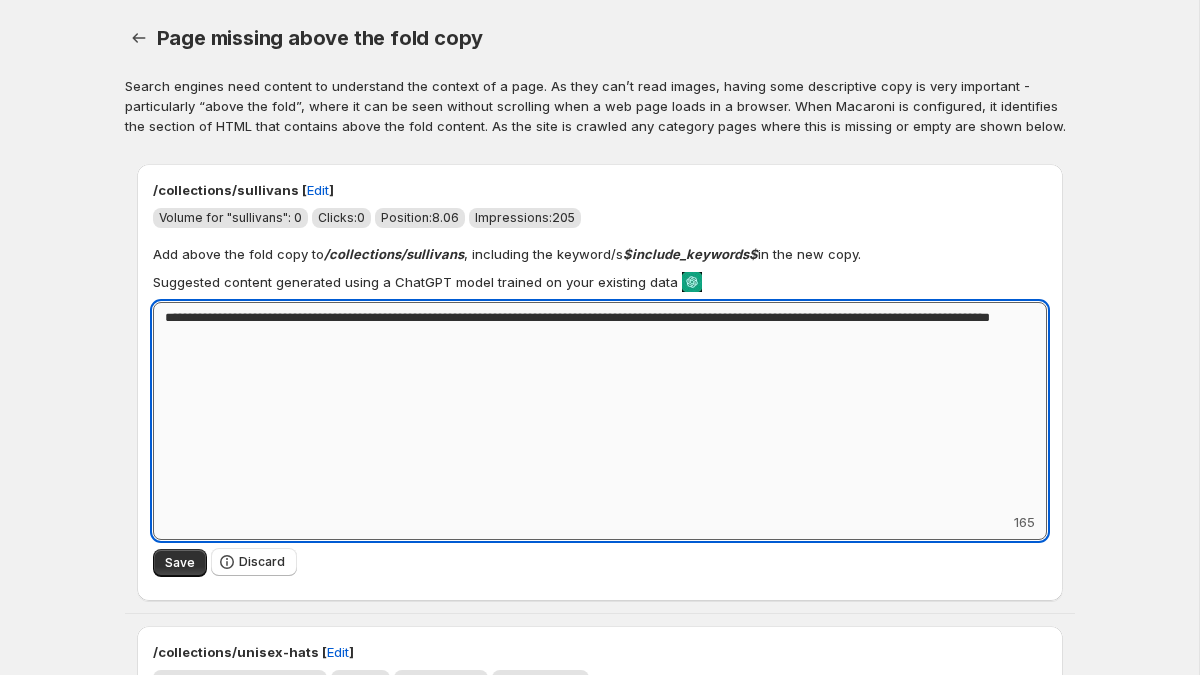 click on "**********" at bounding box center (600, 407) 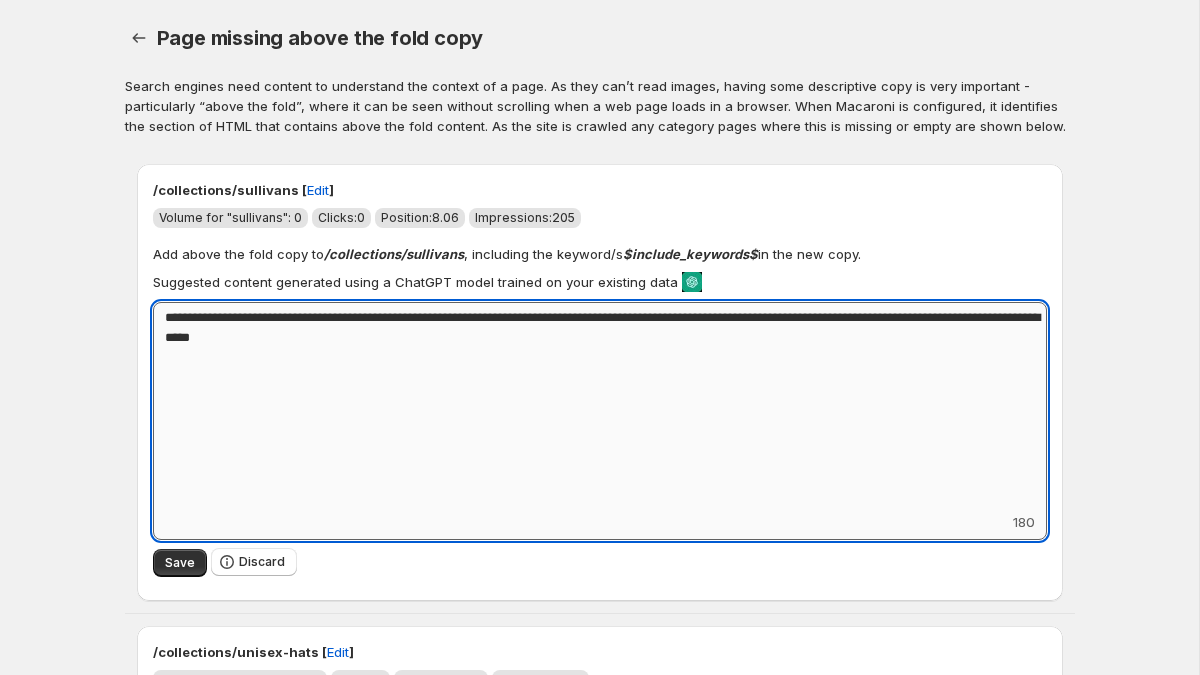 drag, startPoint x: 474, startPoint y: 335, endPoint x: 371, endPoint y: 333, distance: 103.01942 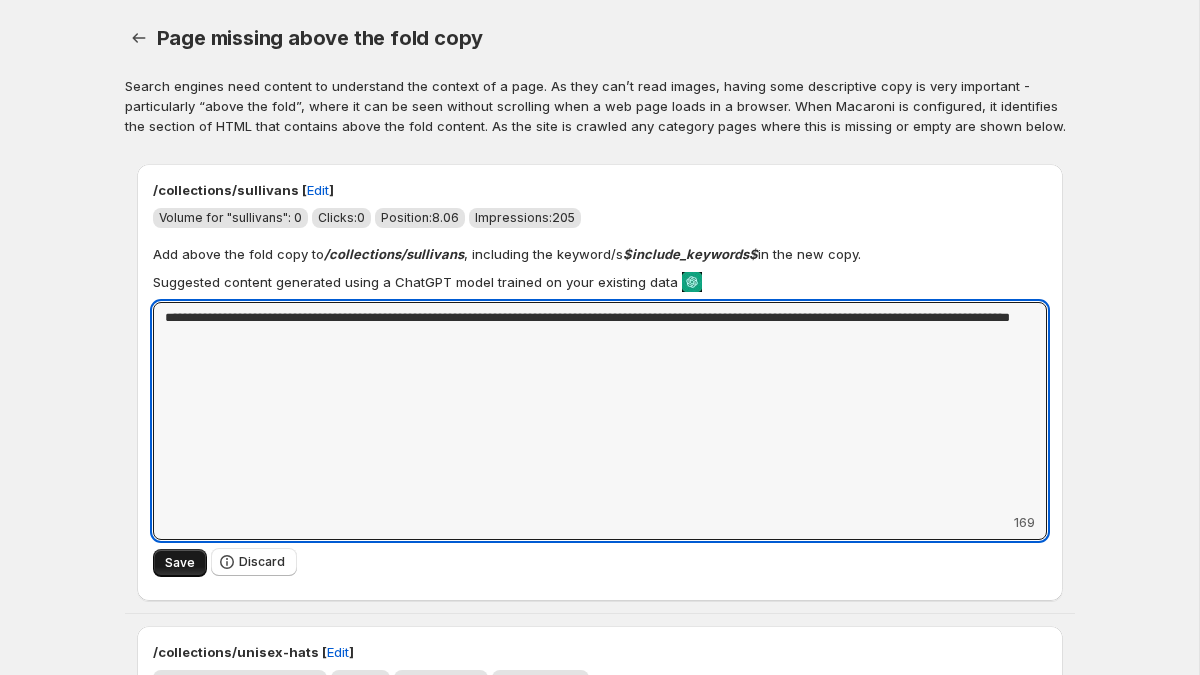 type on "**********" 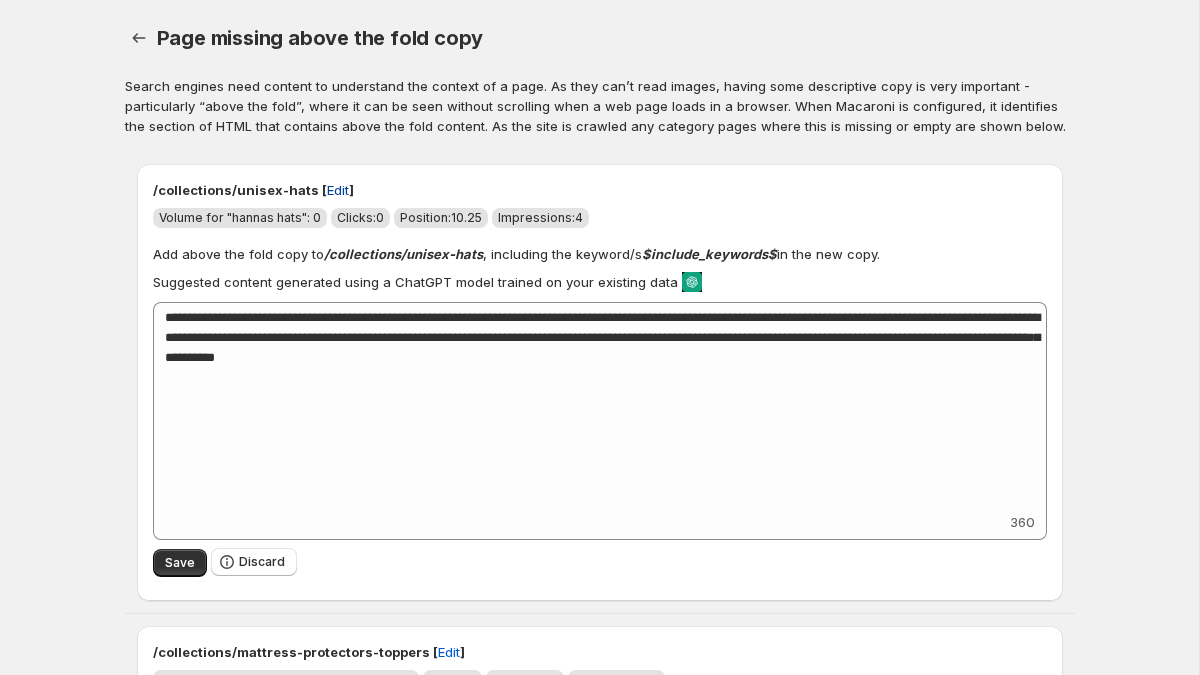 click on "Edit" at bounding box center [338, 190] 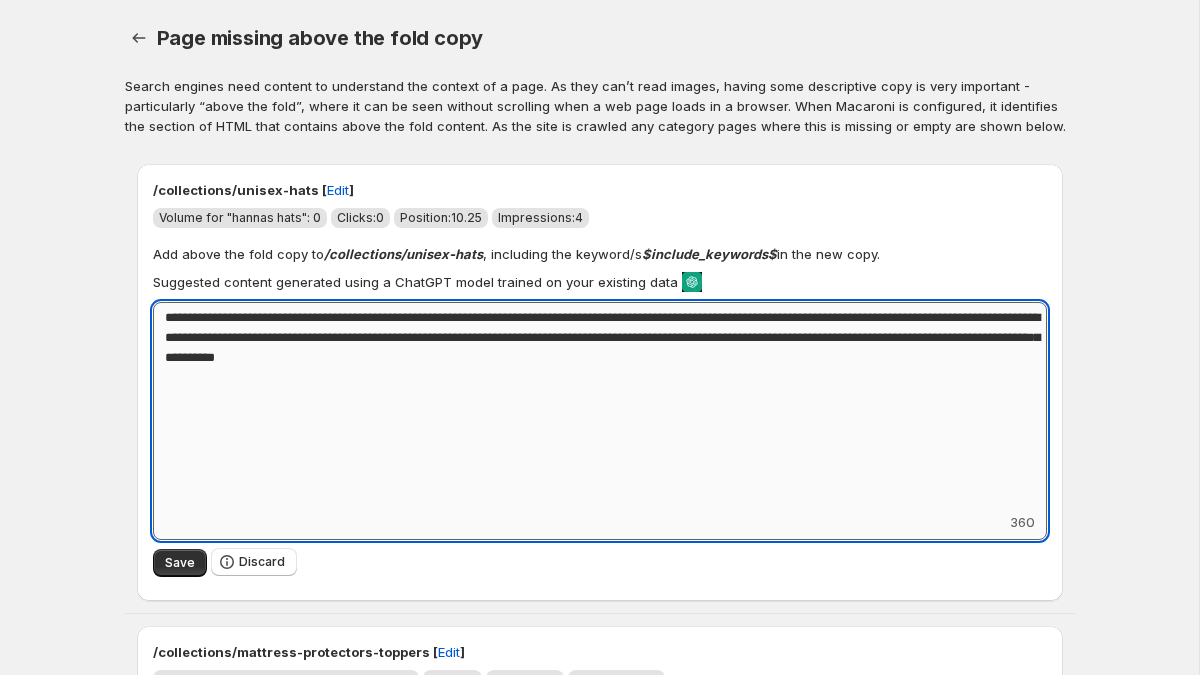 click on "**********" at bounding box center (600, 407) 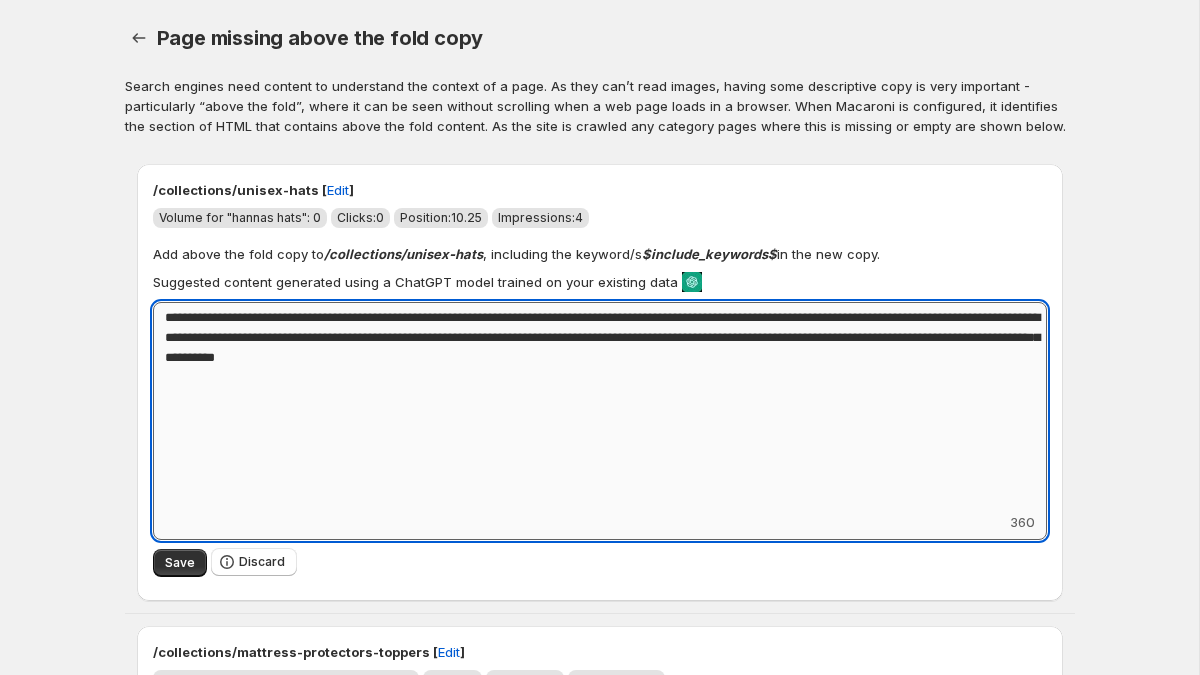click on "**********" at bounding box center (600, 407) 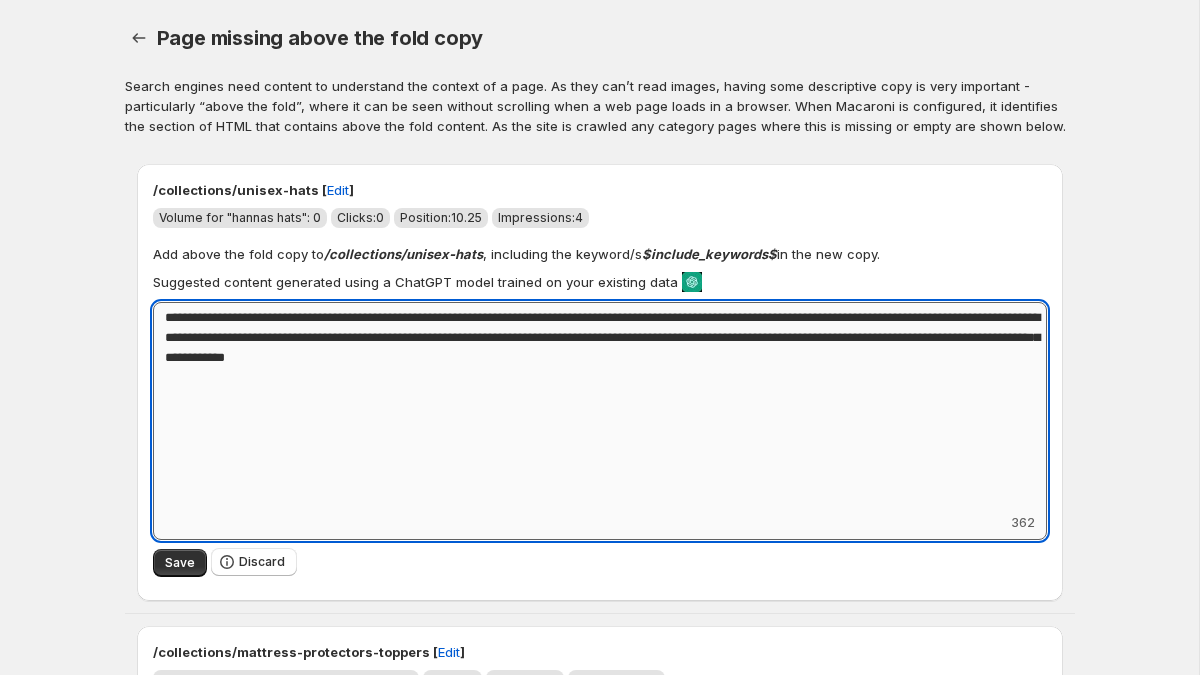 click on "**********" at bounding box center (600, 407) 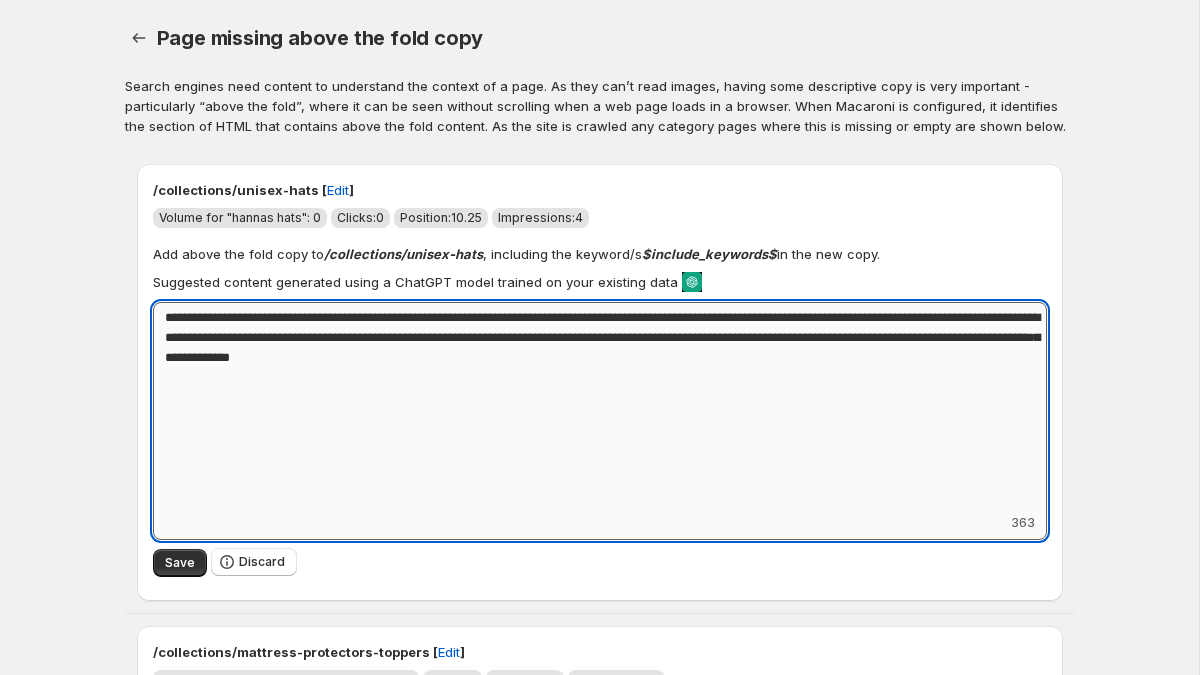 click on "**********" at bounding box center [600, 407] 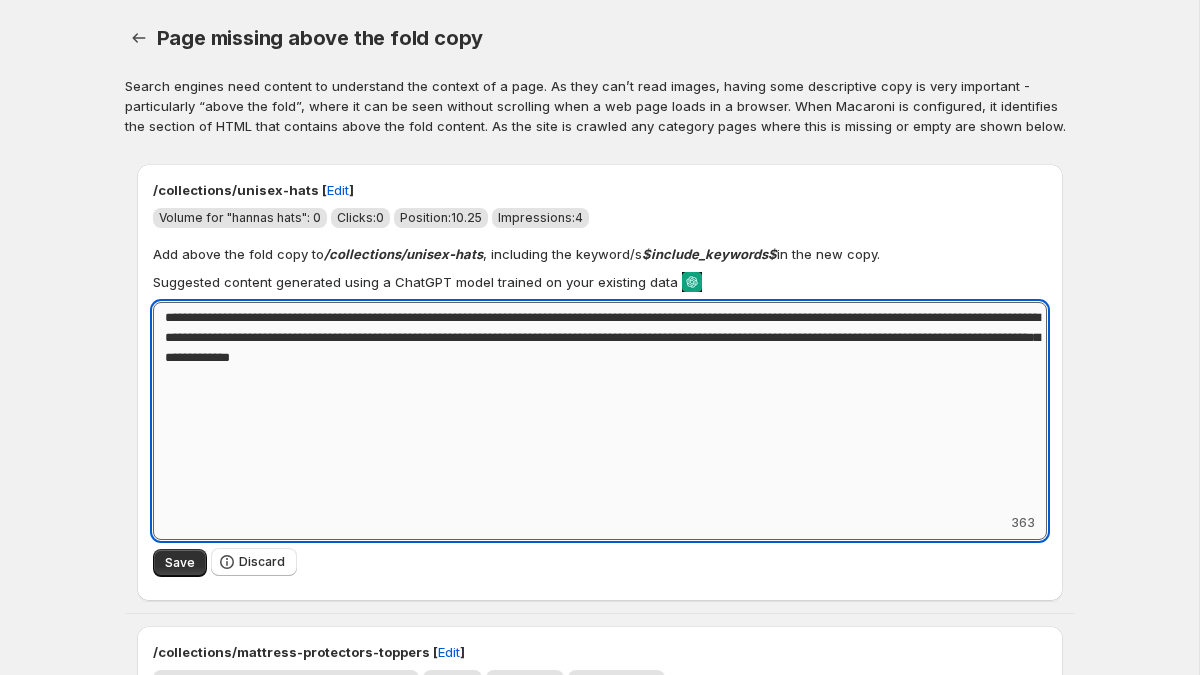 drag, startPoint x: 910, startPoint y: 321, endPoint x: 702, endPoint y: 317, distance: 208.03845 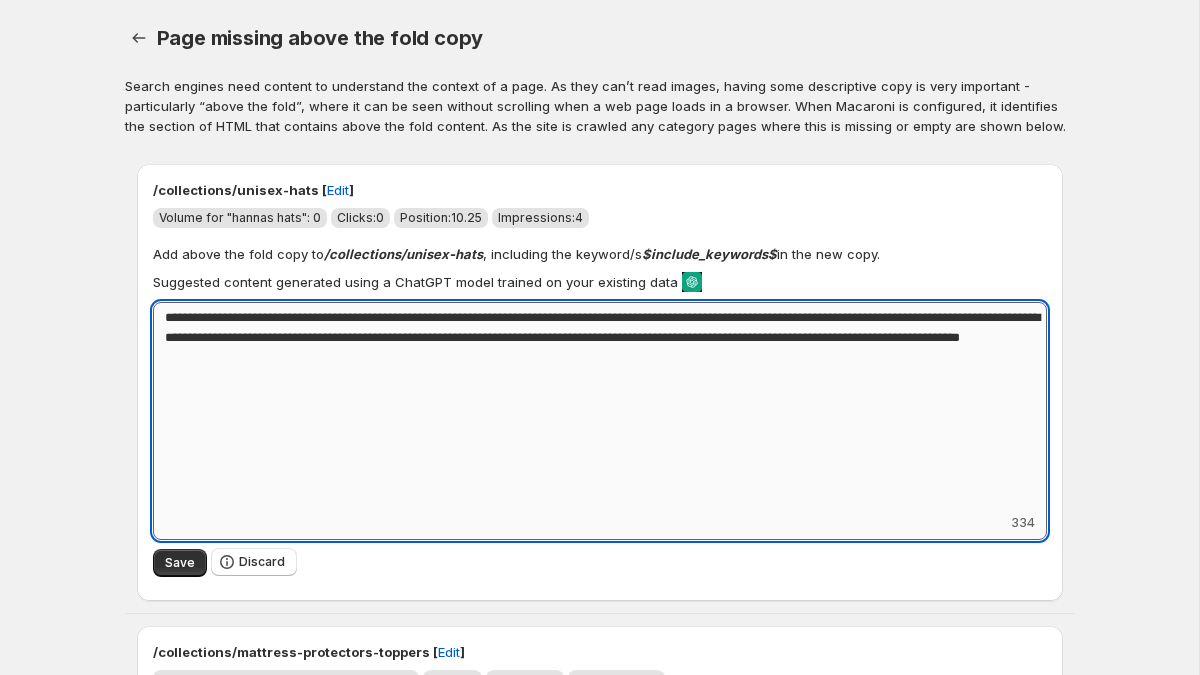 drag, startPoint x: 466, startPoint y: 334, endPoint x: 699, endPoint y: 307, distance: 234.55916 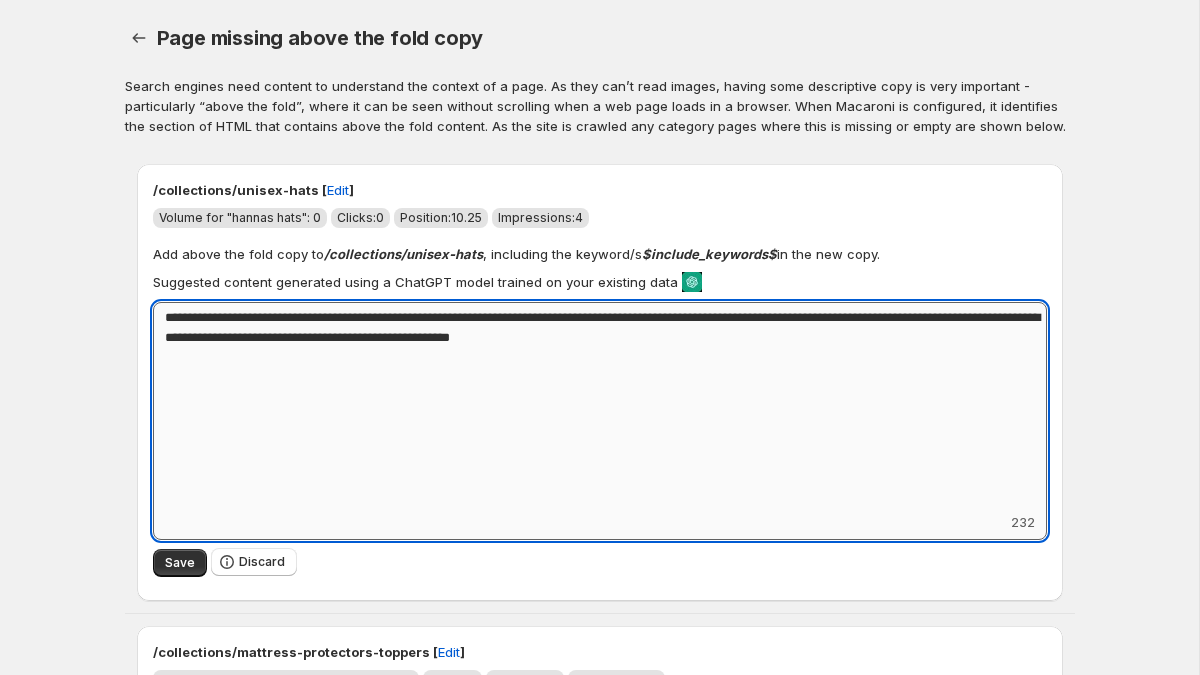 click on "**********" at bounding box center [600, 407] 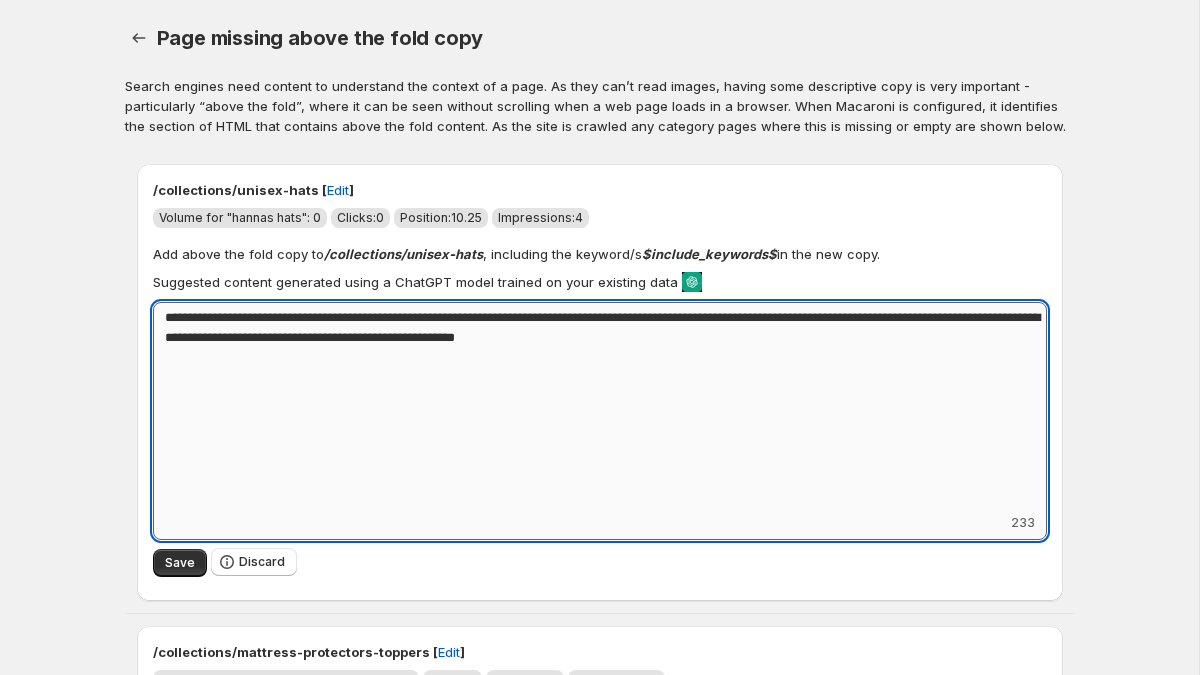 click on "**********" at bounding box center (600, 407) 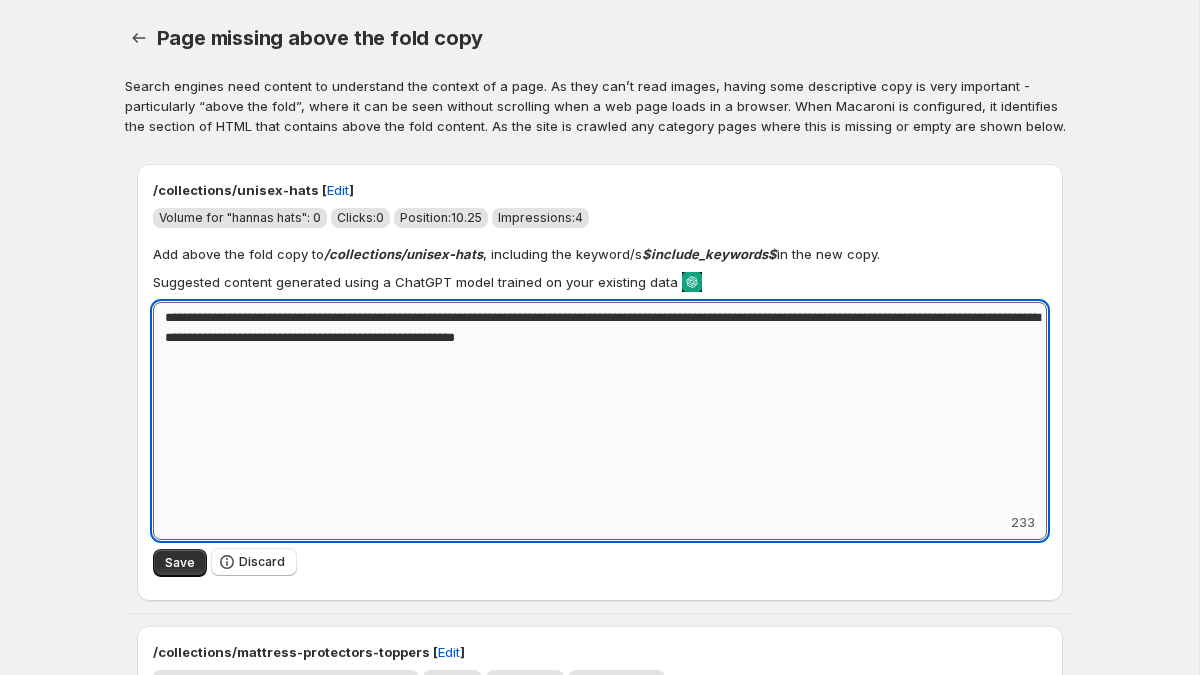 drag, startPoint x: 714, startPoint y: 339, endPoint x: 604, endPoint y: 337, distance: 110.01818 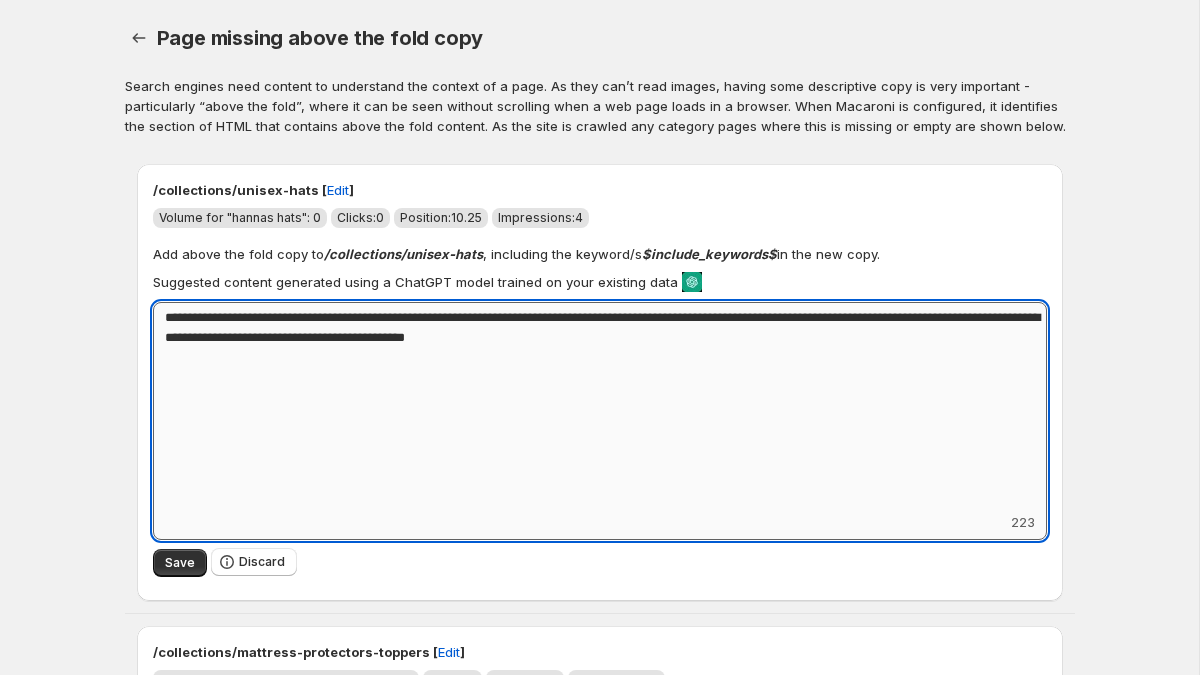 drag, startPoint x: 709, startPoint y: 316, endPoint x: 453, endPoint y: 316, distance: 256 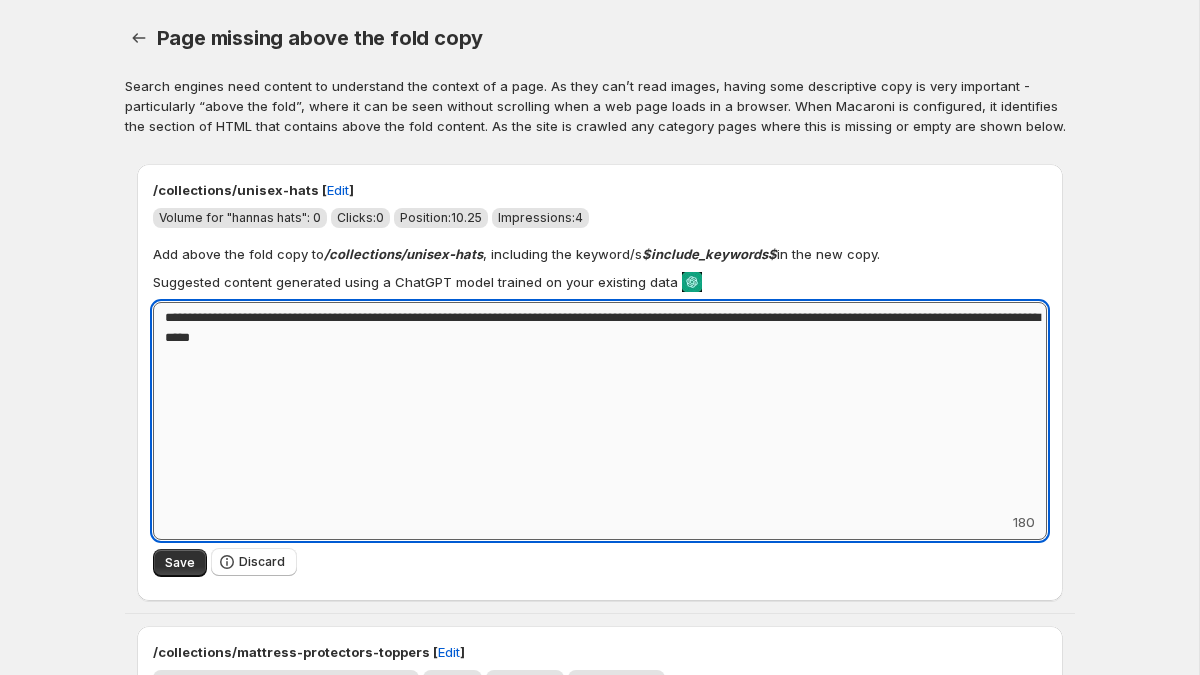 click on "**********" at bounding box center (600, 407) 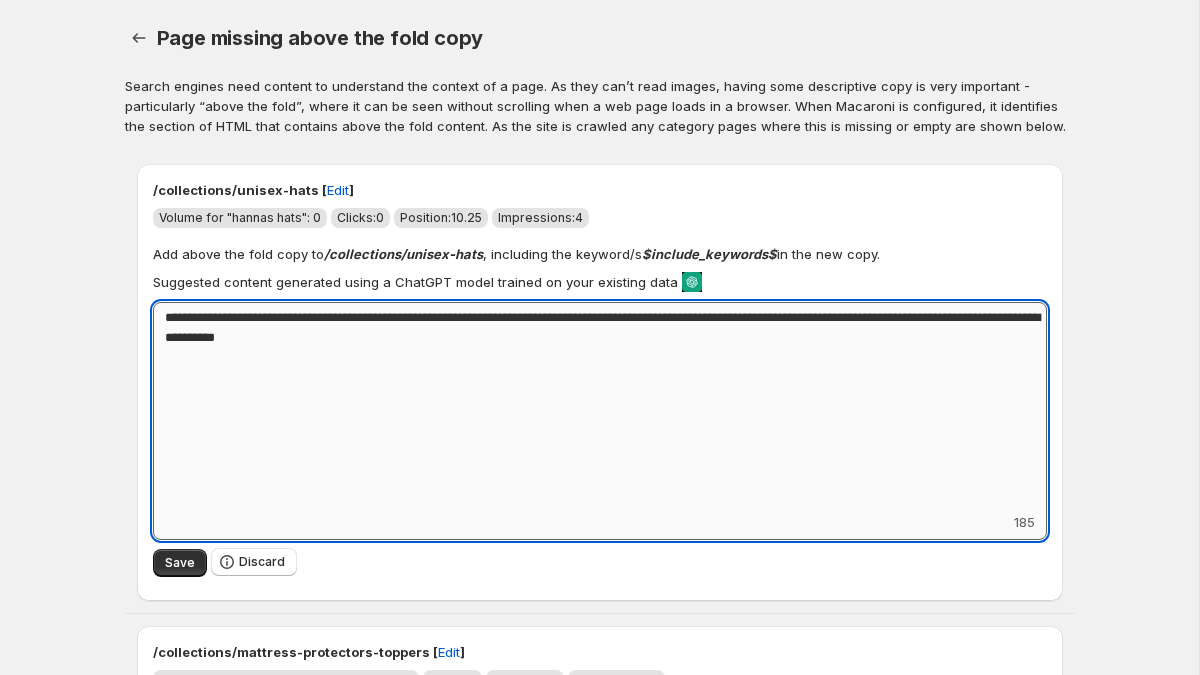 click on "**********" at bounding box center (600, 407) 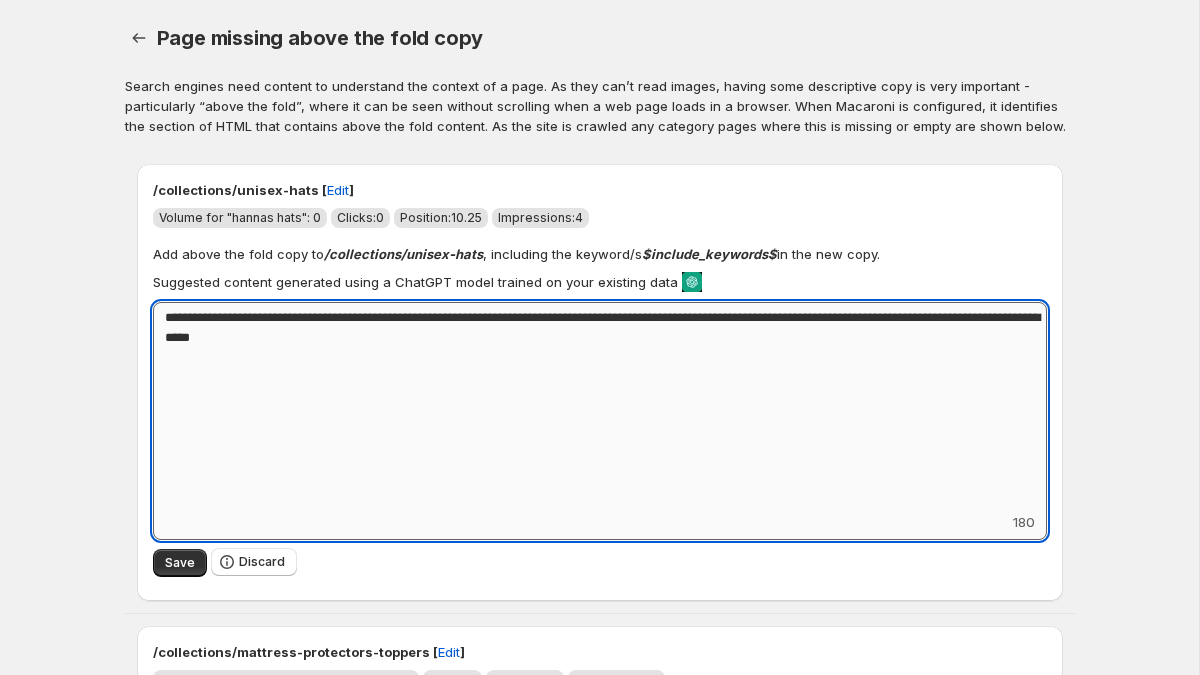 click on "**********" at bounding box center (600, 407) 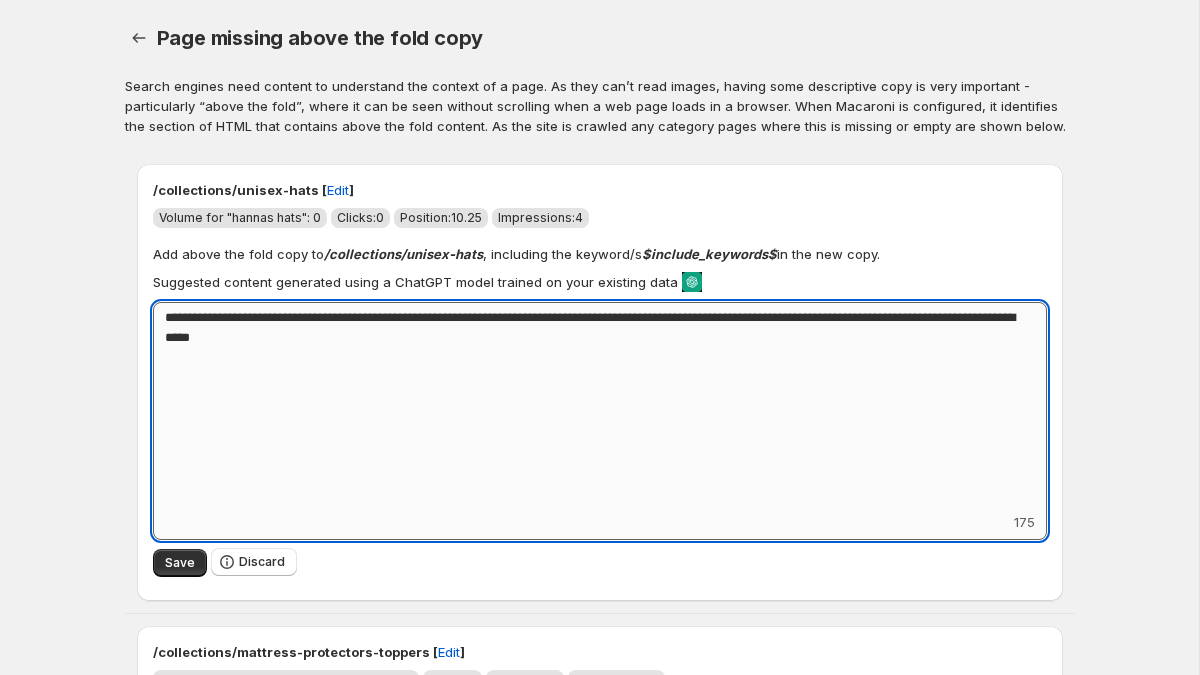click on "**********" at bounding box center [600, 407] 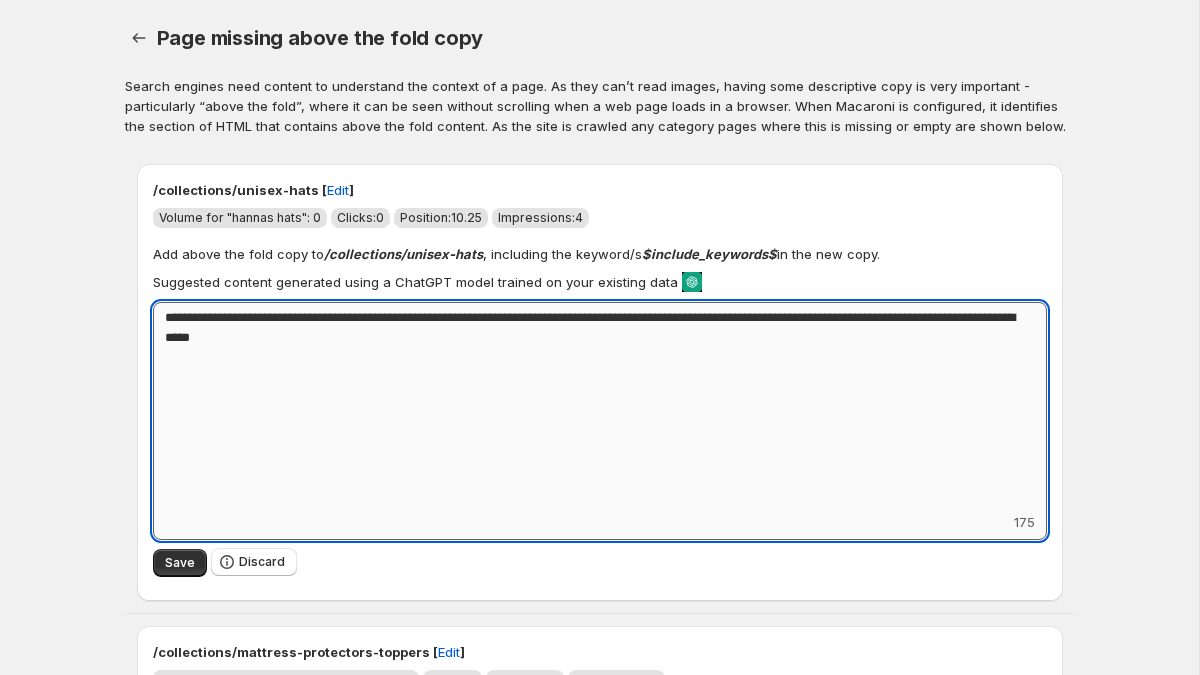 click on "**********" at bounding box center [600, 407] 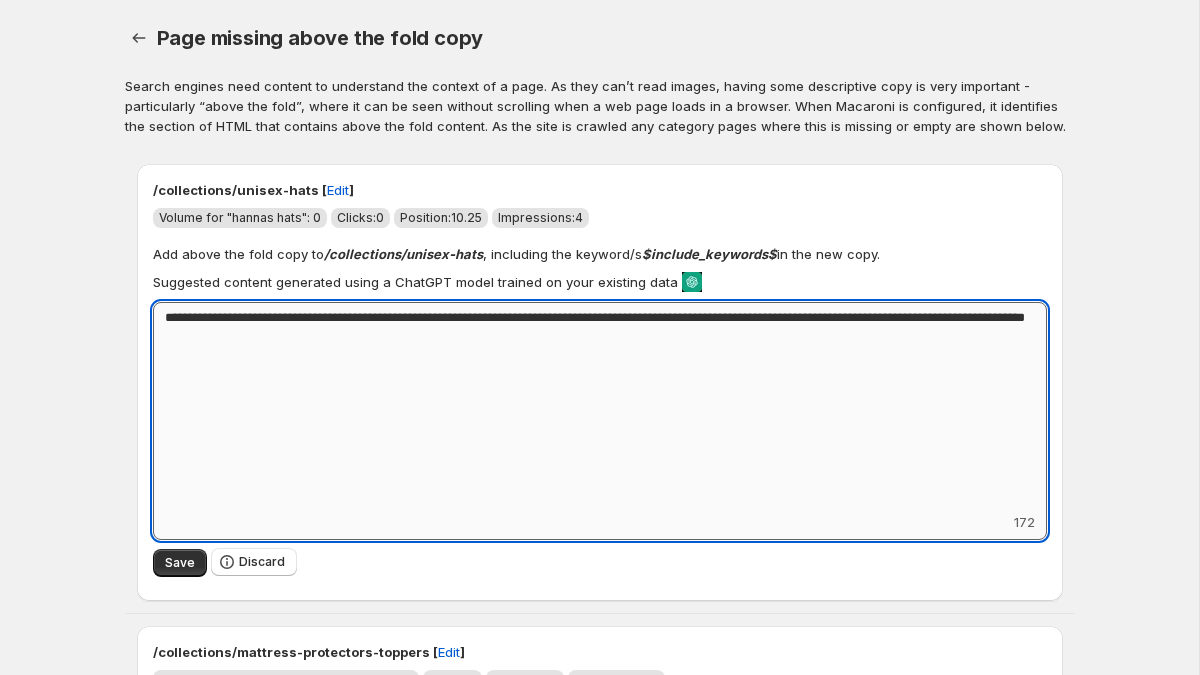 click on "**********" at bounding box center [600, 407] 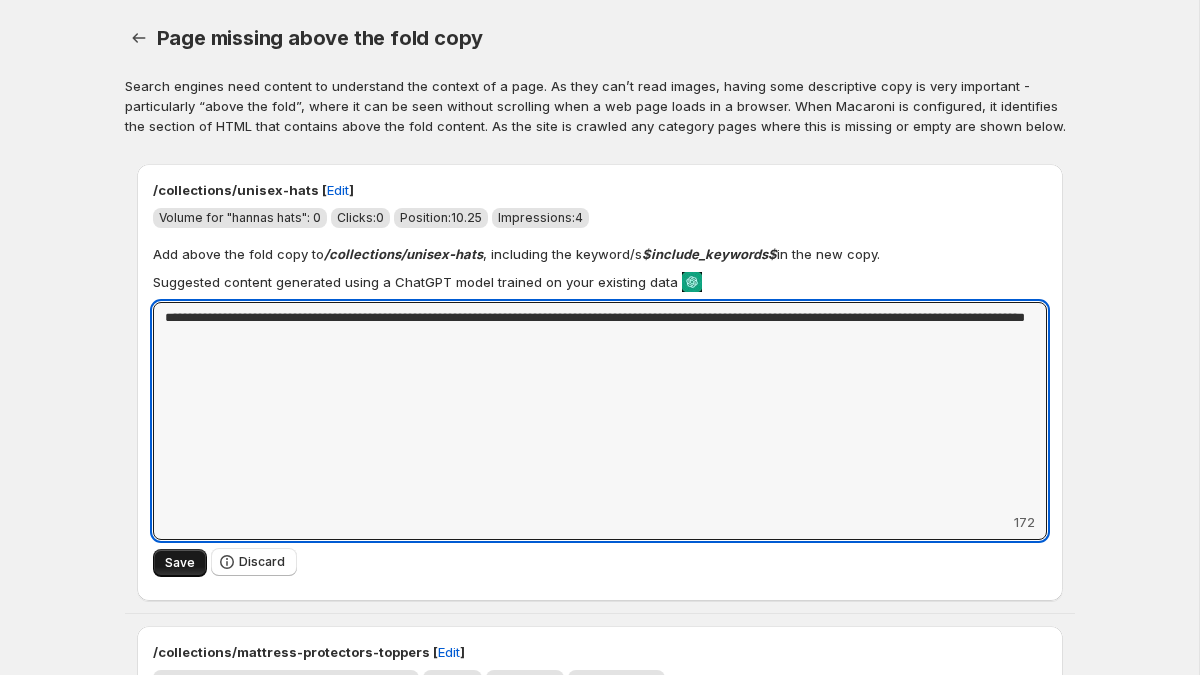 type on "**********" 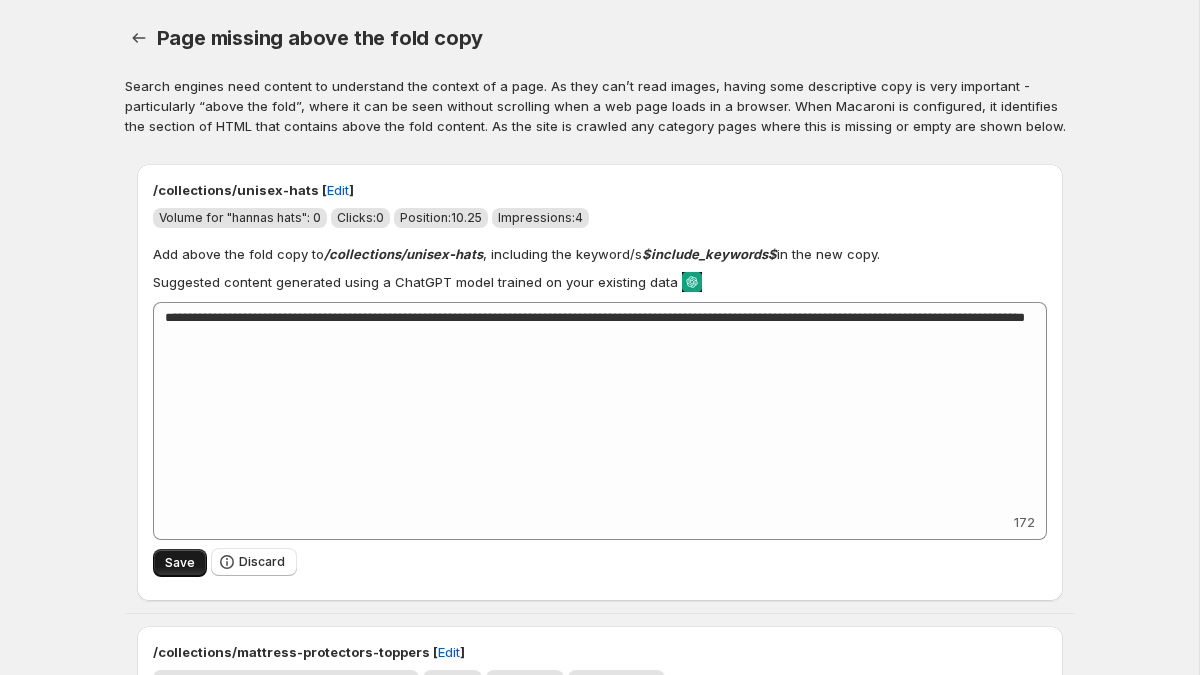 click on "Save" at bounding box center (180, 563) 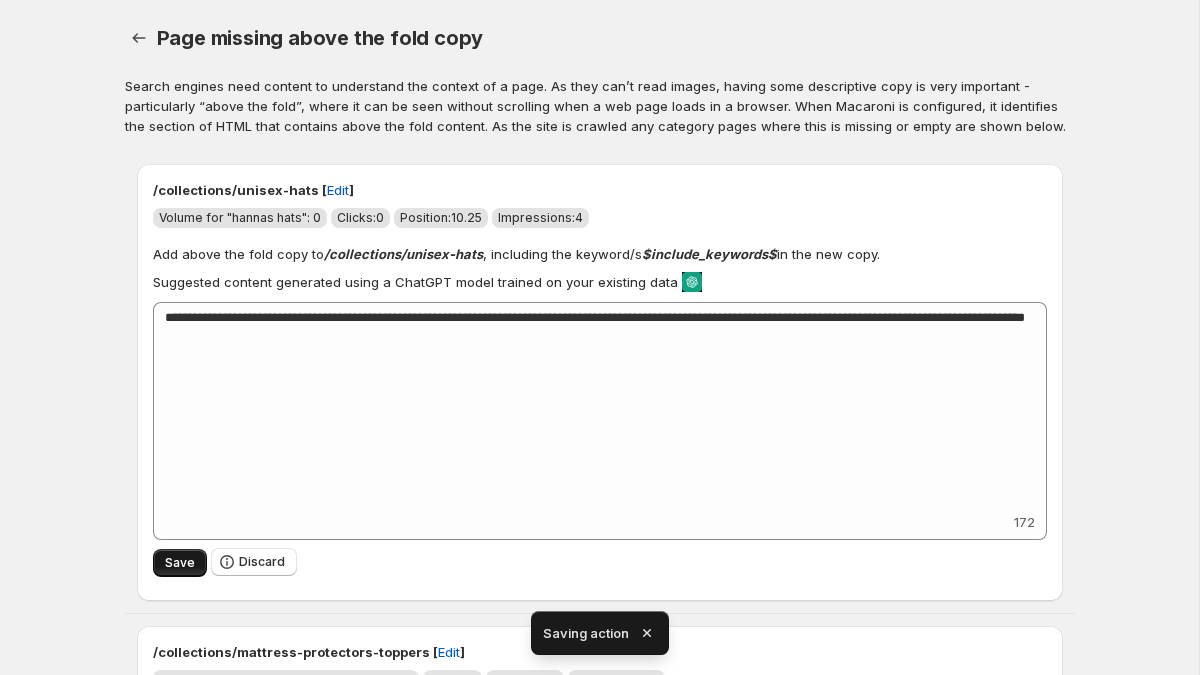 click on "Save" at bounding box center [180, 563] 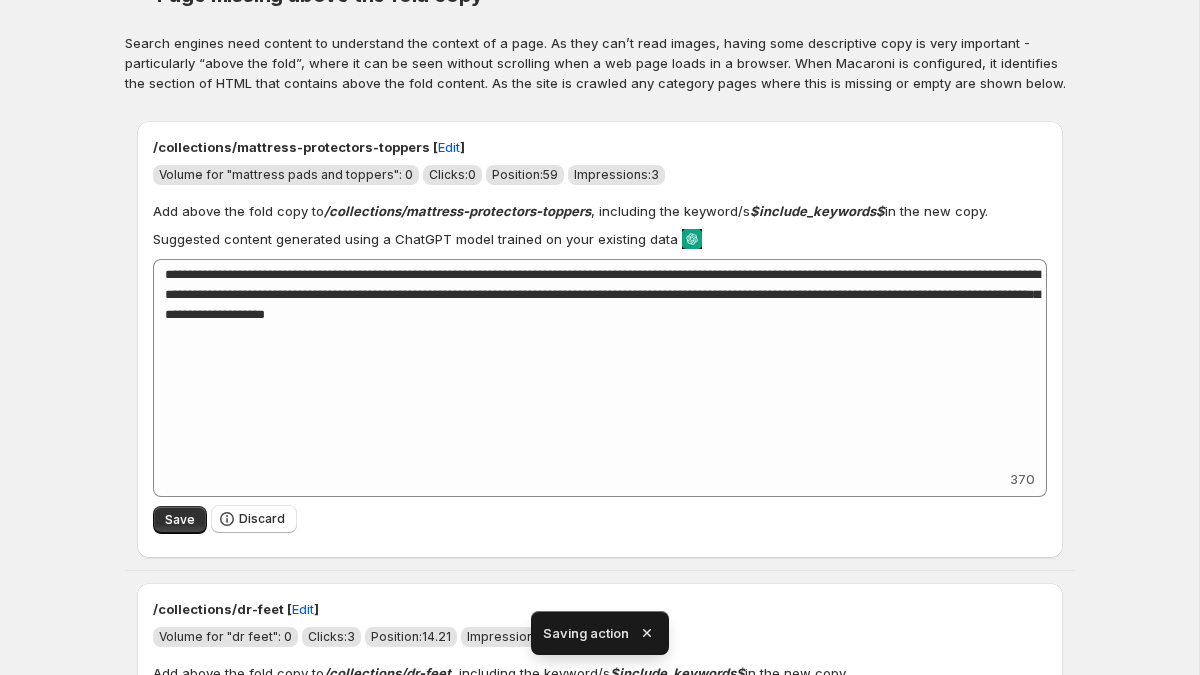 scroll, scrollTop: 55, scrollLeft: 0, axis: vertical 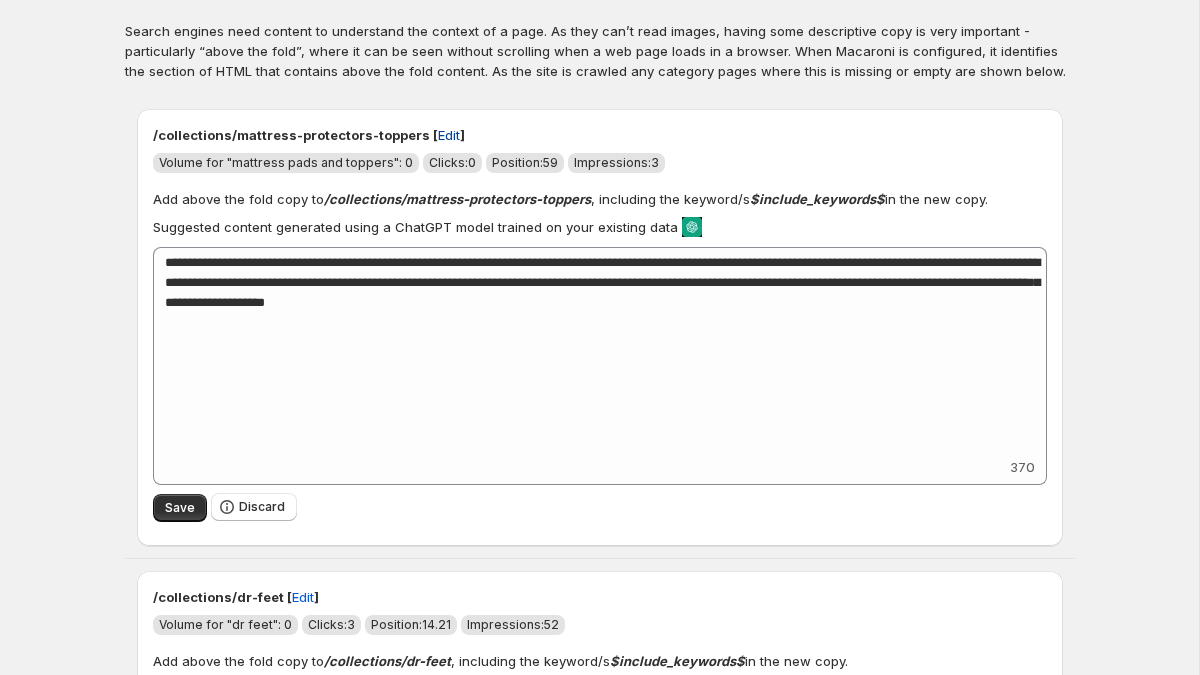 click on "Edit" at bounding box center [449, 135] 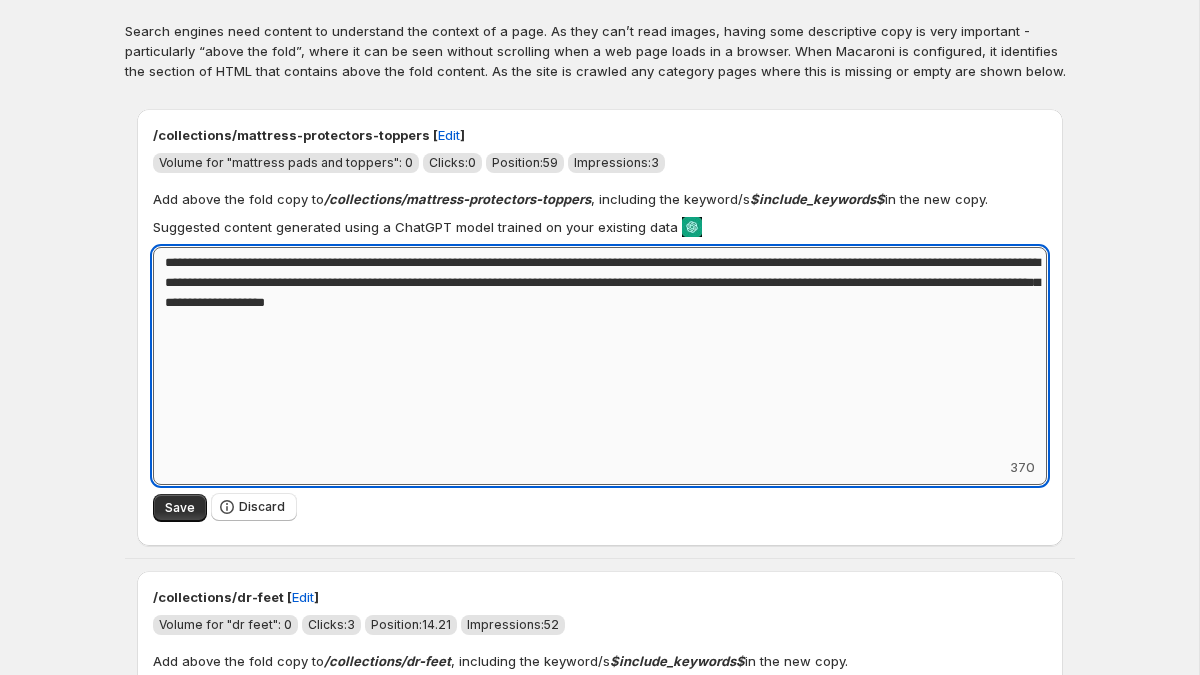 drag, startPoint x: 690, startPoint y: 307, endPoint x: 509, endPoint y: 304, distance: 181.02486 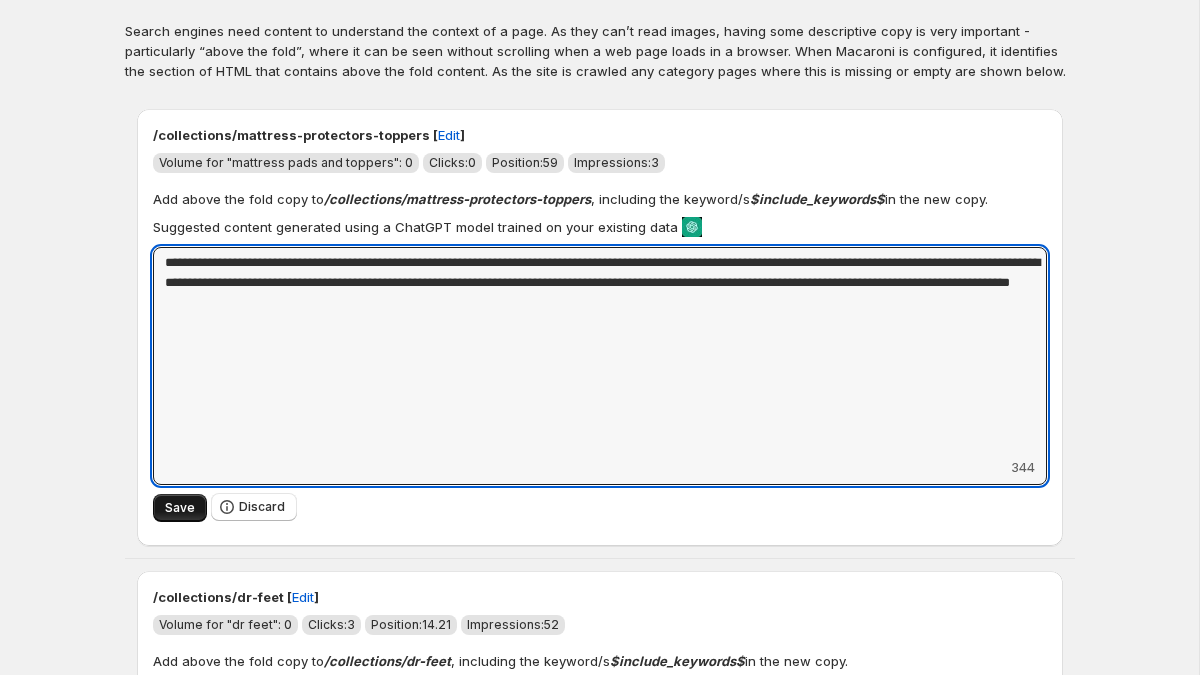 type on "**********" 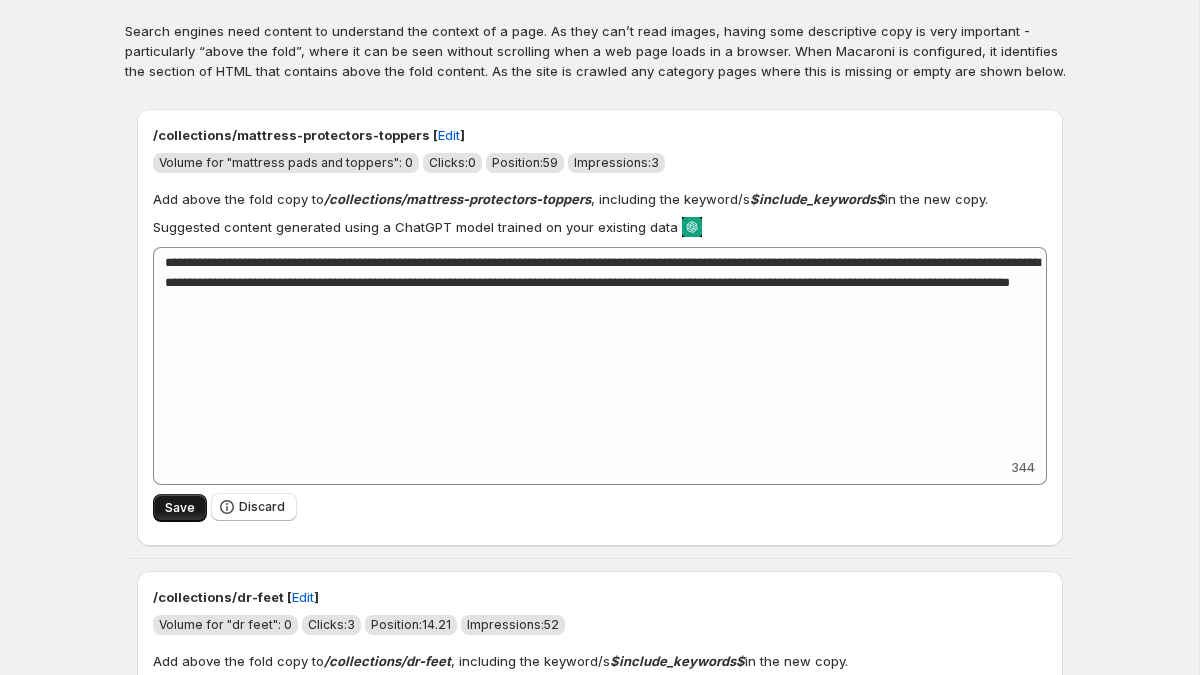 click on "Save" at bounding box center (180, 508) 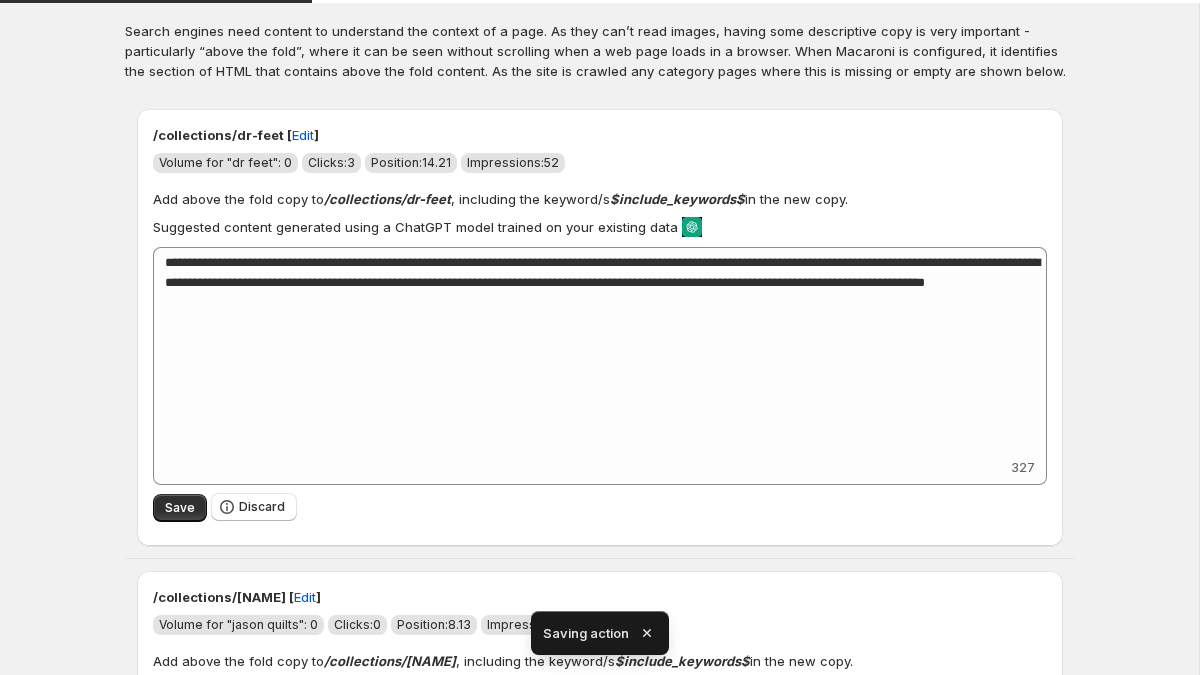 scroll, scrollTop: 69, scrollLeft: 0, axis: vertical 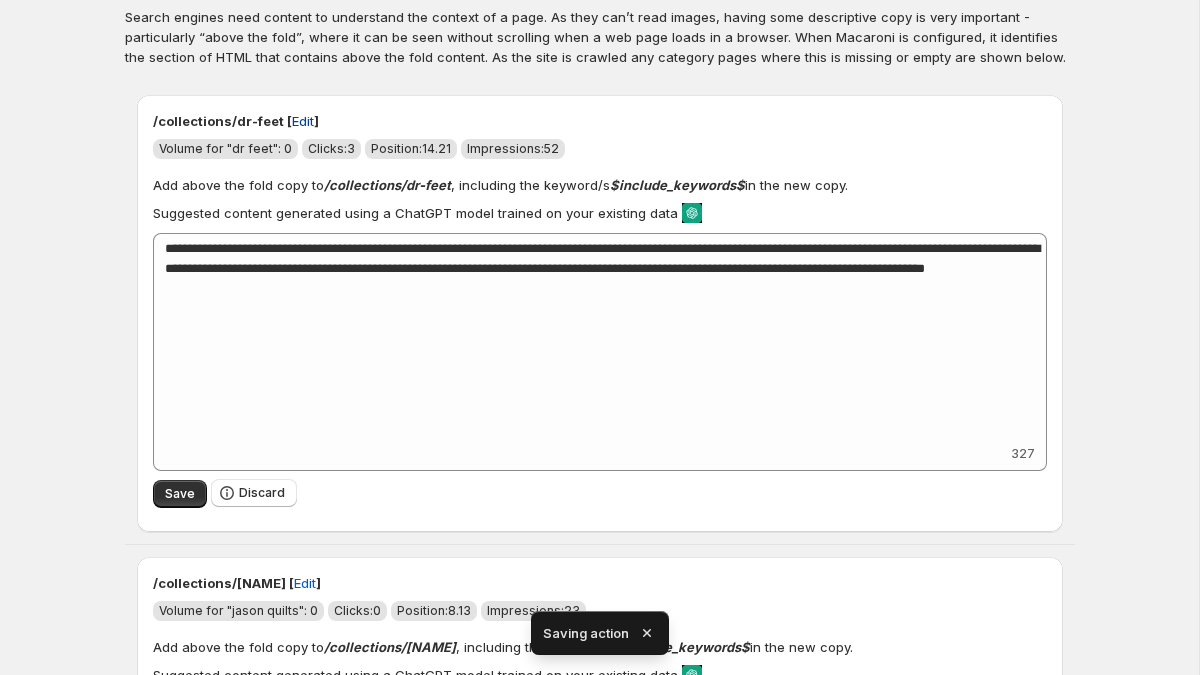 click on "Edit" at bounding box center (303, 121) 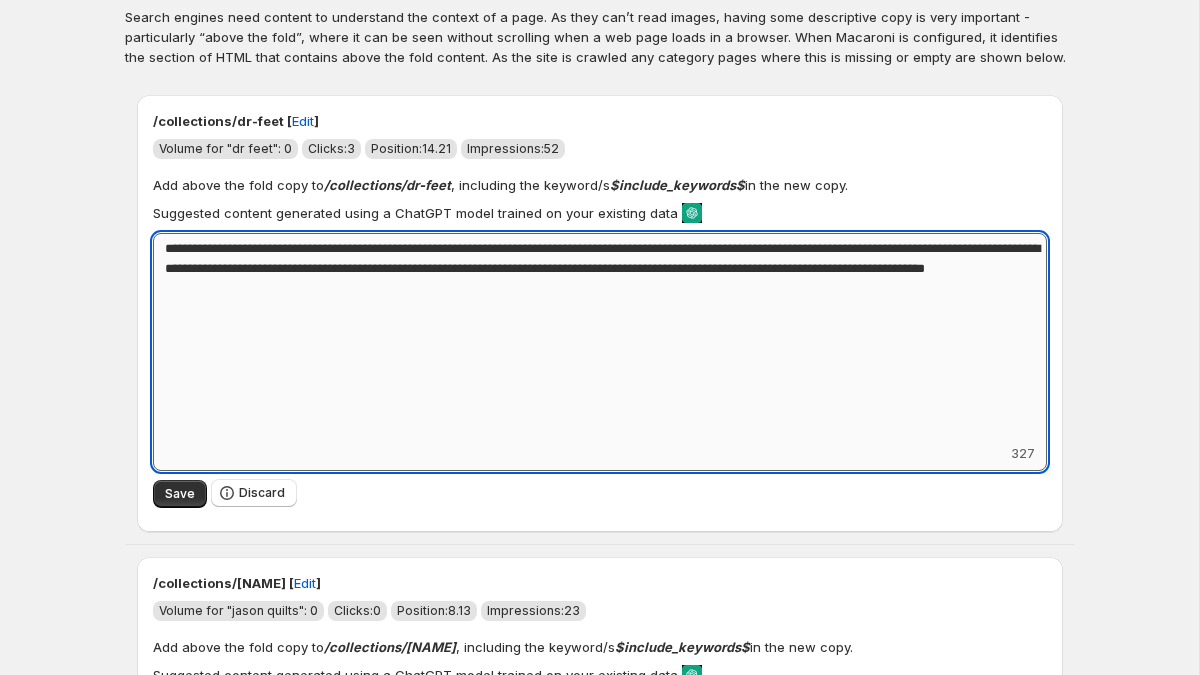 click on "**********" at bounding box center (600, 338) 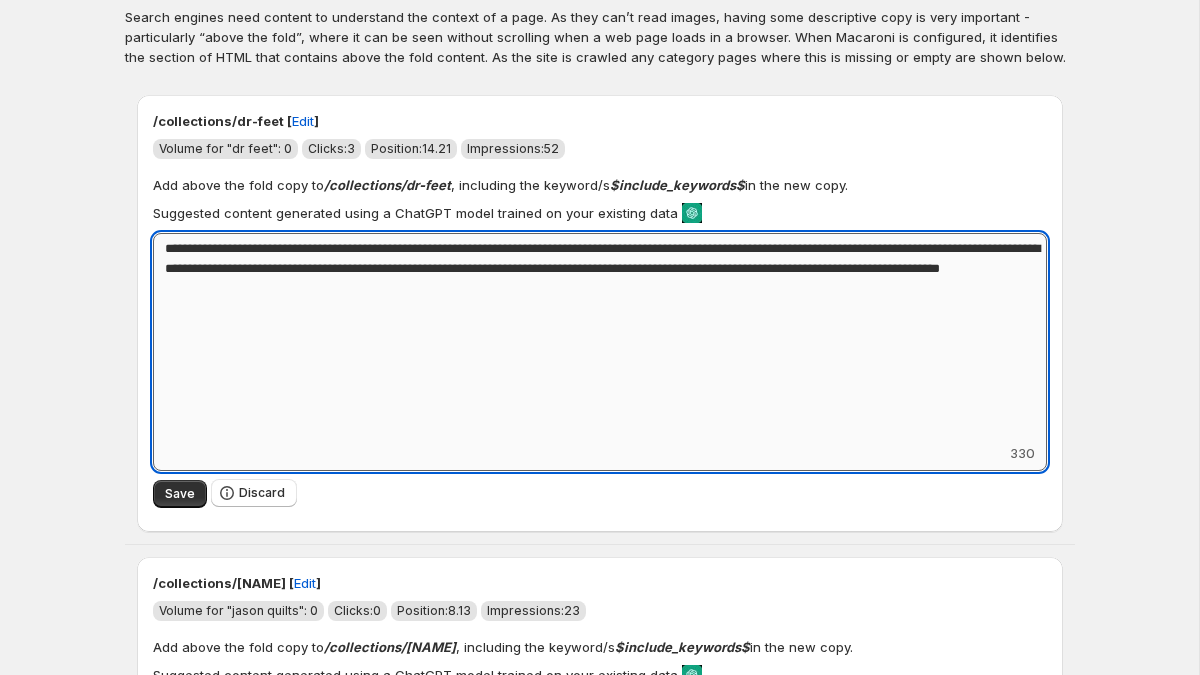 click on "**********" at bounding box center (600, 338) 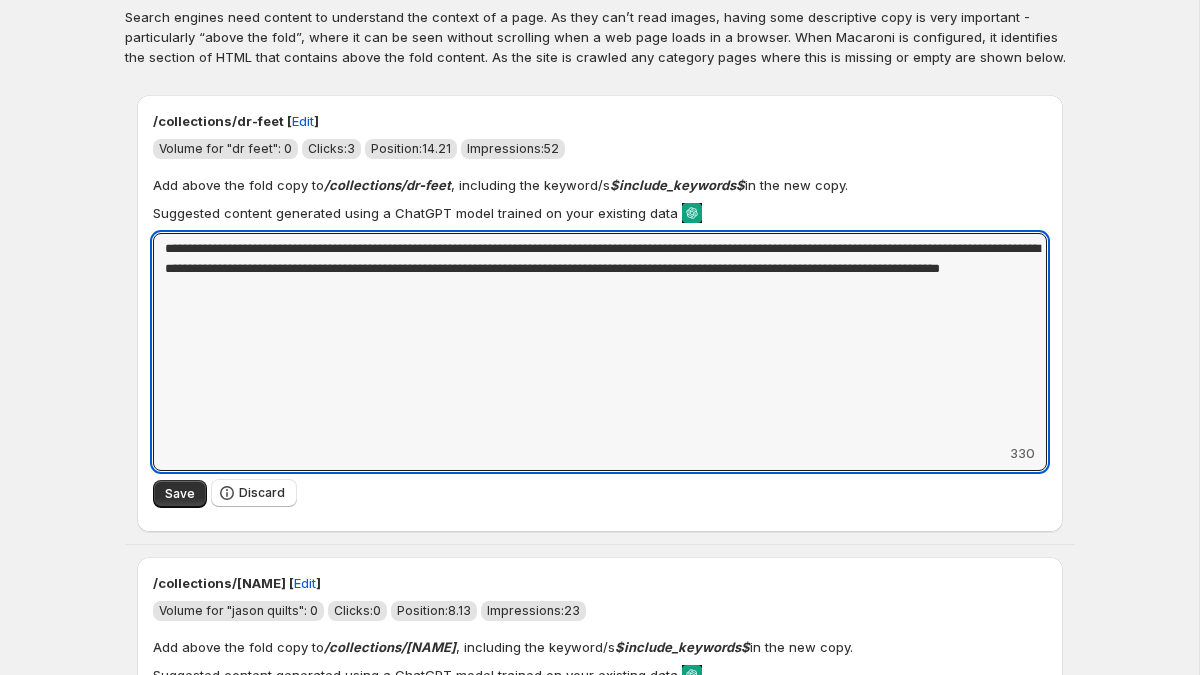 drag, startPoint x: 419, startPoint y: 296, endPoint x: 146, endPoint y: 248, distance: 277.18765 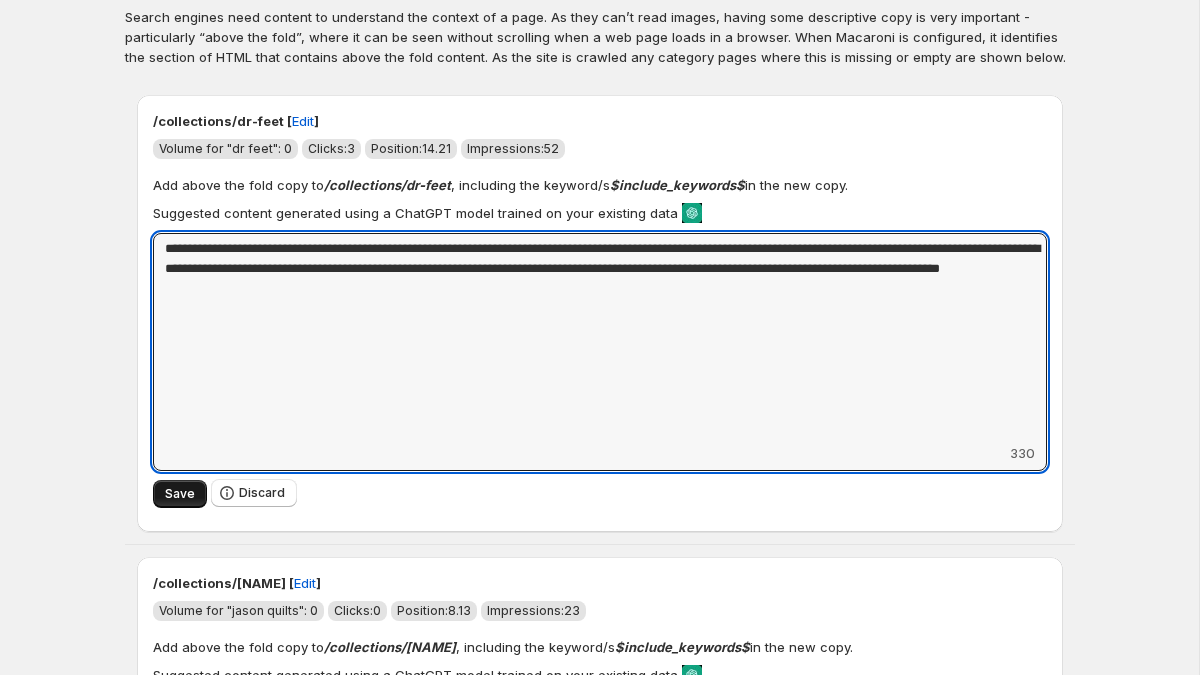 click on "Save" at bounding box center (180, 494) 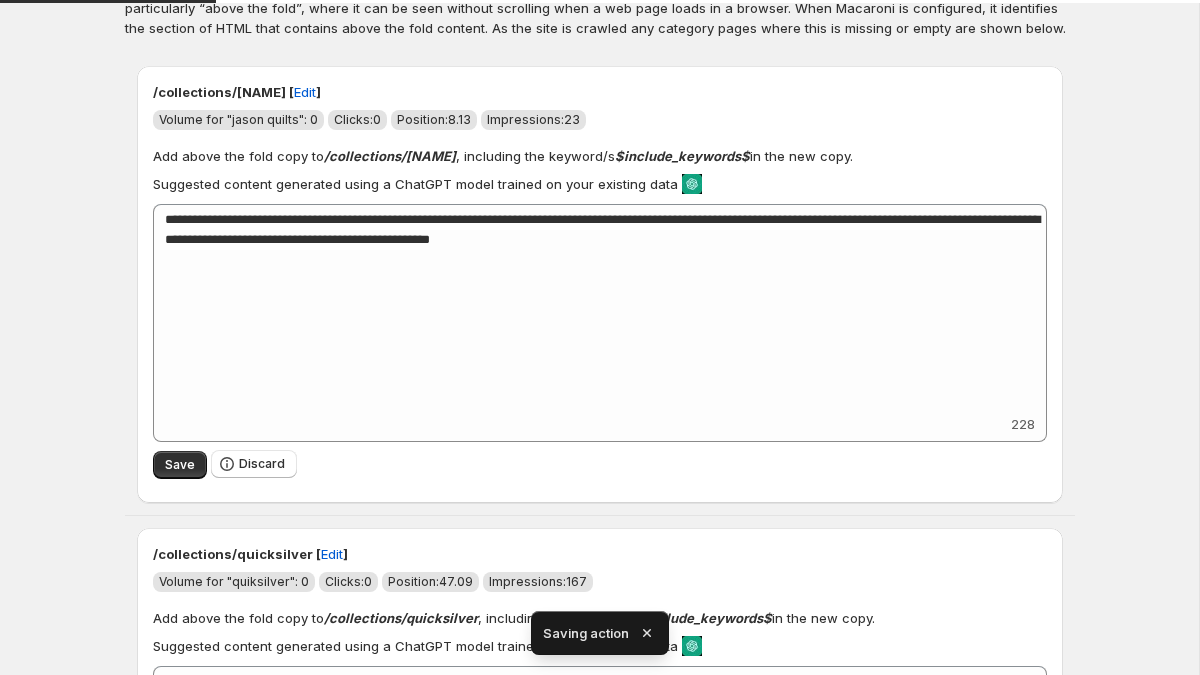 scroll, scrollTop: 95, scrollLeft: 0, axis: vertical 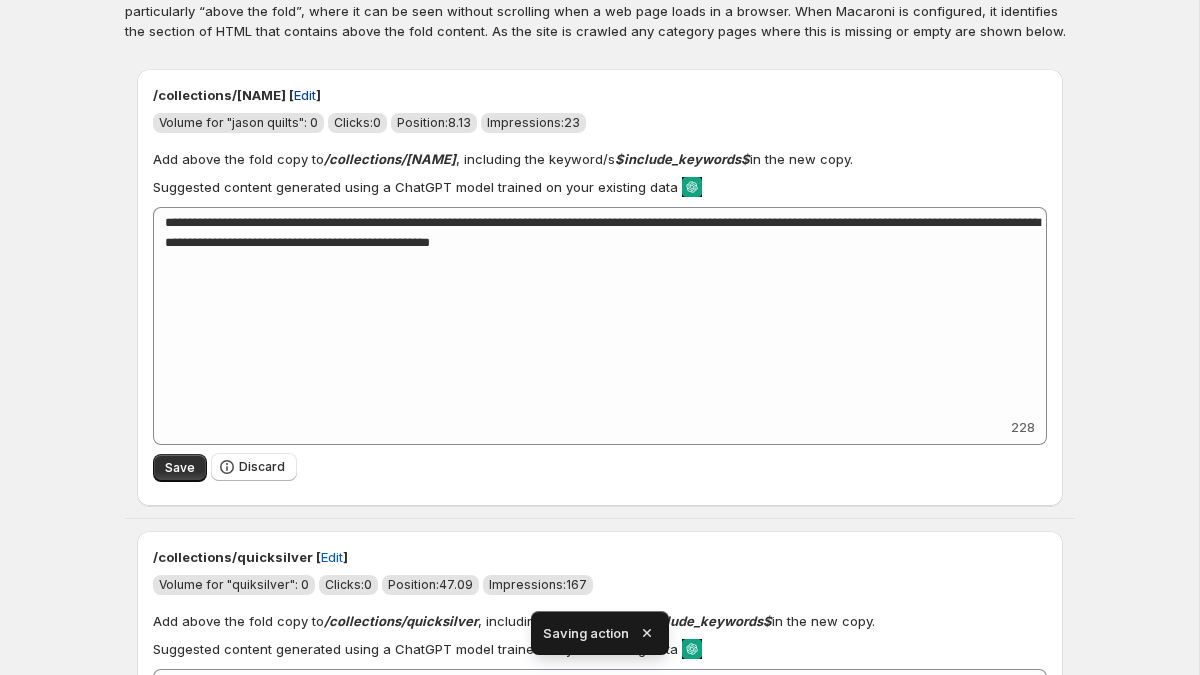 click on "Edit" at bounding box center [305, 95] 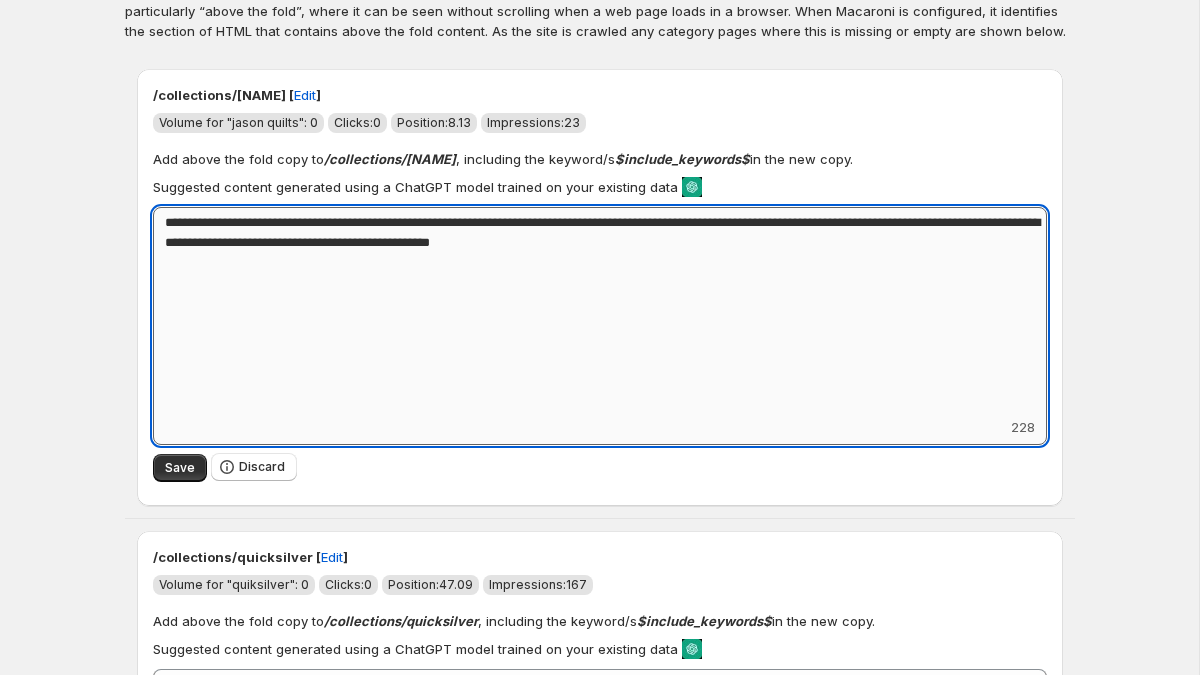 drag, startPoint x: 738, startPoint y: 228, endPoint x: 511, endPoint y: 224, distance: 227.03523 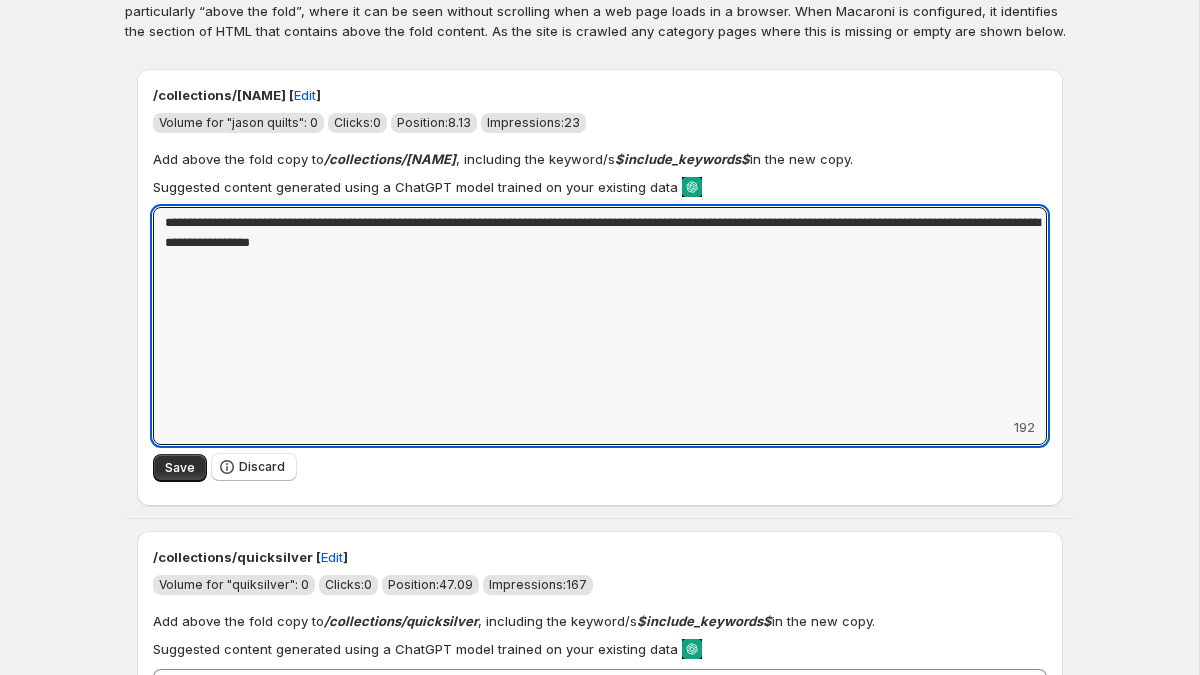 drag, startPoint x: 505, startPoint y: 244, endPoint x: 144, endPoint y: 216, distance: 362.08426 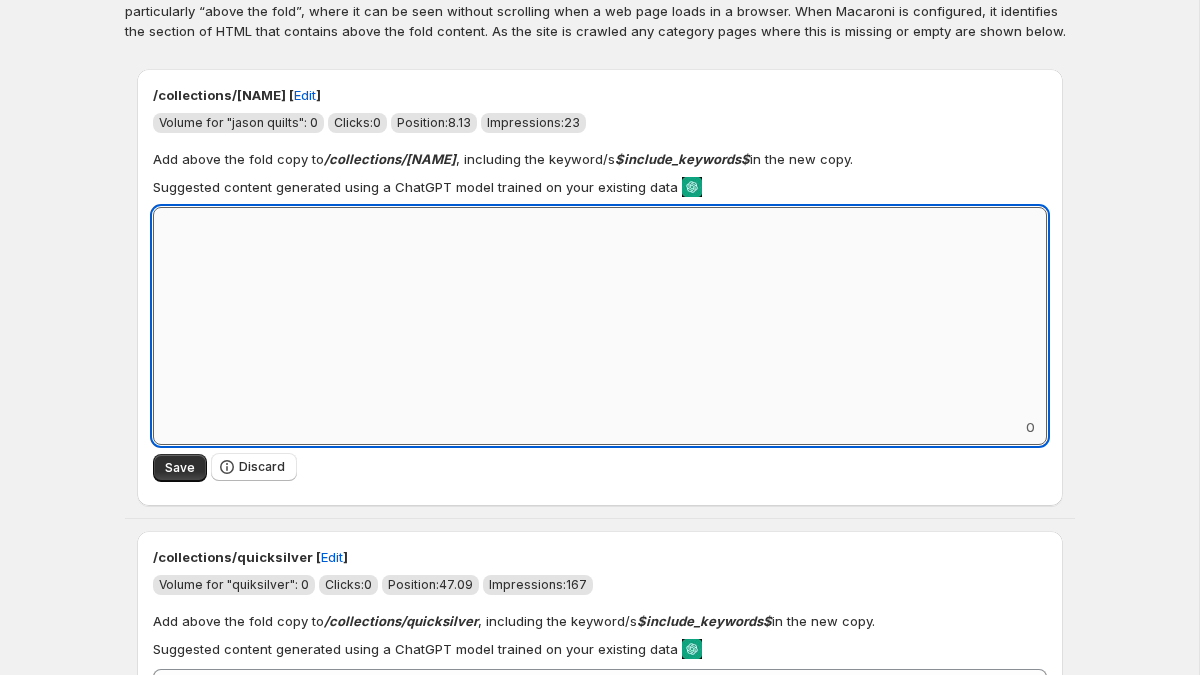 paste on "**********" 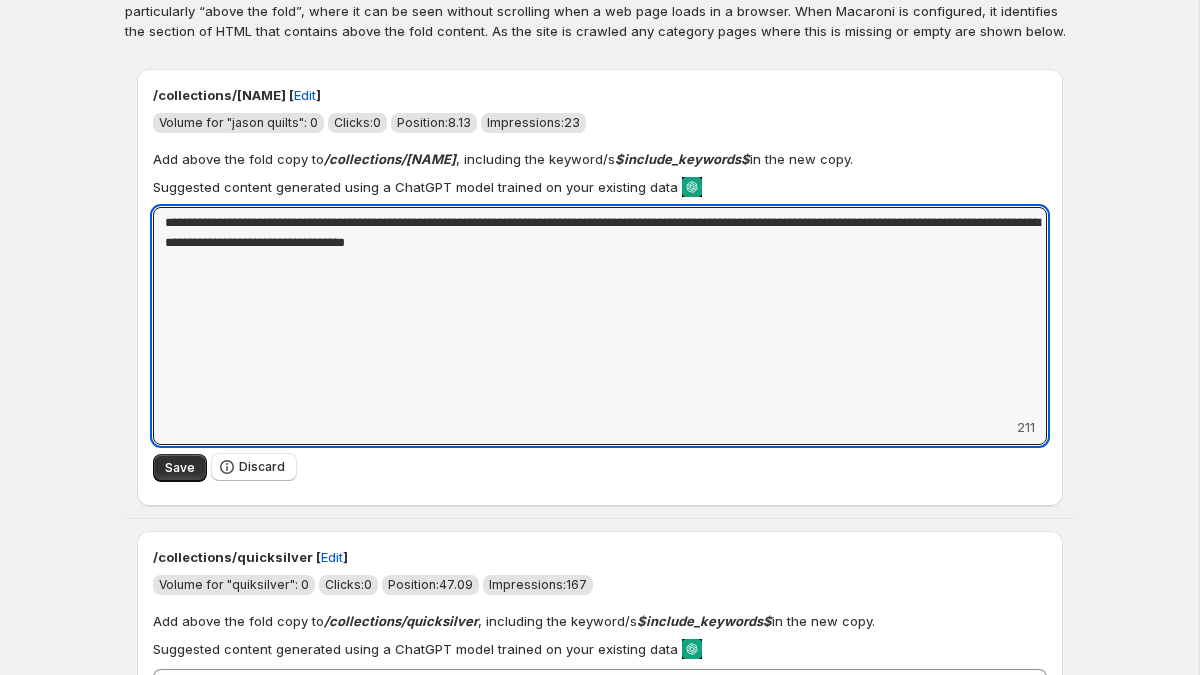 drag, startPoint x: 338, startPoint y: 221, endPoint x: 116, endPoint y: 221, distance: 222 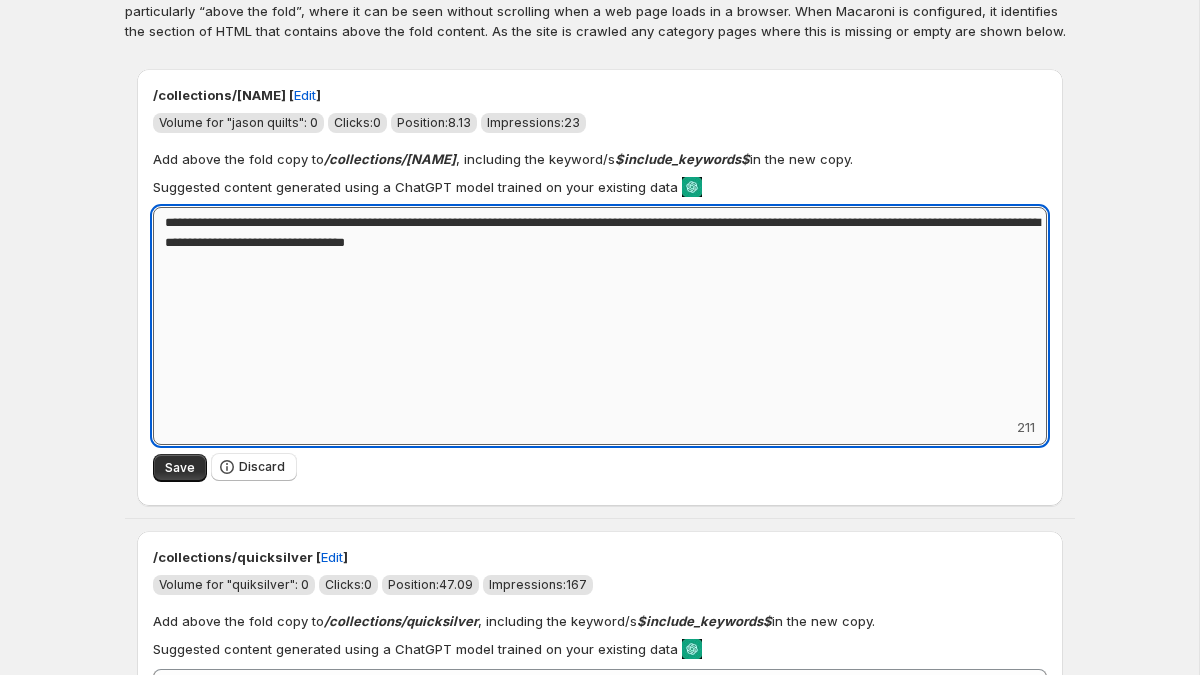 click on "**********" at bounding box center [600, 312] 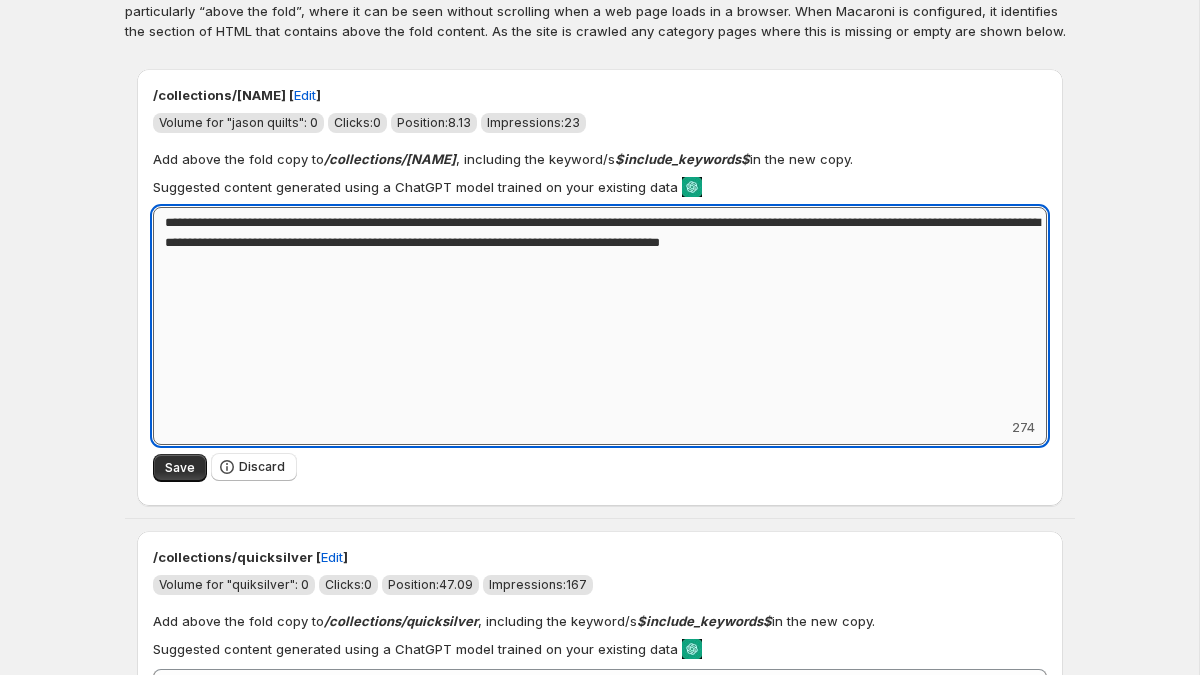click on "**********" at bounding box center (600, 312) 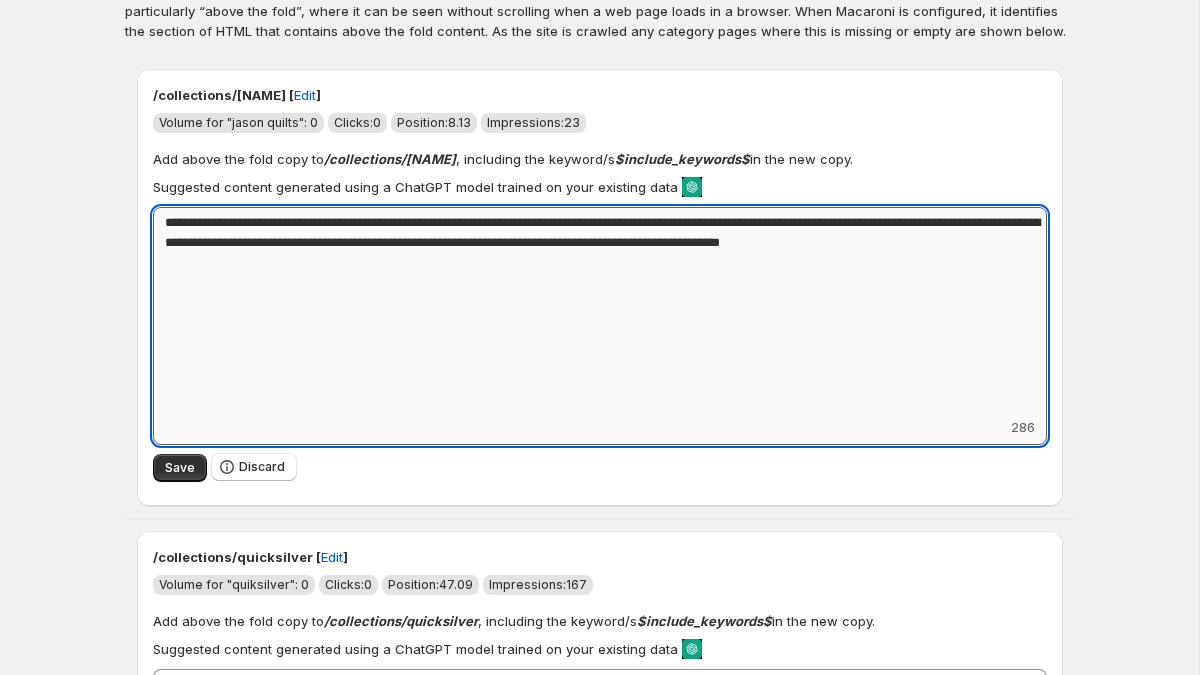 click on "**********" at bounding box center [600, 312] 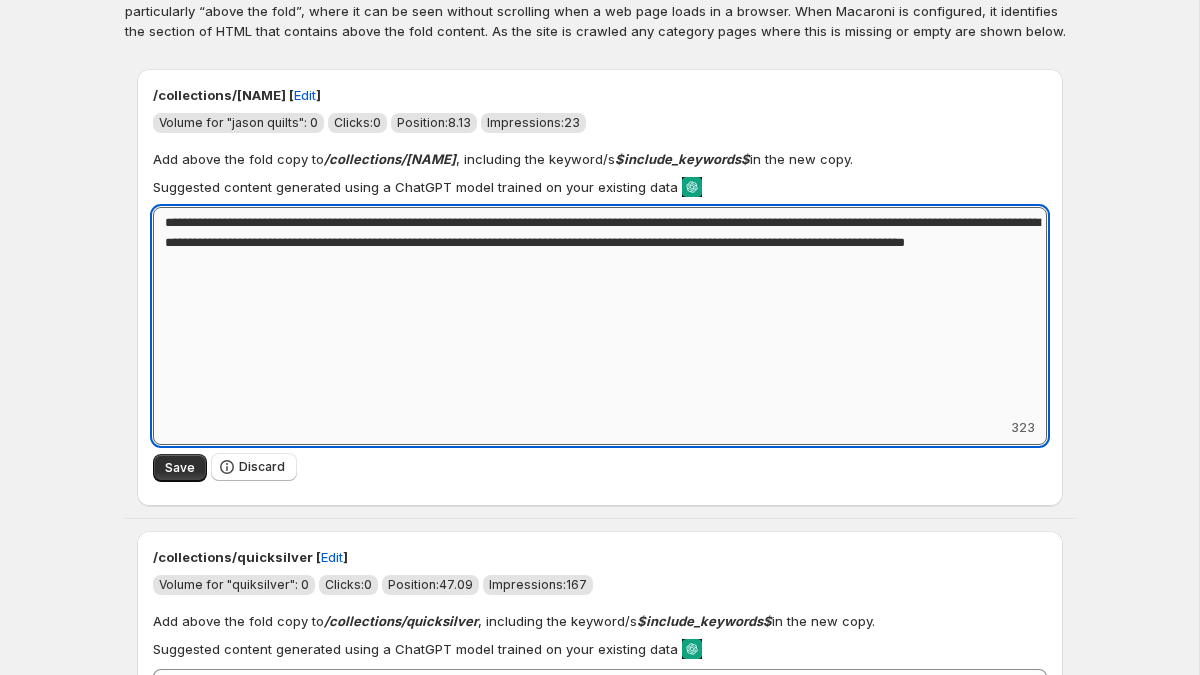 click on "**********" at bounding box center (600, 312) 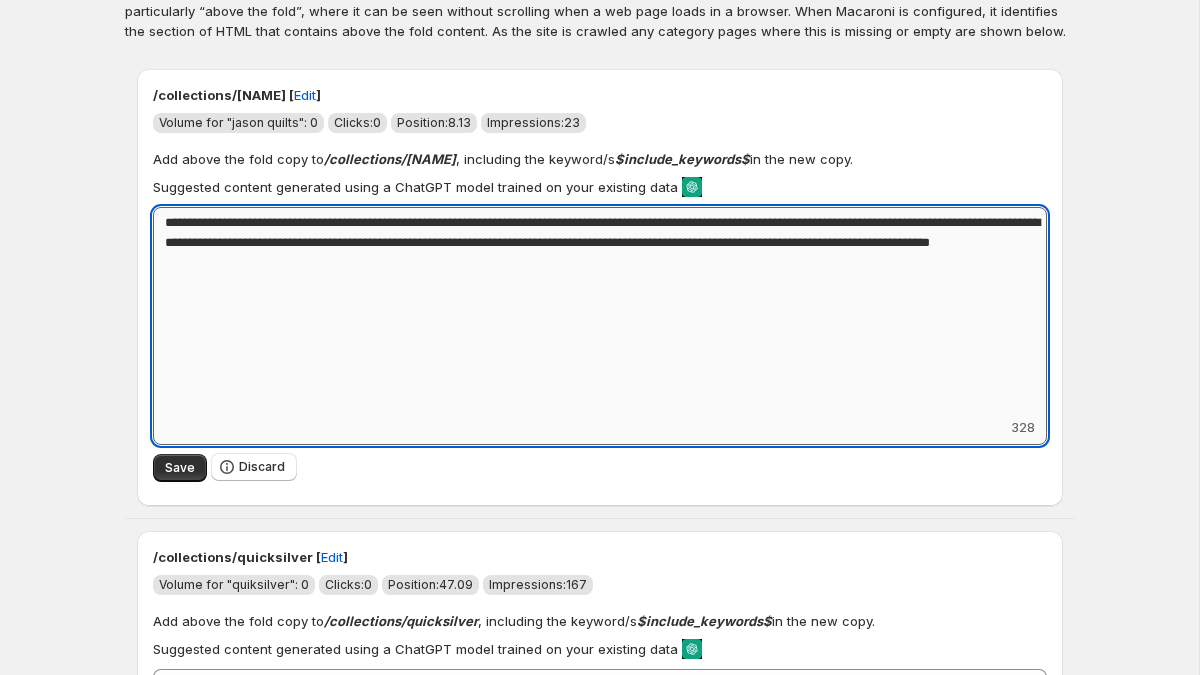 click on "**********" at bounding box center [600, 312] 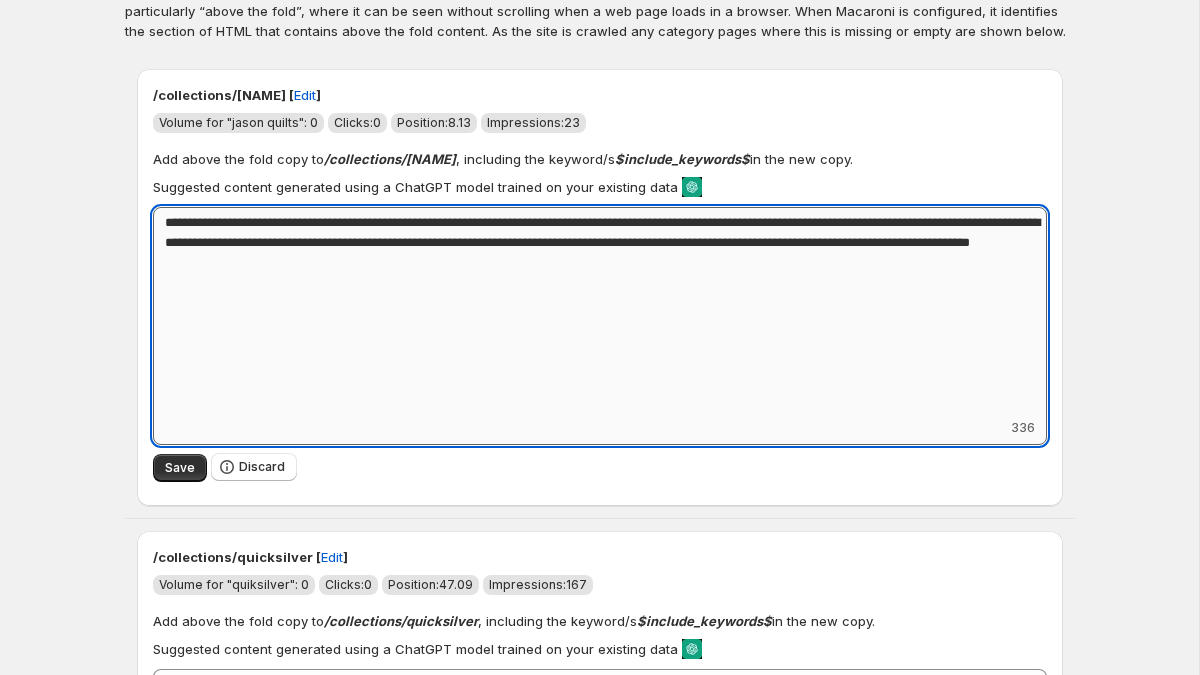 click on "**********" at bounding box center [600, 312] 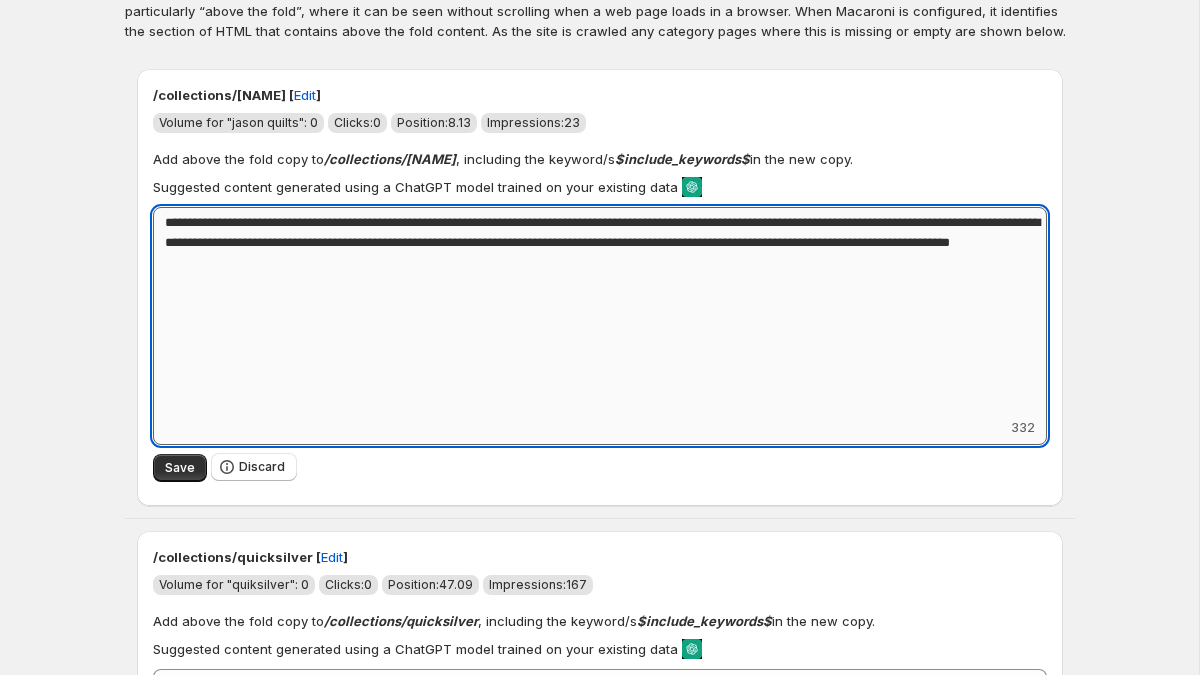 drag, startPoint x: 903, startPoint y: 220, endPoint x: 893, endPoint y: 314, distance: 94.53042 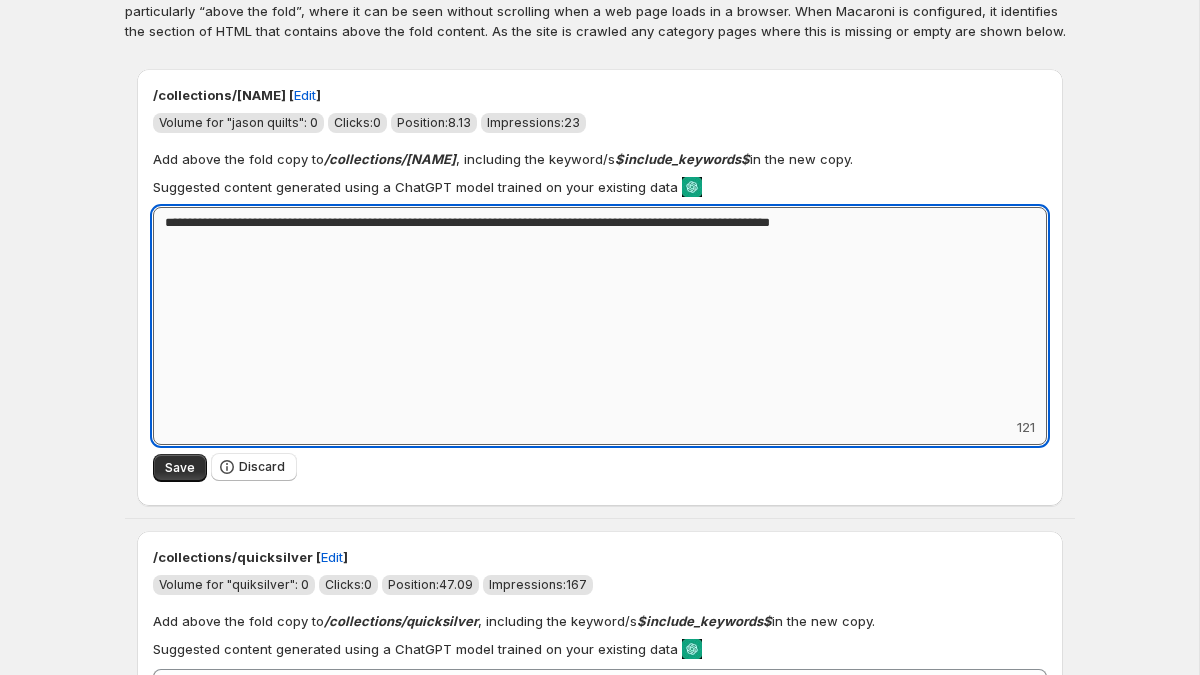 click on "**********" at bounding box center (600, 312) 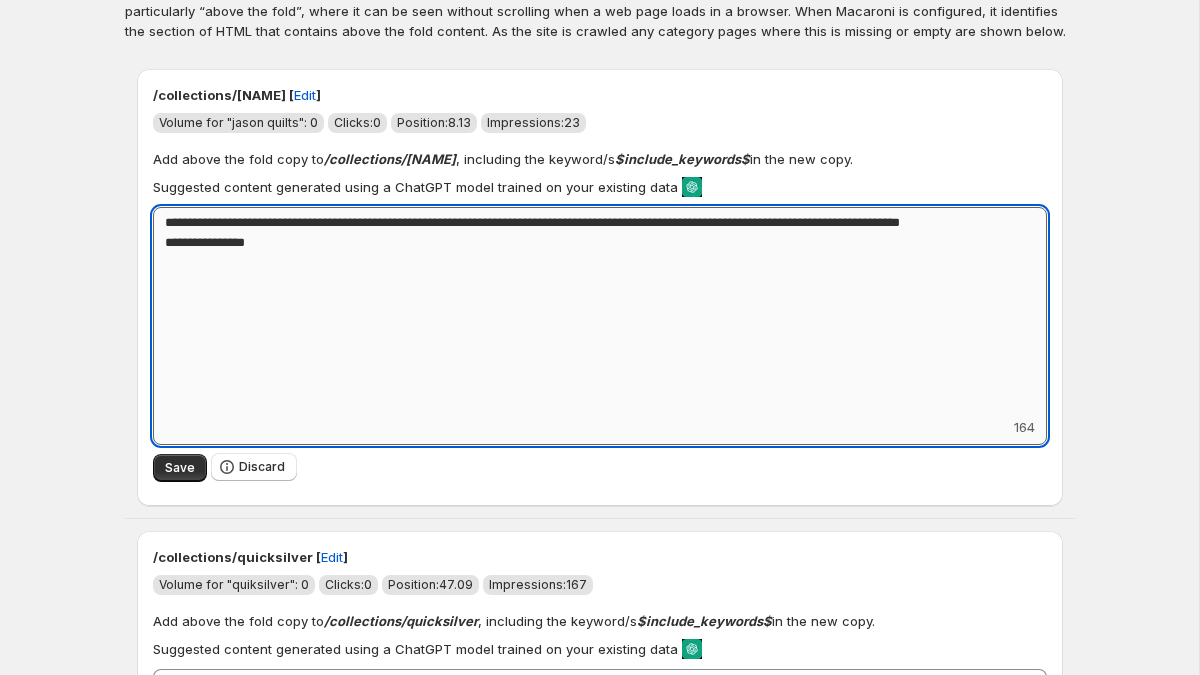click on "**********" at bounding box center [600, 312] 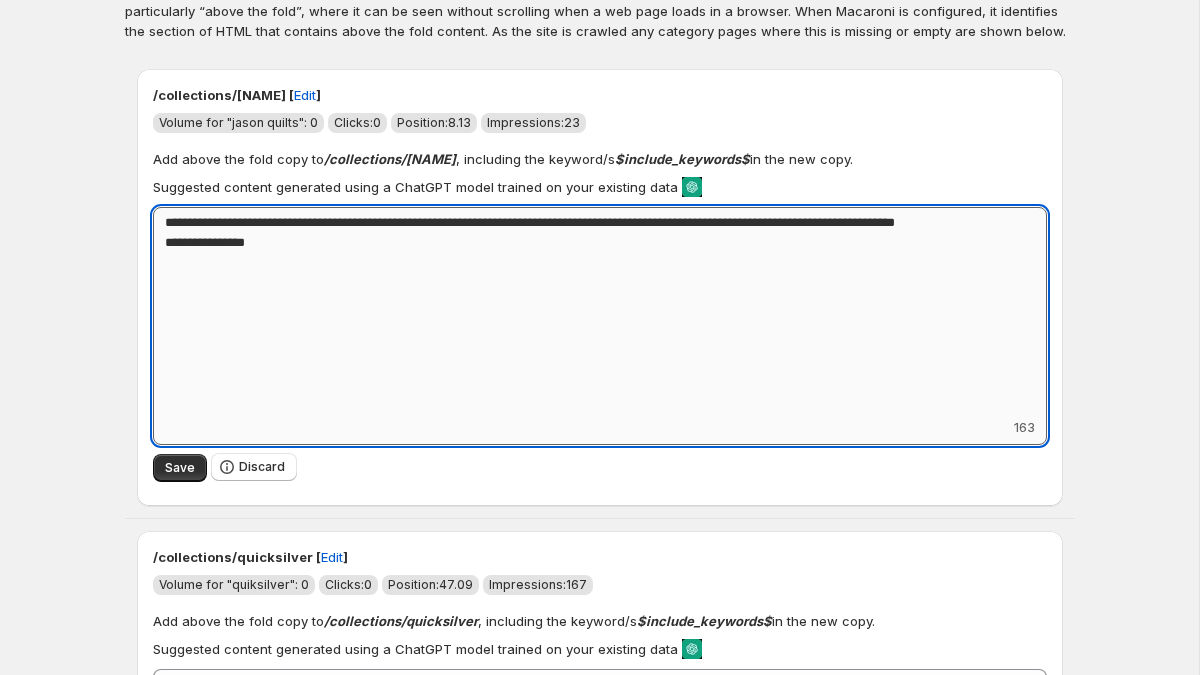 click on "**********" at bounding box center (600, 312) 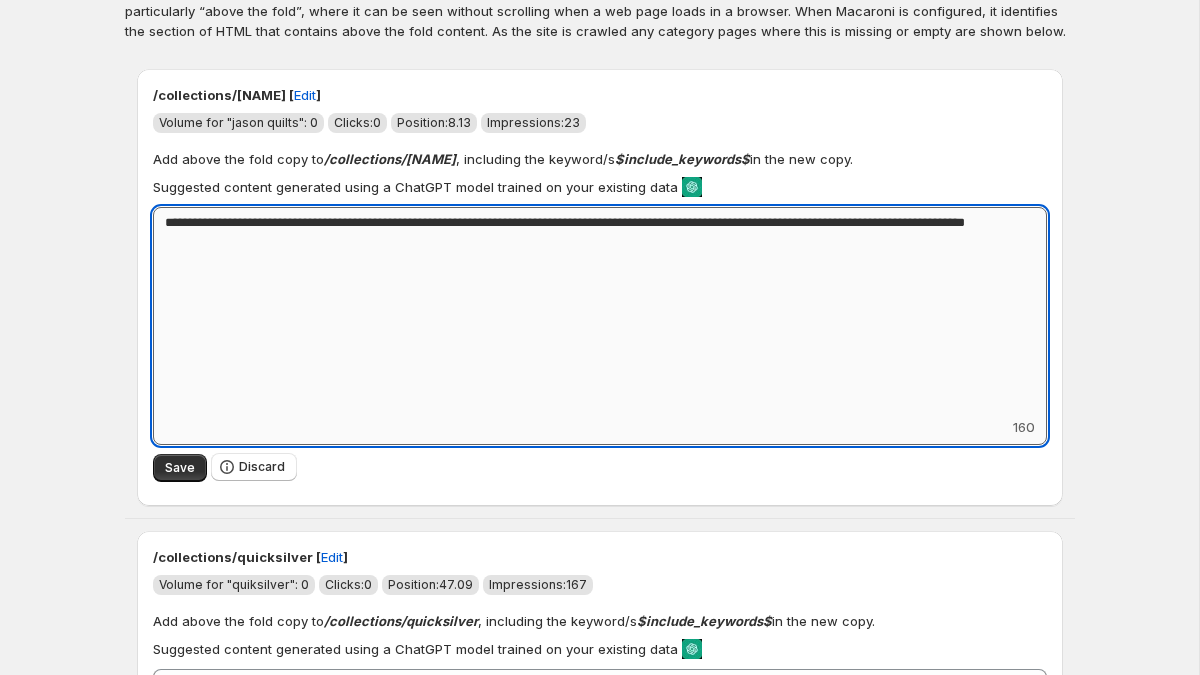 click on "**********" at bounding box center (600, 312) 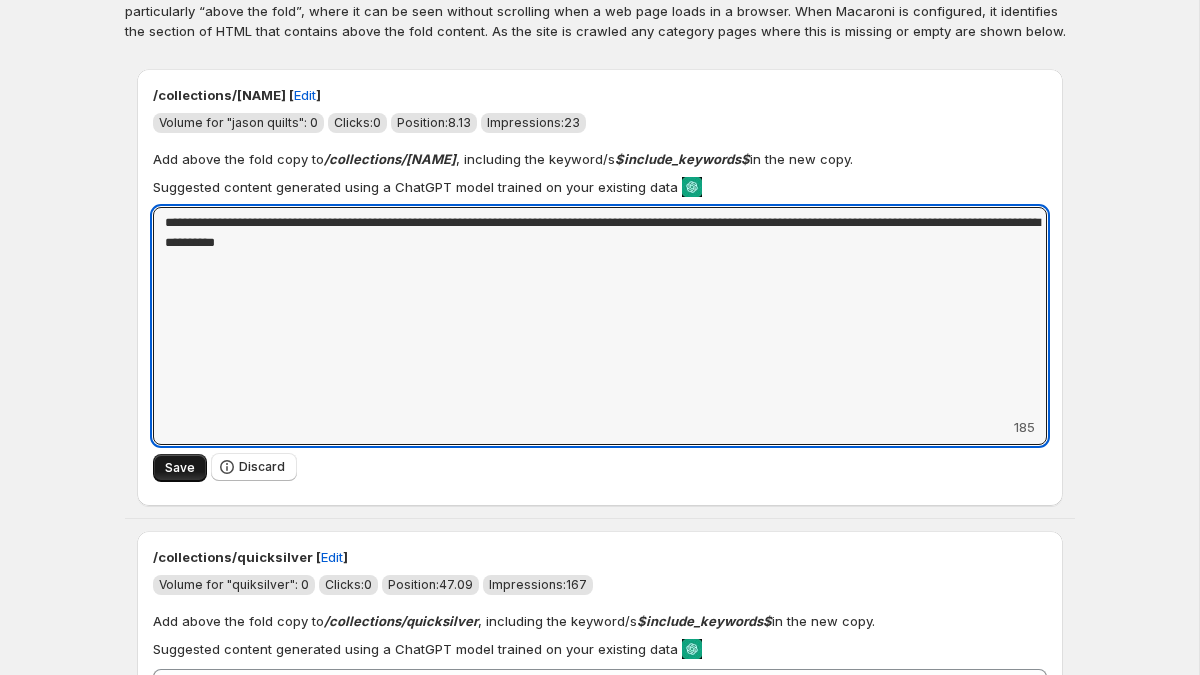 type on "**********" 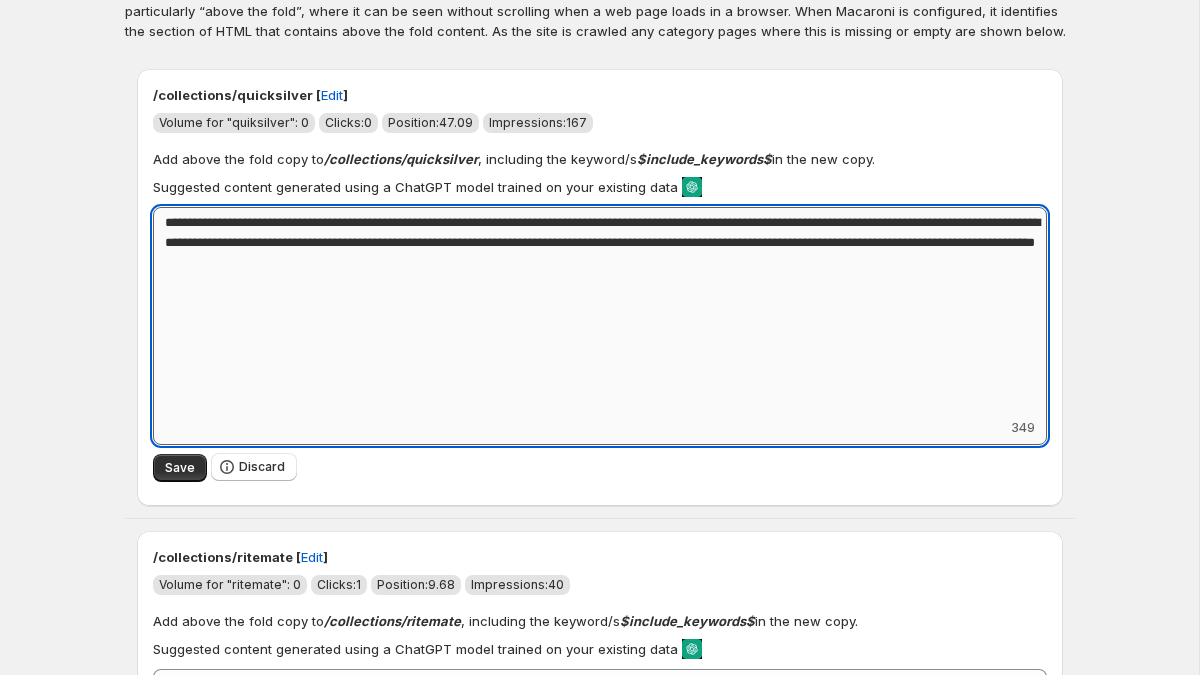 click on "**********" at bounding box center (600, 312) 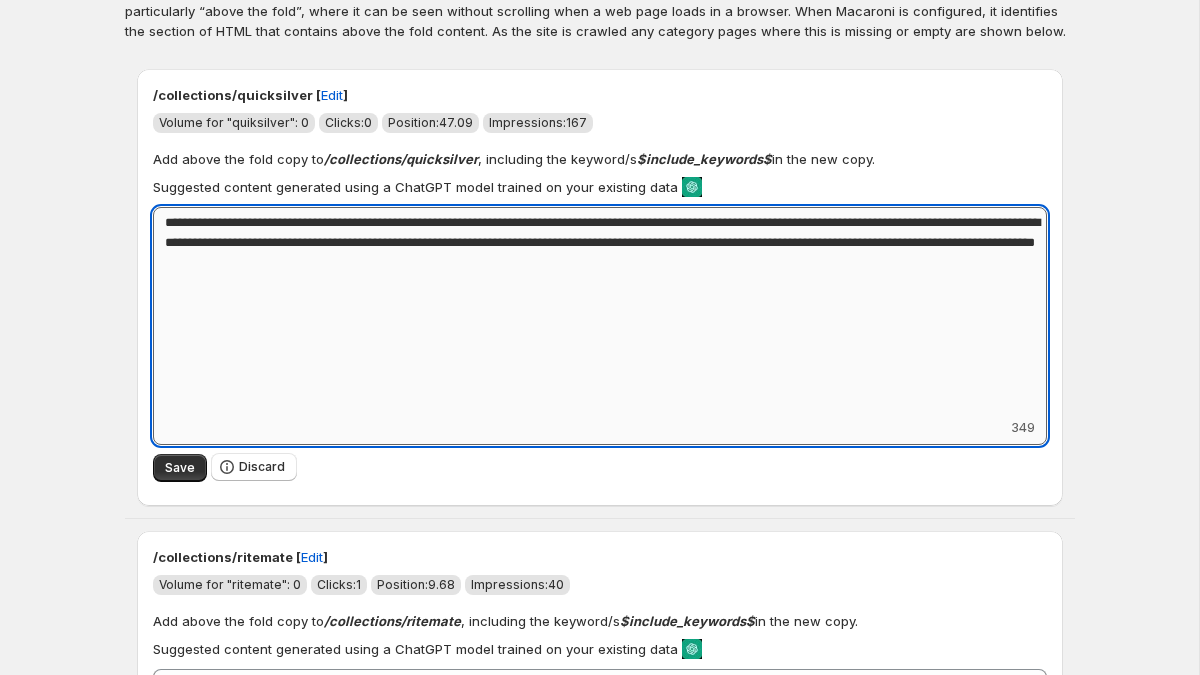 drag, startPoint x: 612, startPoint y: 263, endPoint x: 375, endPoint y: 267, distance: 237.03375 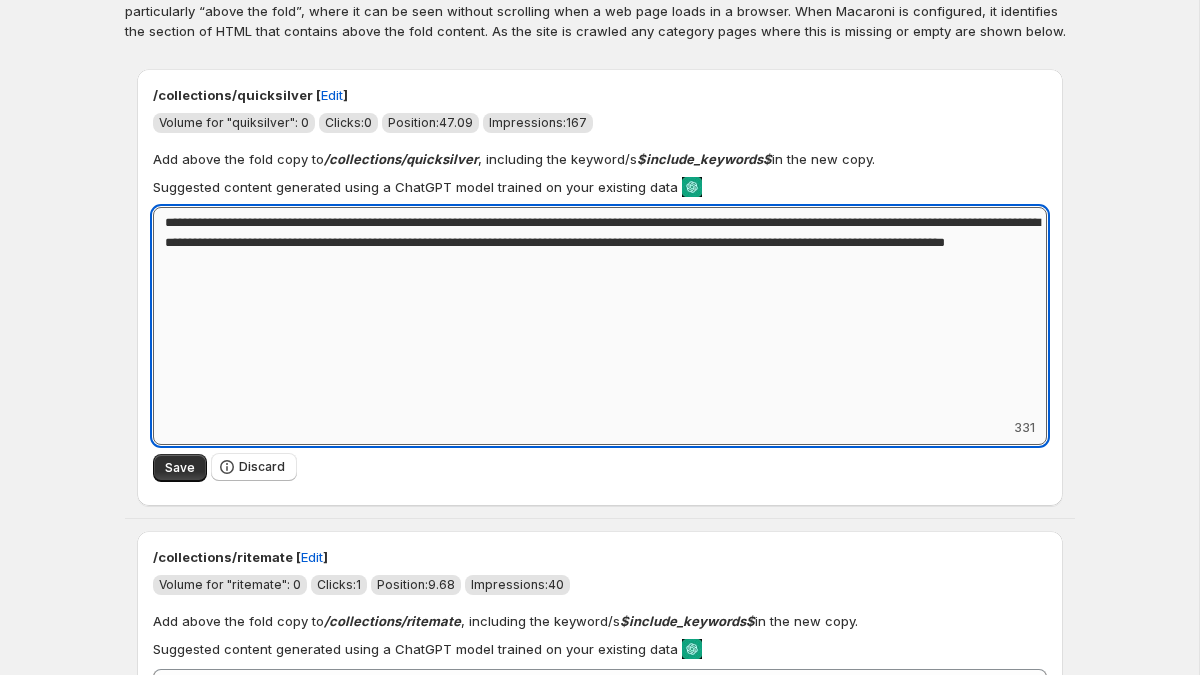 click on "**********" at bounding box center (600, 312) 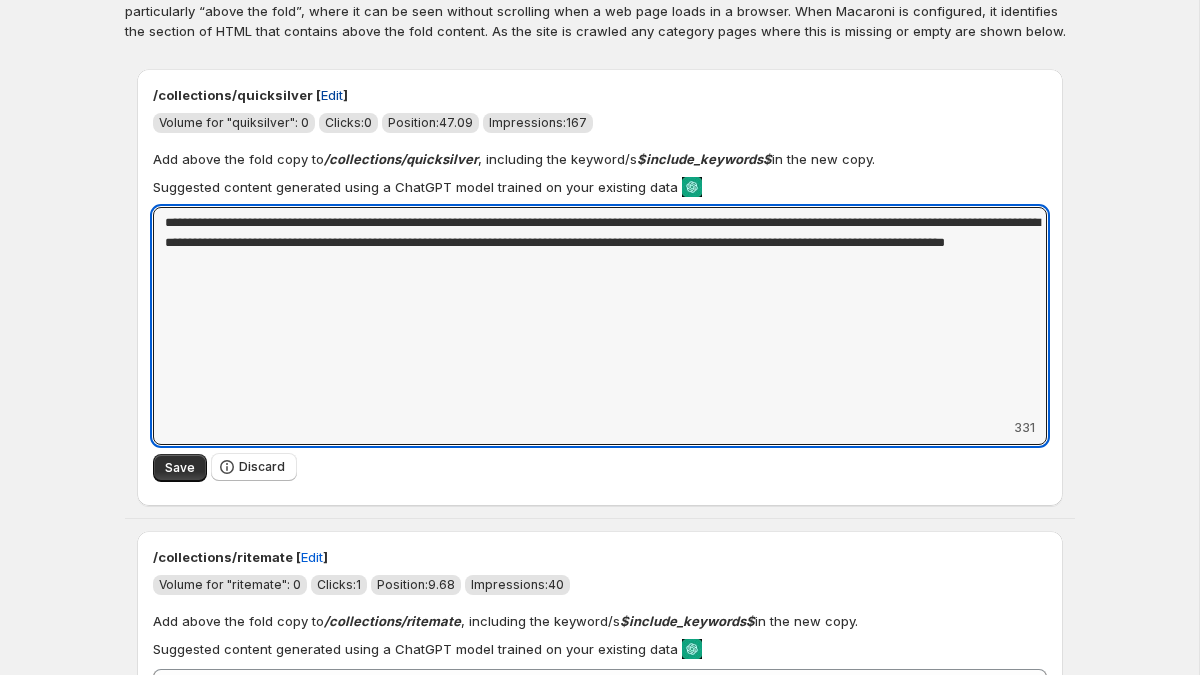 type on "**********" 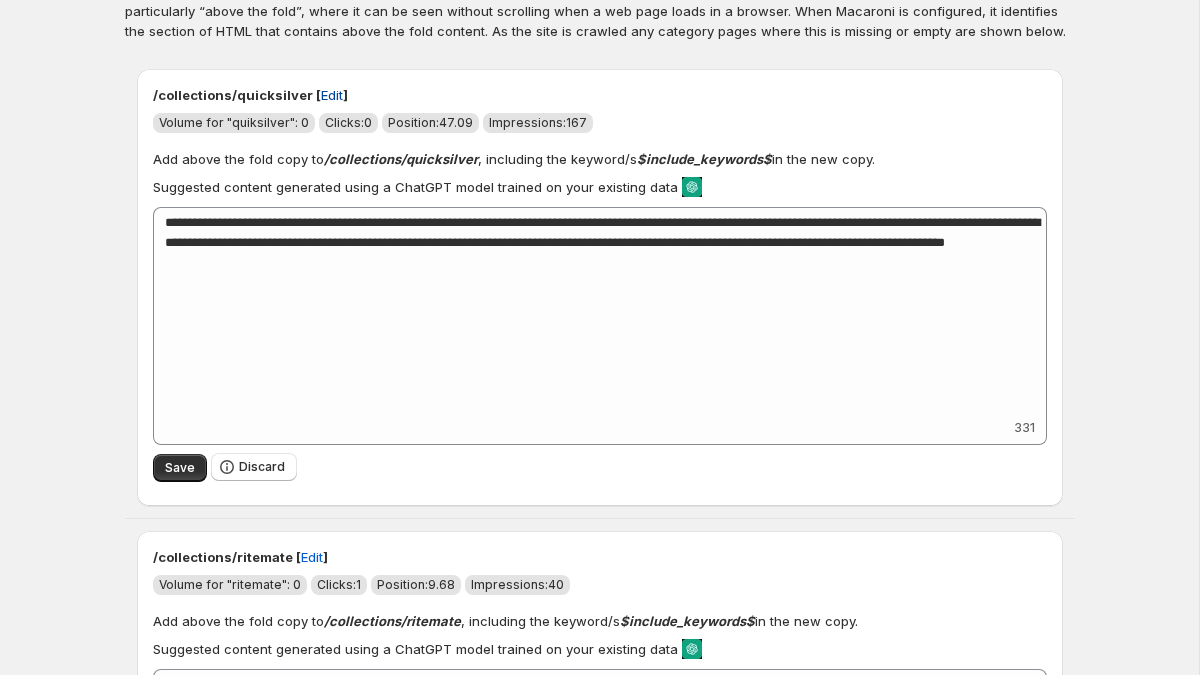 click on "Edit" at bounding box center [332, 95] 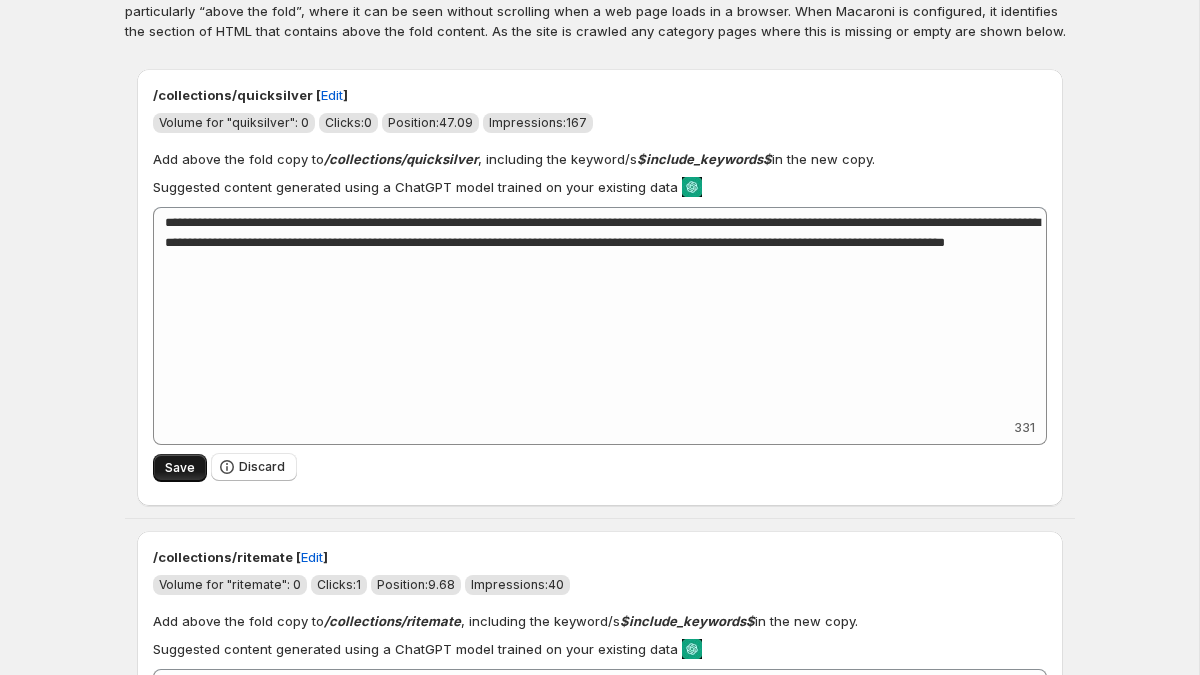 click on "Save" at bounding box center [180, 468] 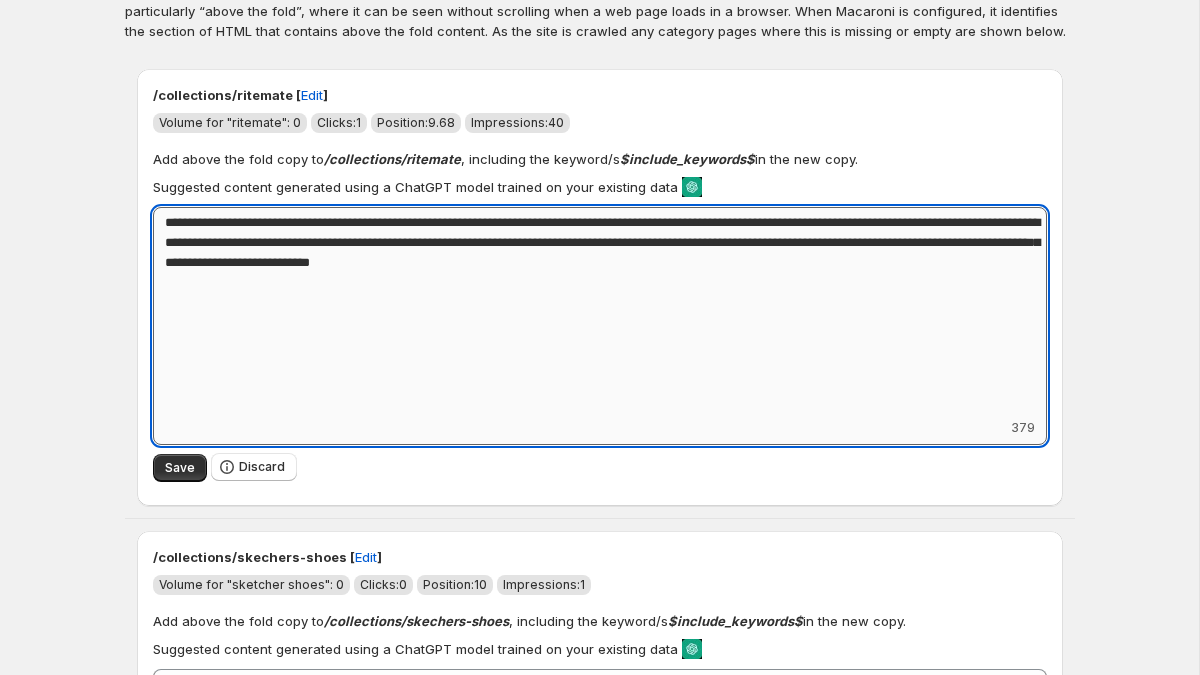 click on "**********" at bounding box center (600, 312) 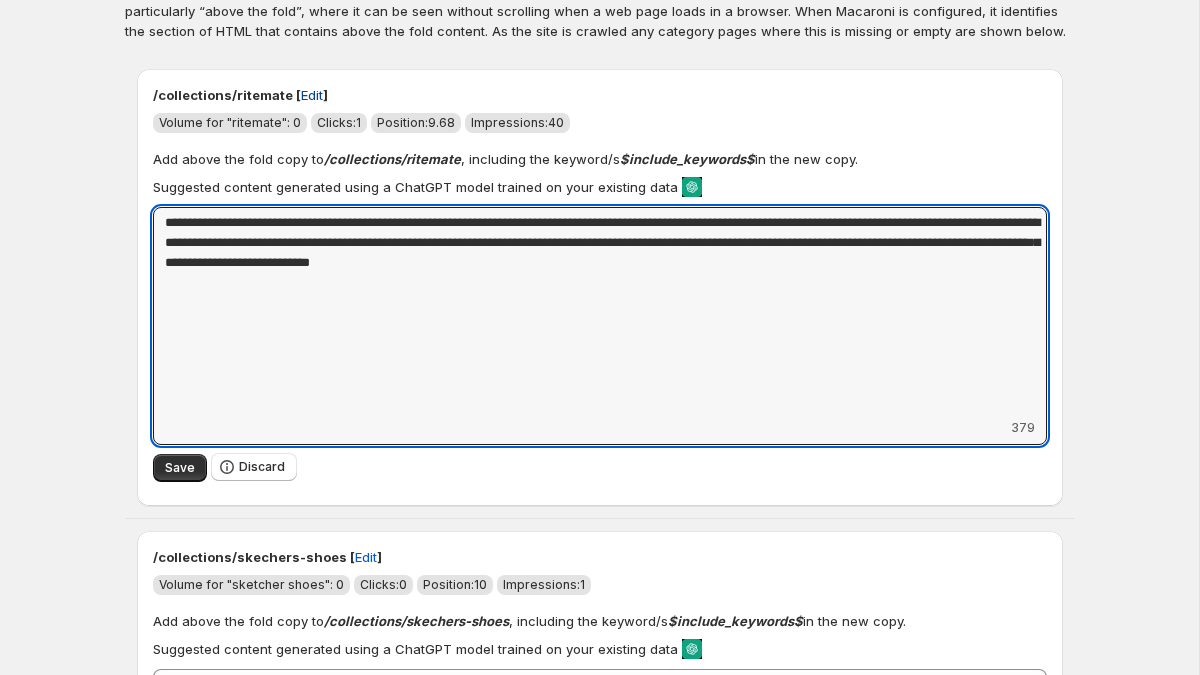 click on "Edit" at bounding box center [312, 95] 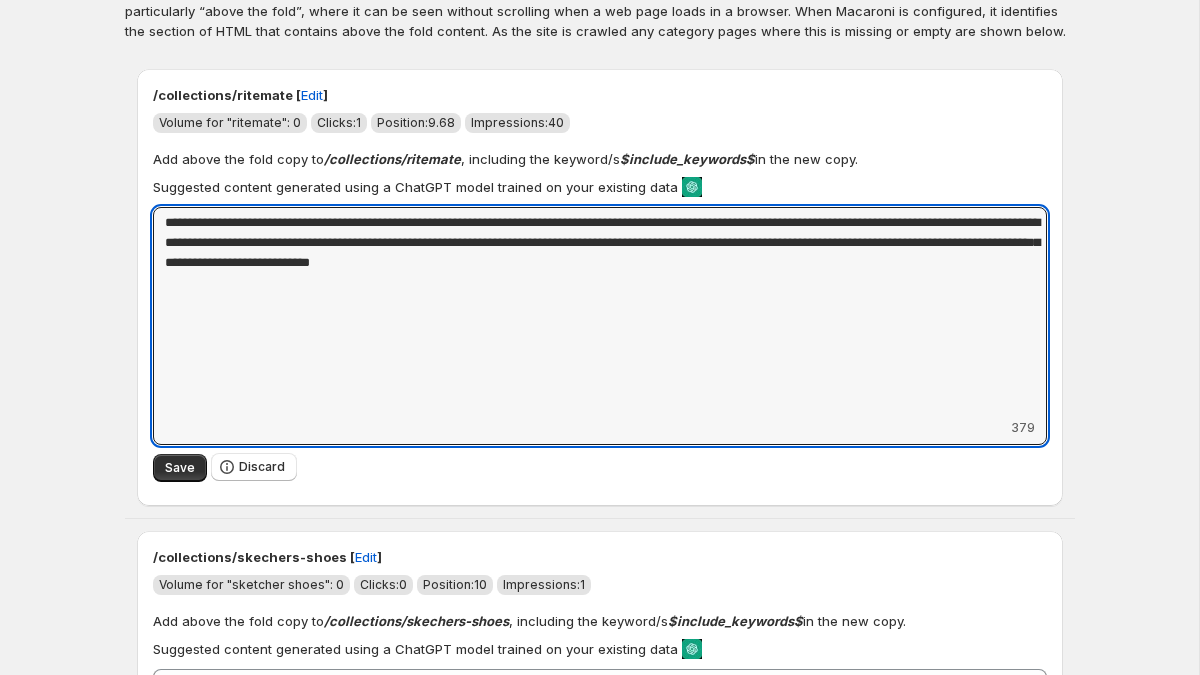 drag, startPoint x: 861, startPoint y: 263, endPoint x: 151, endPoint y: 236, distance: 710.5132 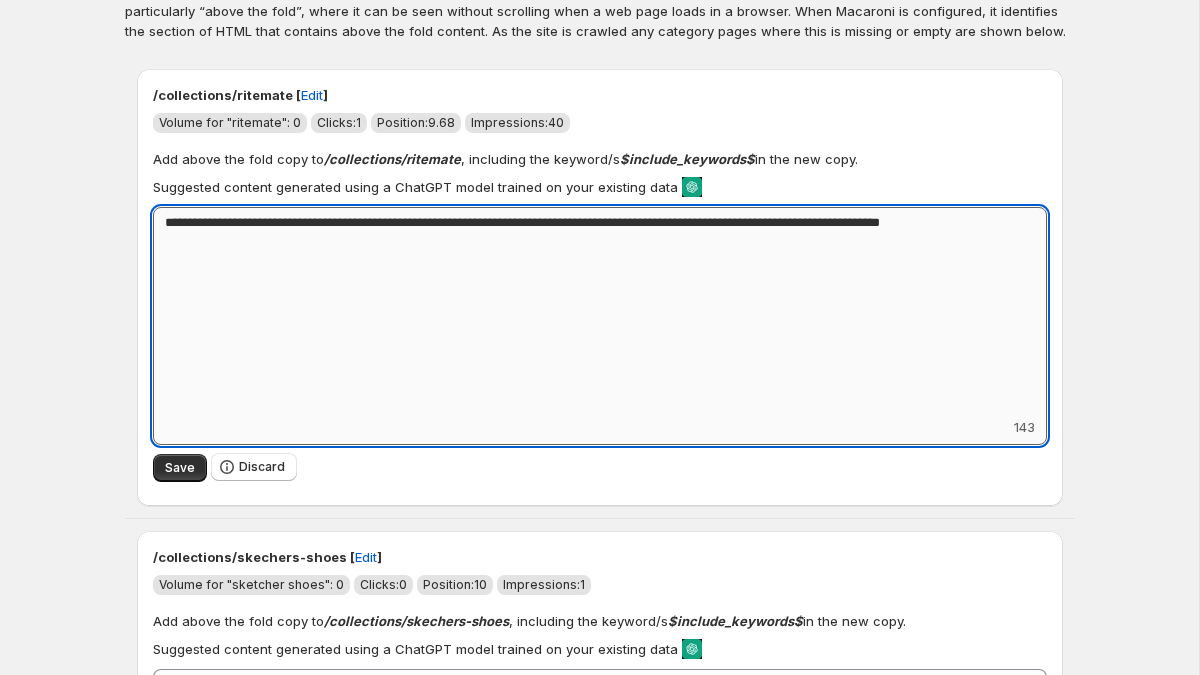 click on "**********" at bounding box center (600, 312) 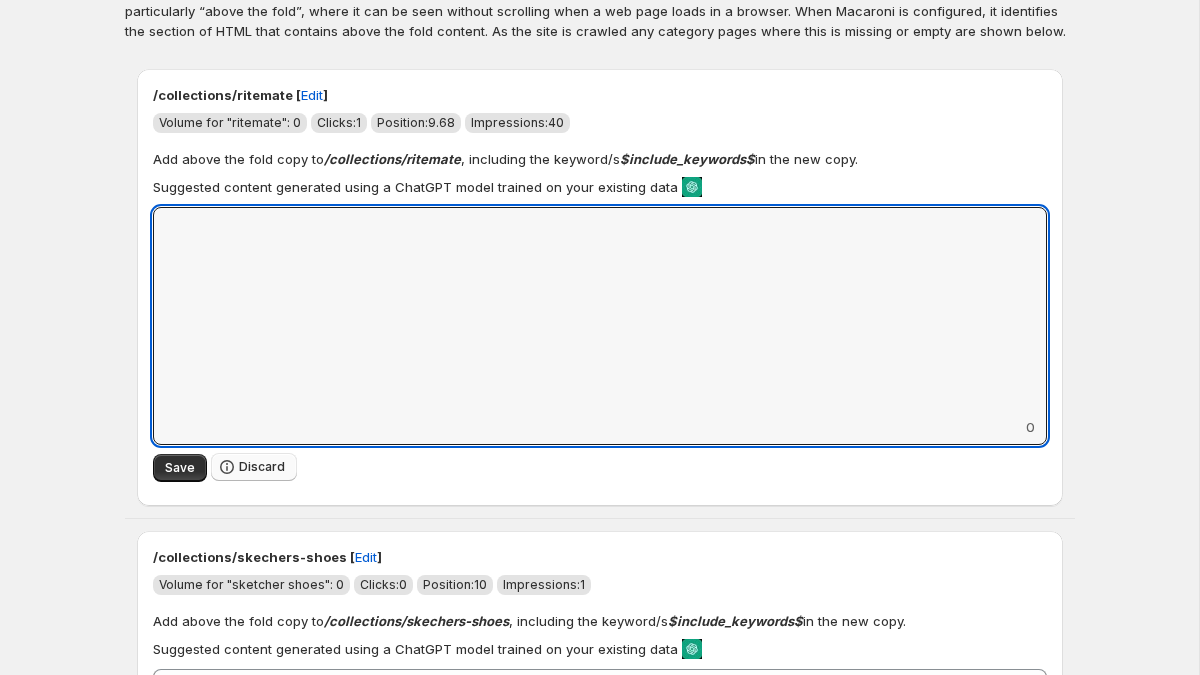 type 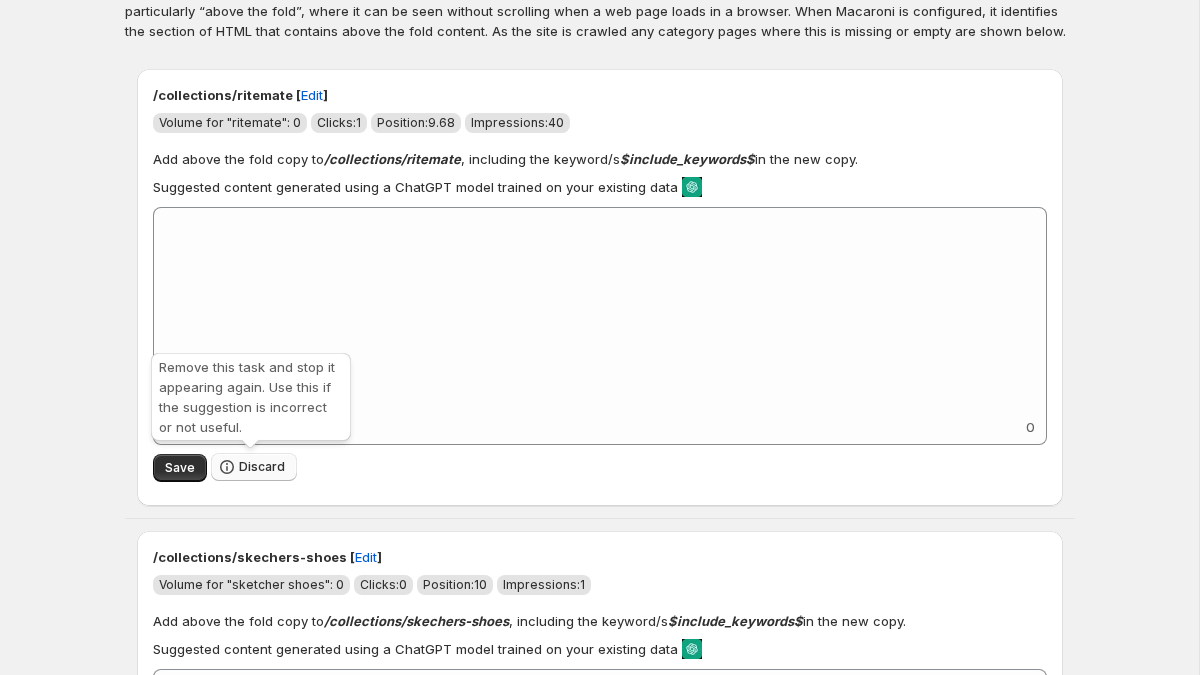 click on "Discard" at bounding box center [262, 467] 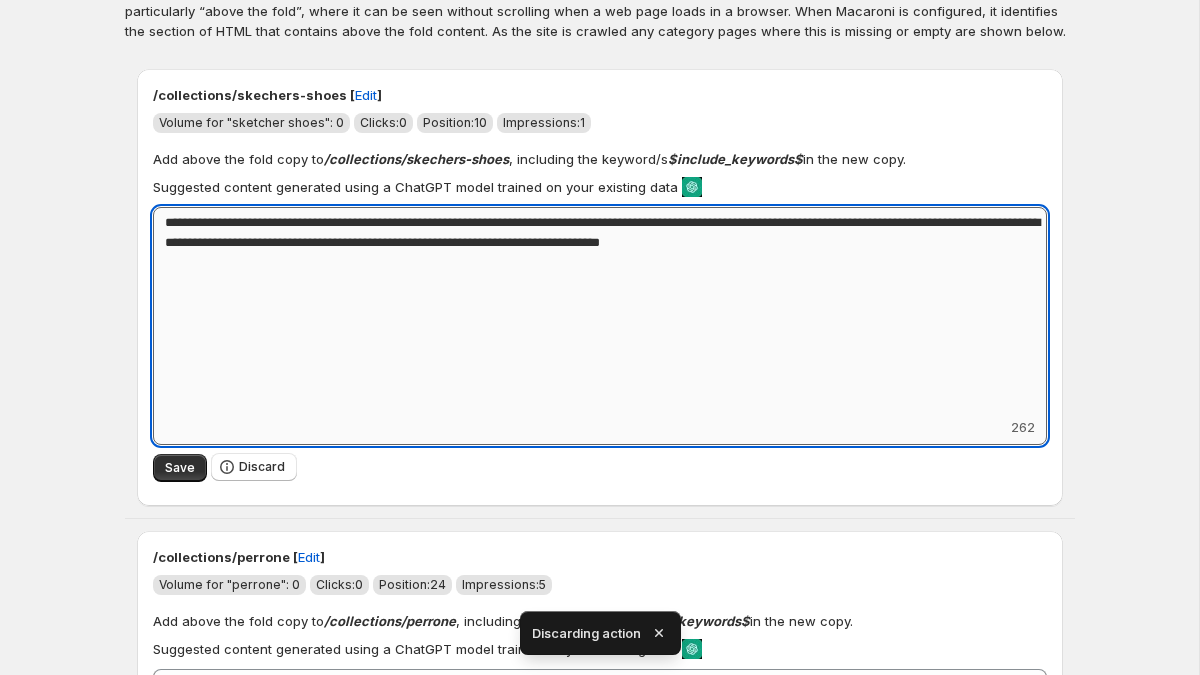 click on "**********" at bounding box center [600, 312] 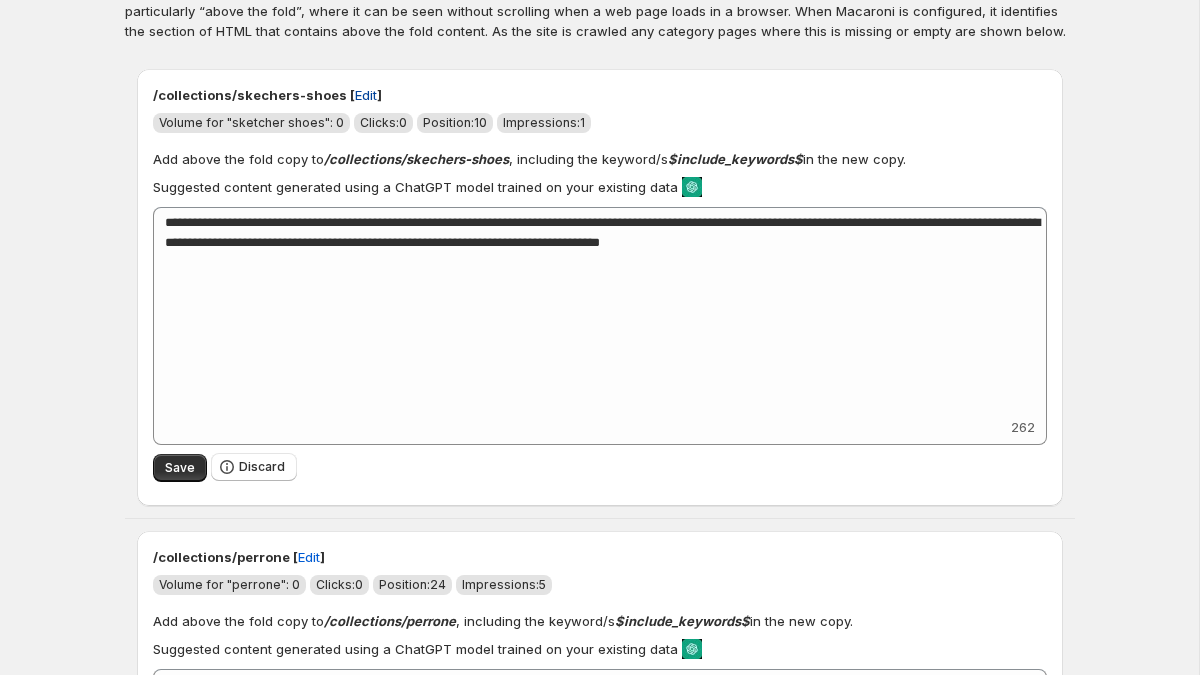 click on "Edit" at bounding box center (366, 95) 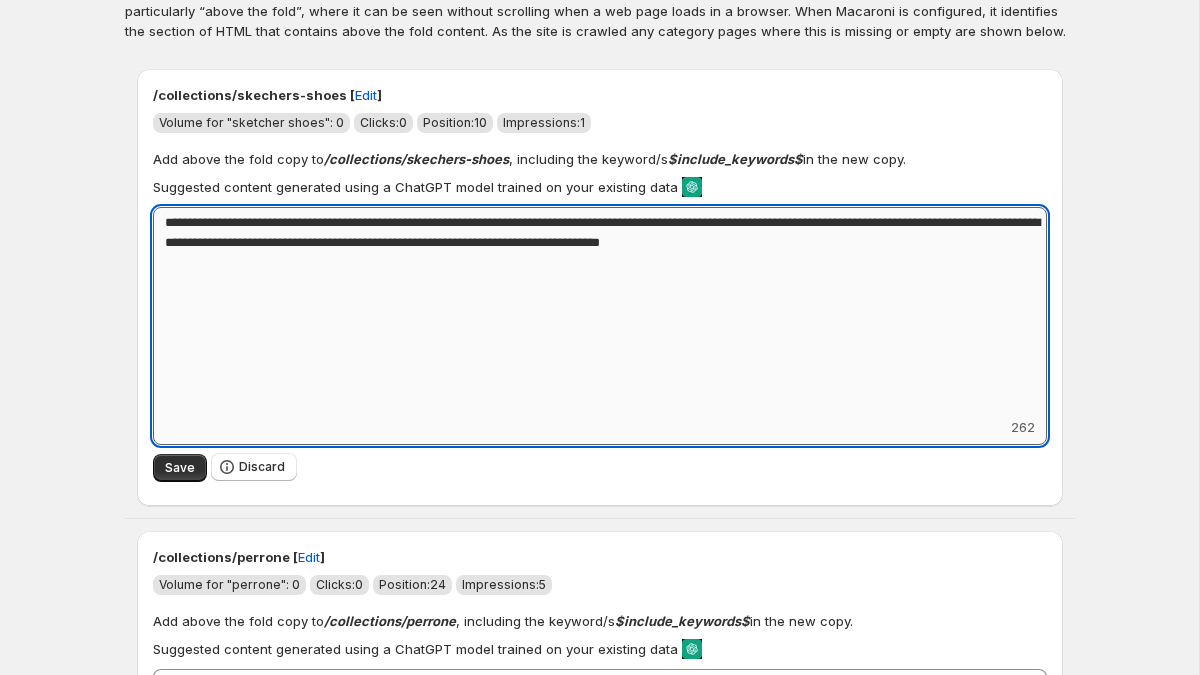 click on "**********" at bounding box center (600, 312) 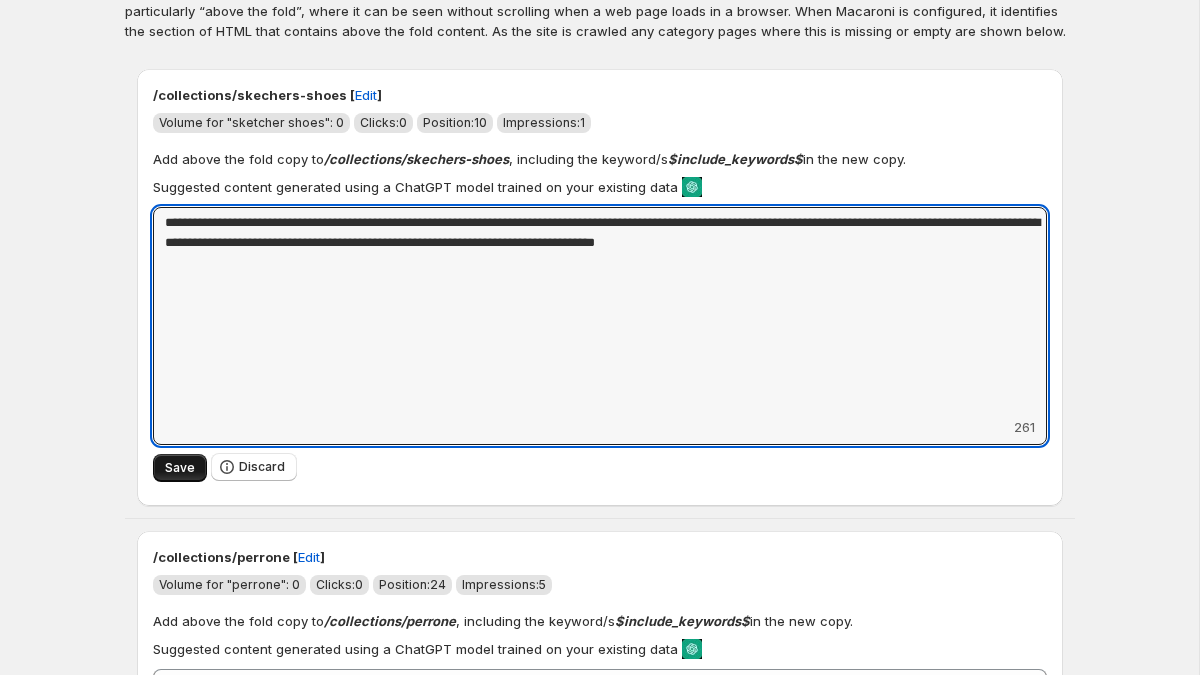 type on "**********" 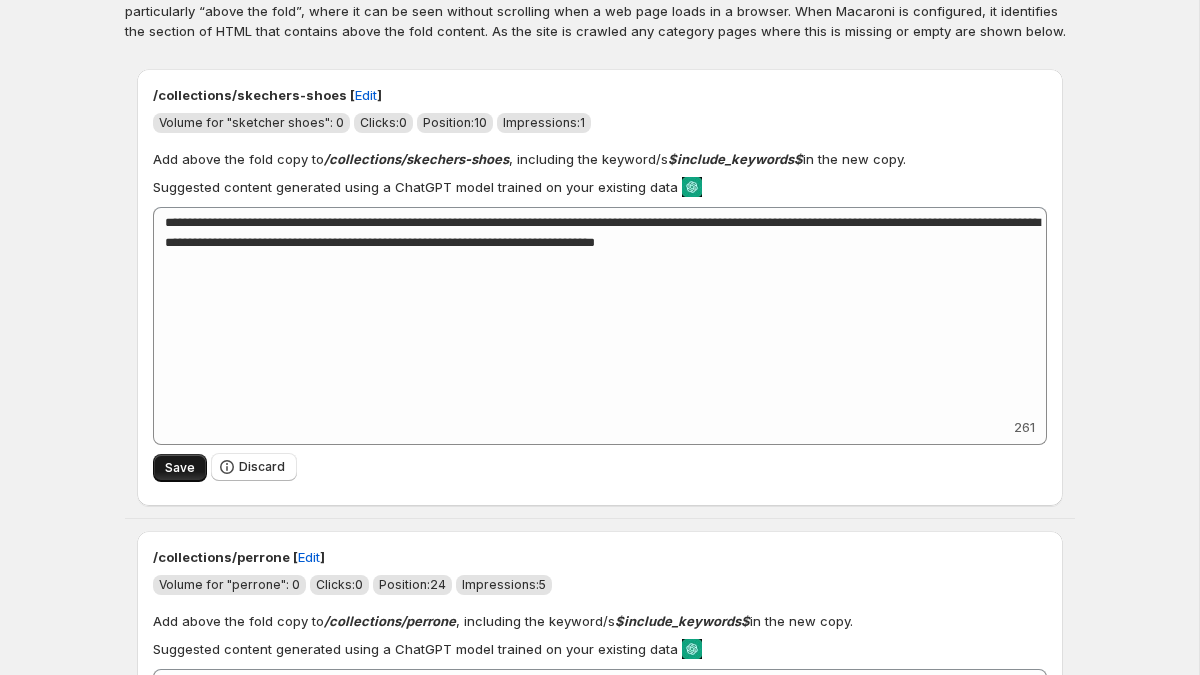 click on "Save" at bounding box center (180, 468) 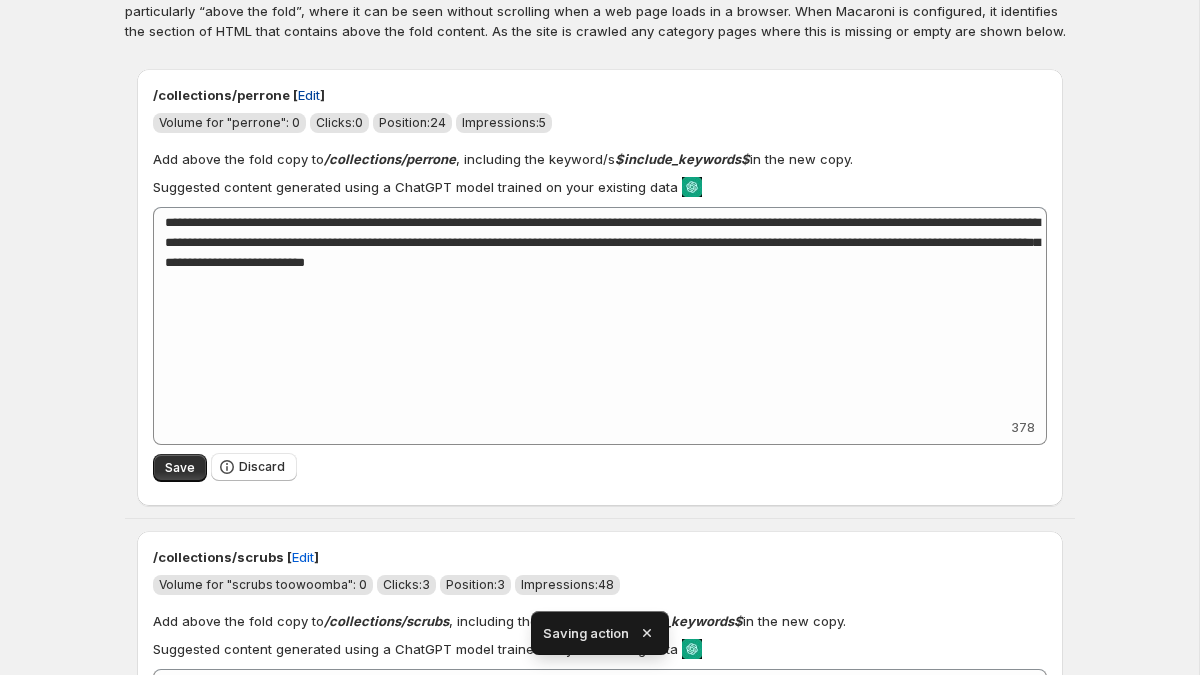 click on "Edit" at bounding box center [309, 95] 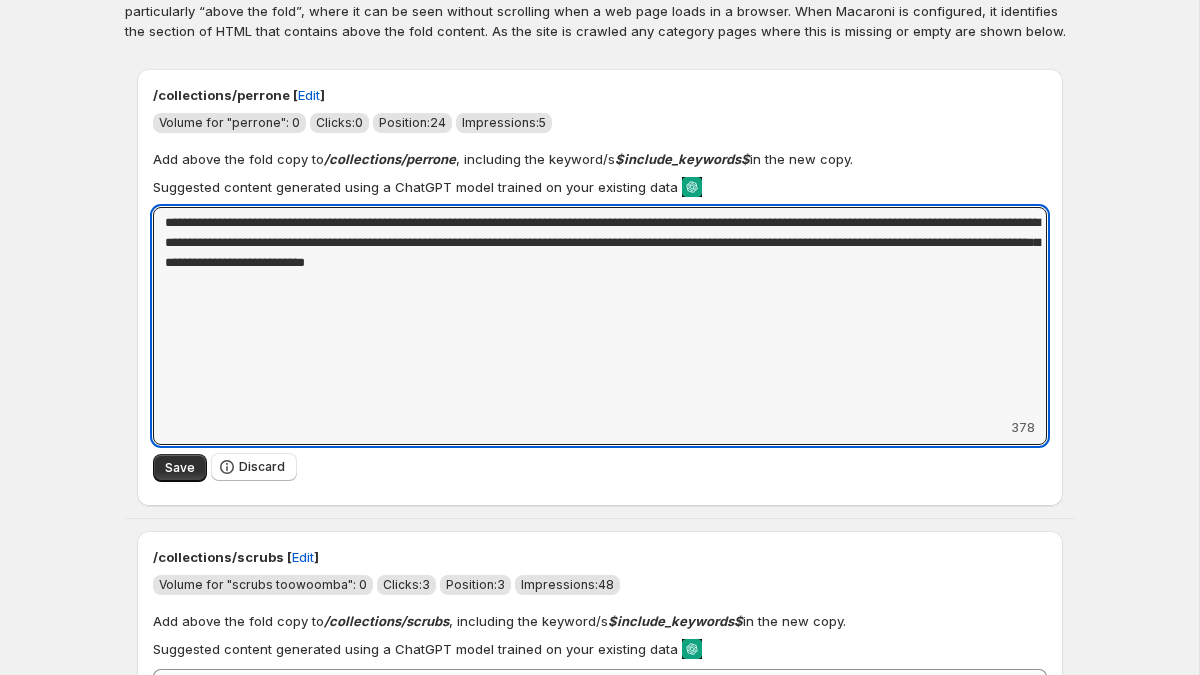 drag, startPoint x: 703, startPoint y: 262, endPoint x: 144, endPoint y: 229, distance: 559.9732 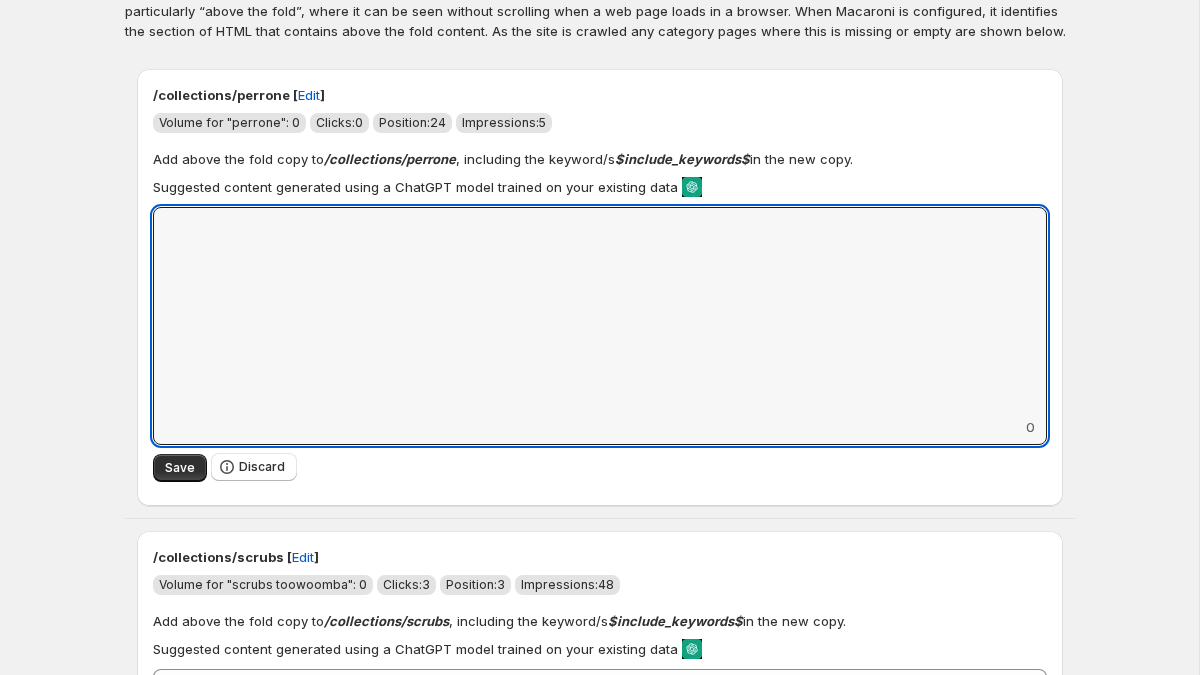 type 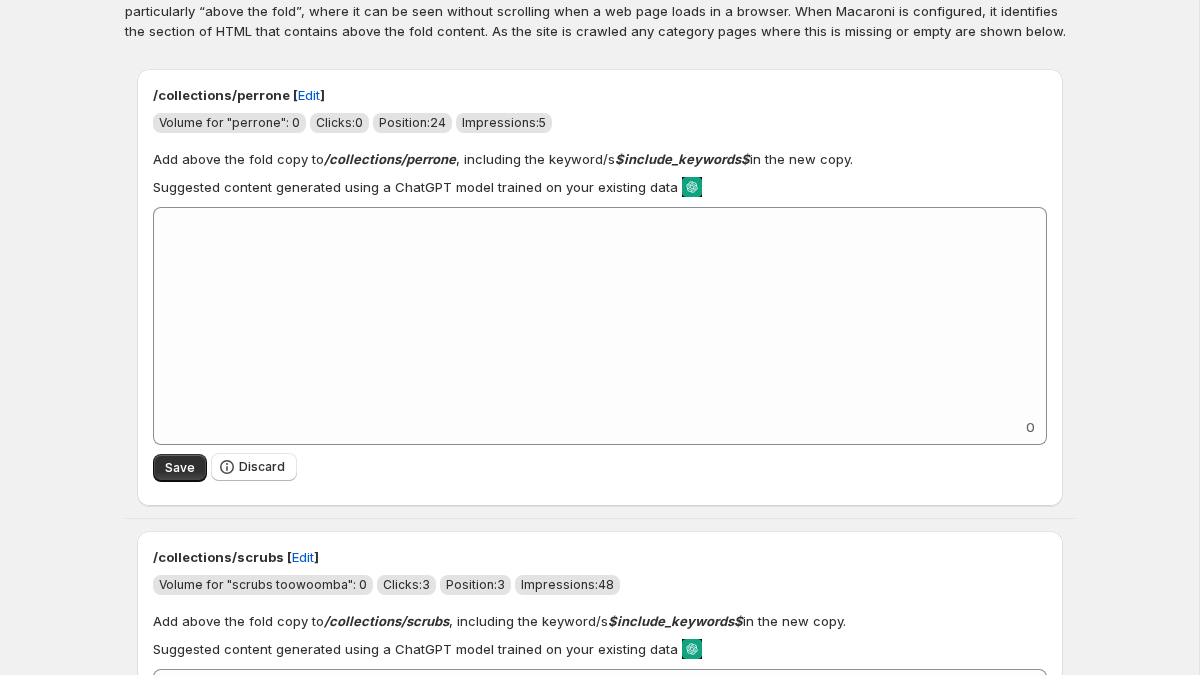 click on "Page missing above the fold copy. This page is ready Page missing above the fold copy Search engines need content to understand the context of a page. As they can’t read images, having some descriptive copy is very important - particularly “above the fold”, where it can be seen without scrolling when a web page loads in a browser. When Macaroni is configured, it identifies the section of HTML that contains above the fold content. As the site is crawled any category pages where this is missing or empty are shown below. /collections/perrone [ Edit ] Volume for "perrone": 0 Clicks: 0 Position: 24 Impressions: 5 Add above the fold copy to /collections/perrone, including the keyword/s $include_keywords$ in the new copy. Suggested content generated using a ChatGPT model trained on your existing data Add keyword label 0 Save Discard /collections/scrubs [ Edit ] Volume for "scrubs [CITY]": 0 Clicks: 3 Position: 3 Impressions: 48 Add above the fold copy to /collections/scrubs 312 Save" at bounding box center [600, 4614] 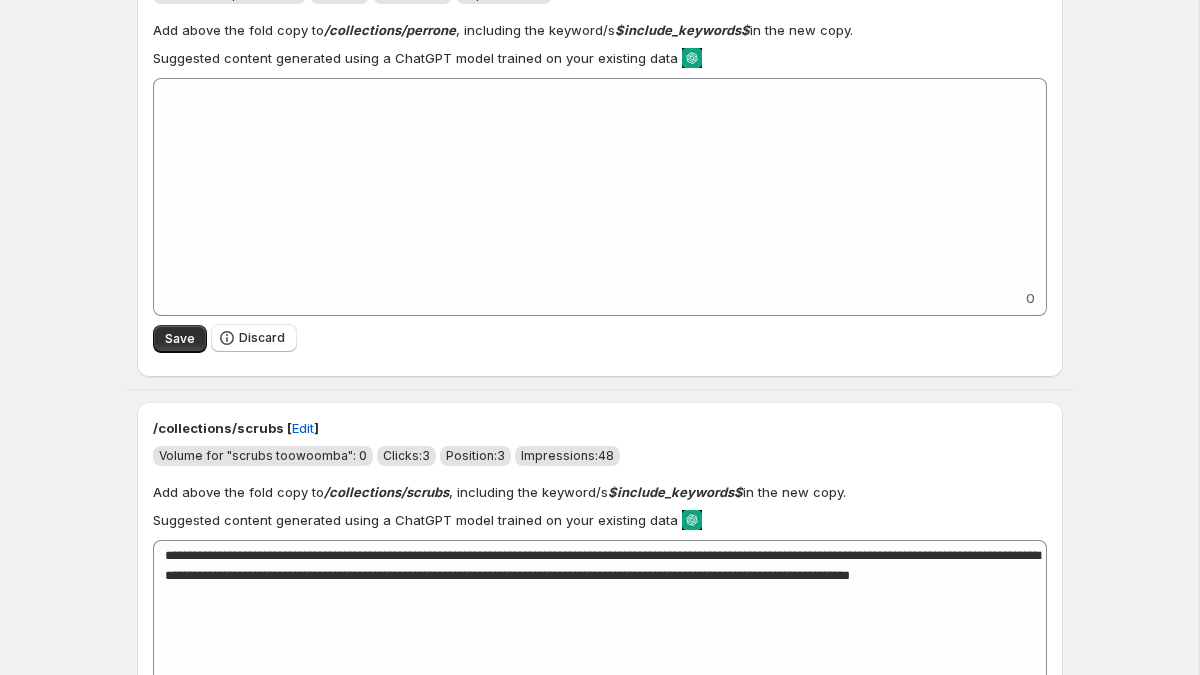 scroll, scrollTop: 0, scrollLeft: 0, axis: both 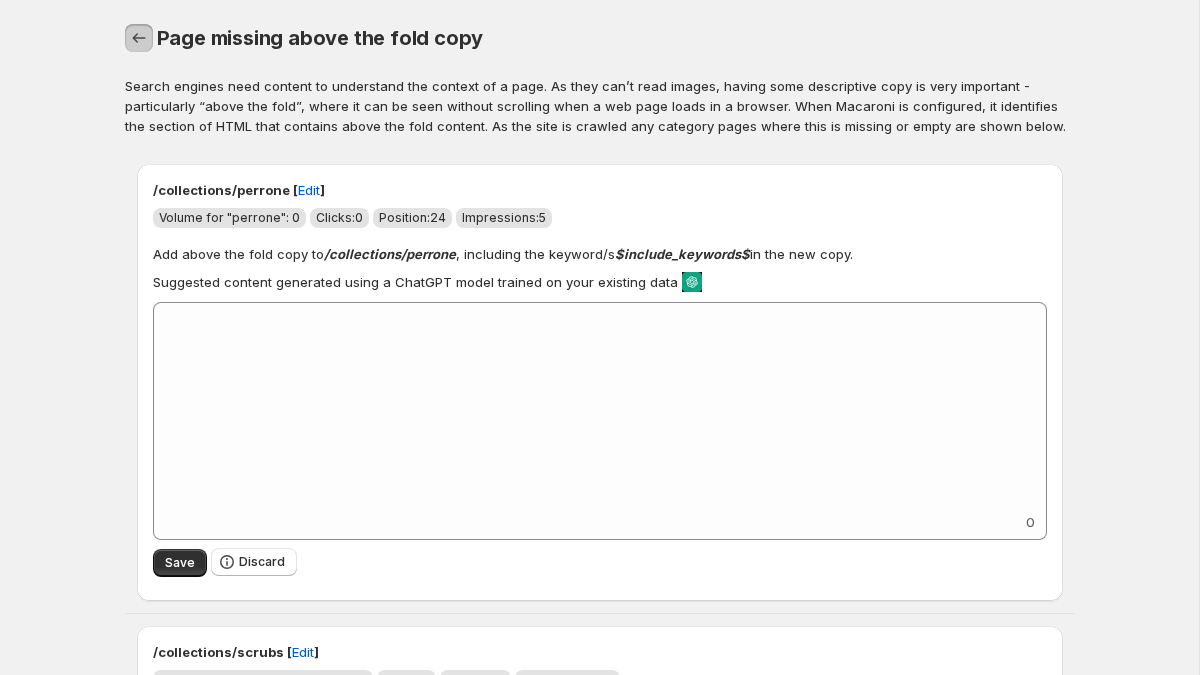 click 